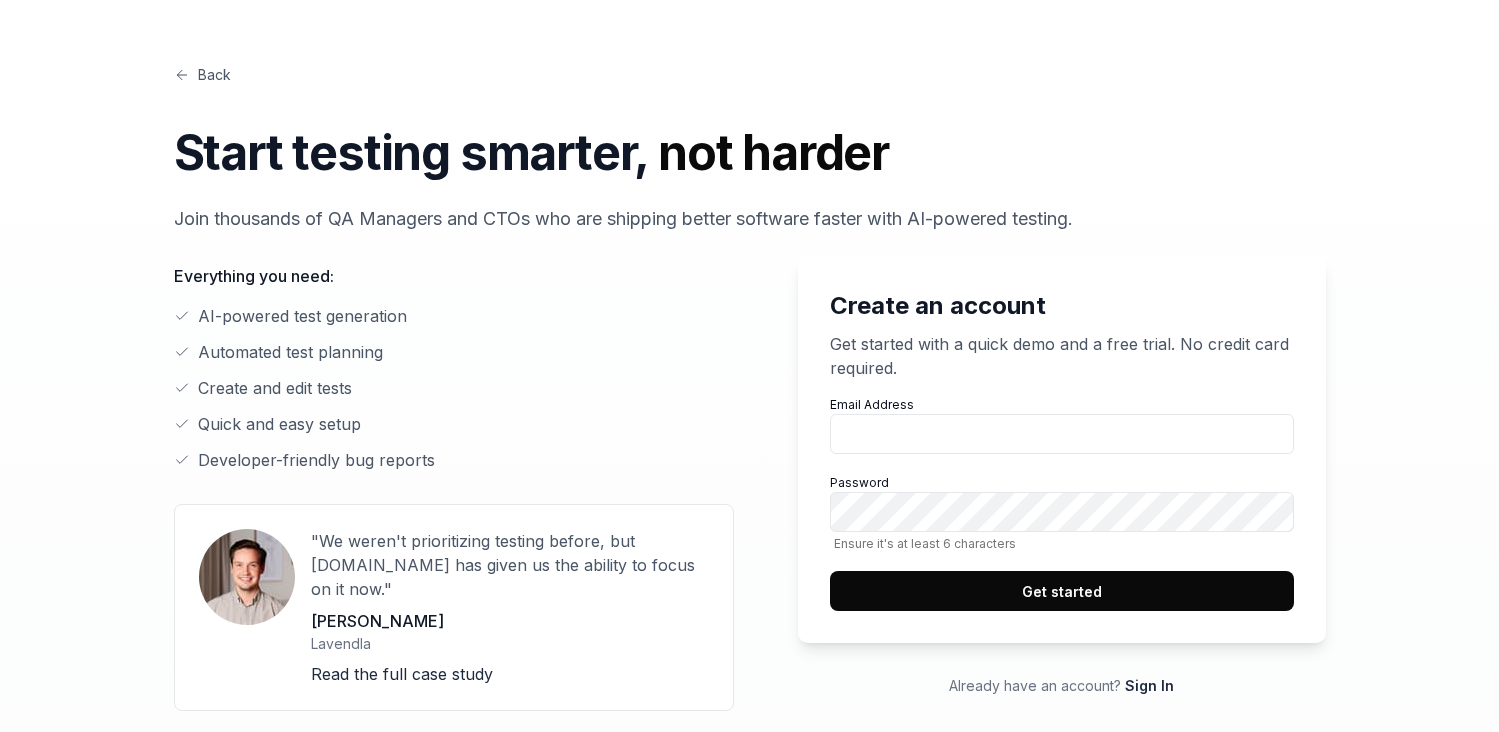 scroll, scrollTop: 208, scrollLeft: 0, axis: vertical 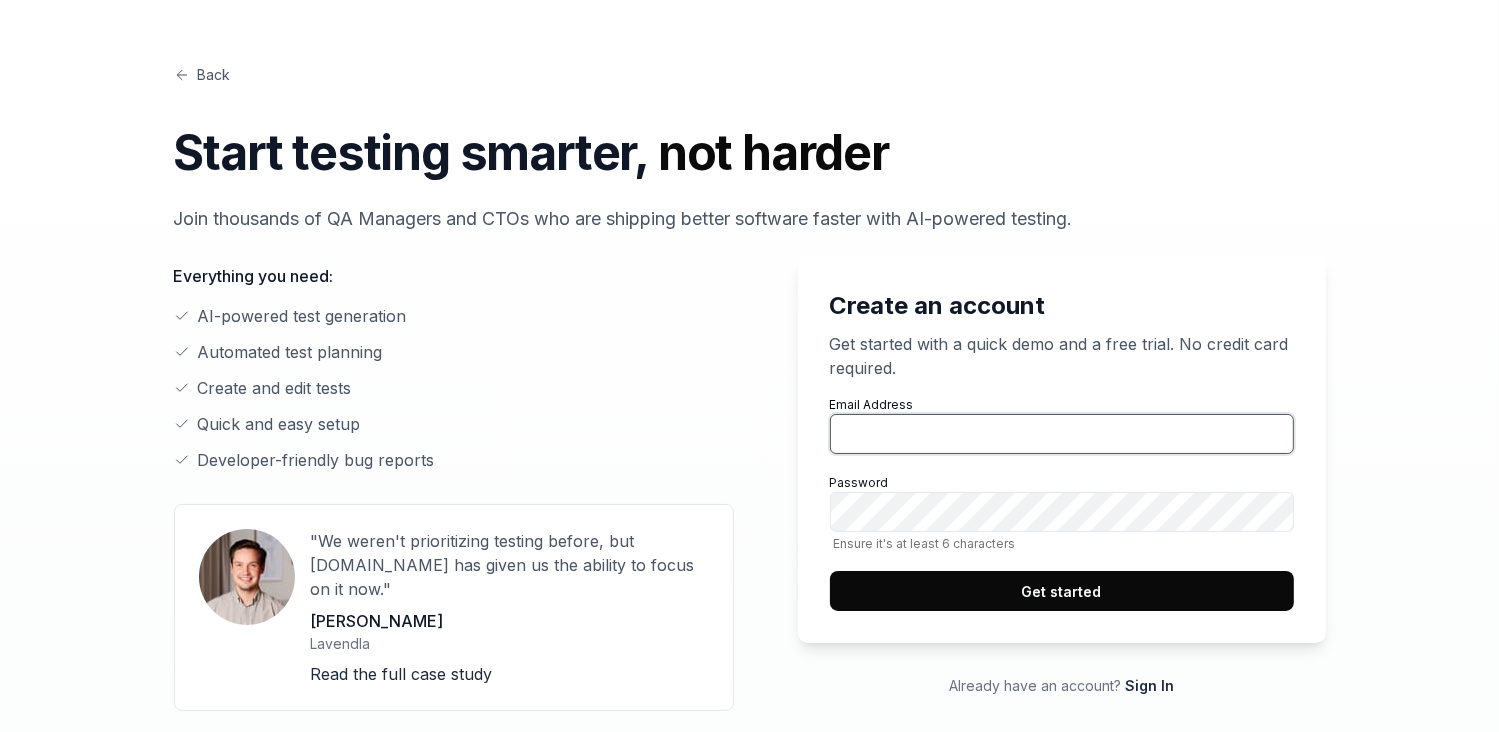 click on "Email Address" at bounding box center [1062, 434] 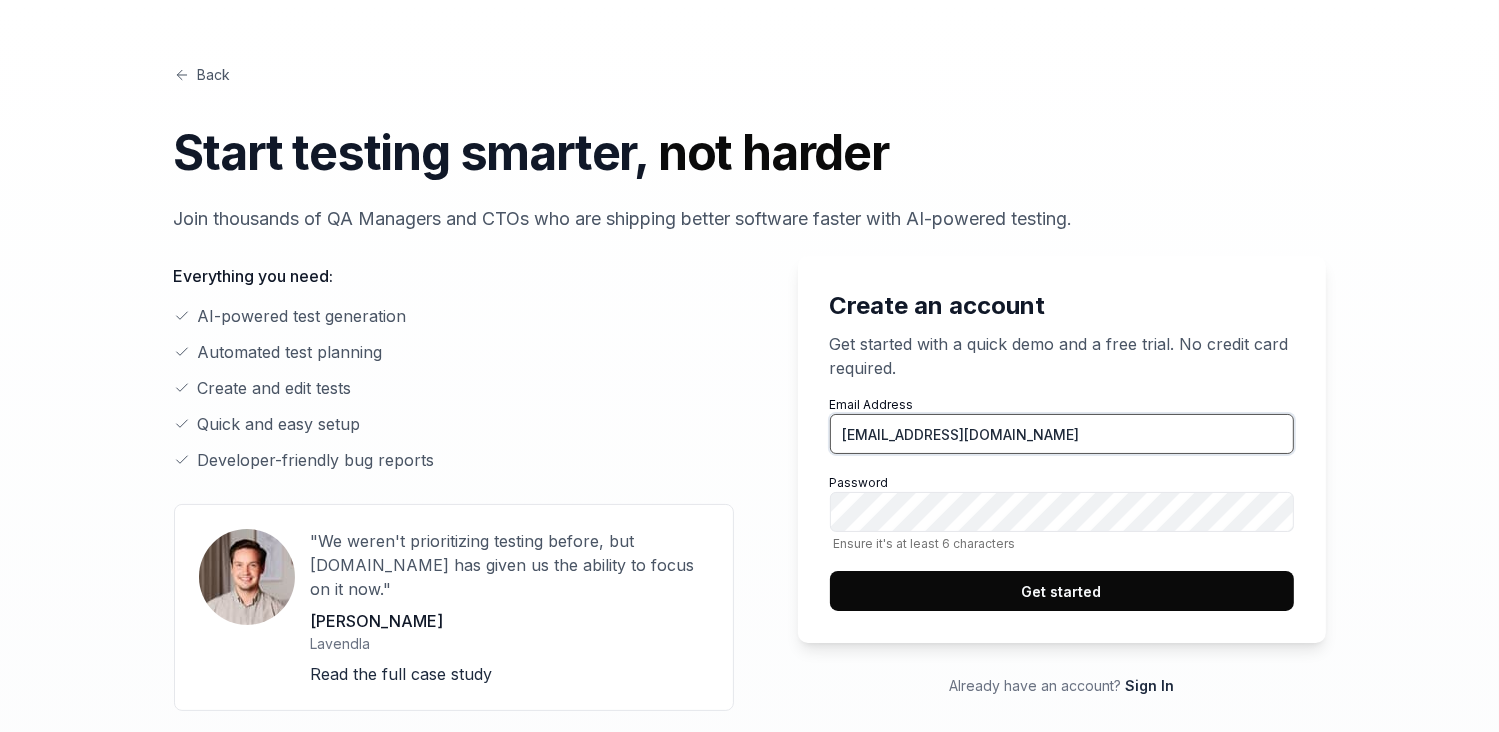 type on "[EMAIL_ADDRESS][DOMAIN_NAME]" 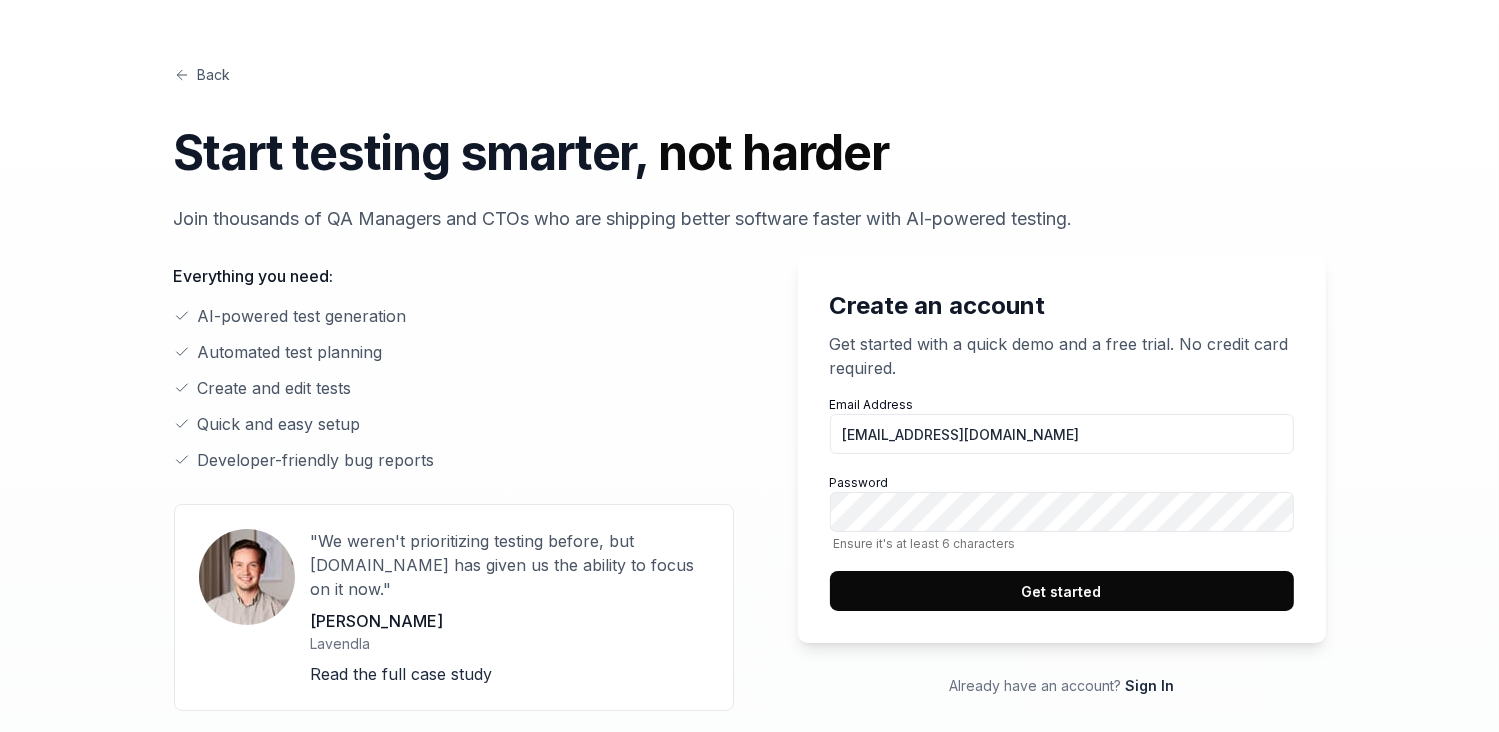 click on "Get started" at bounding box center [1062, 591] 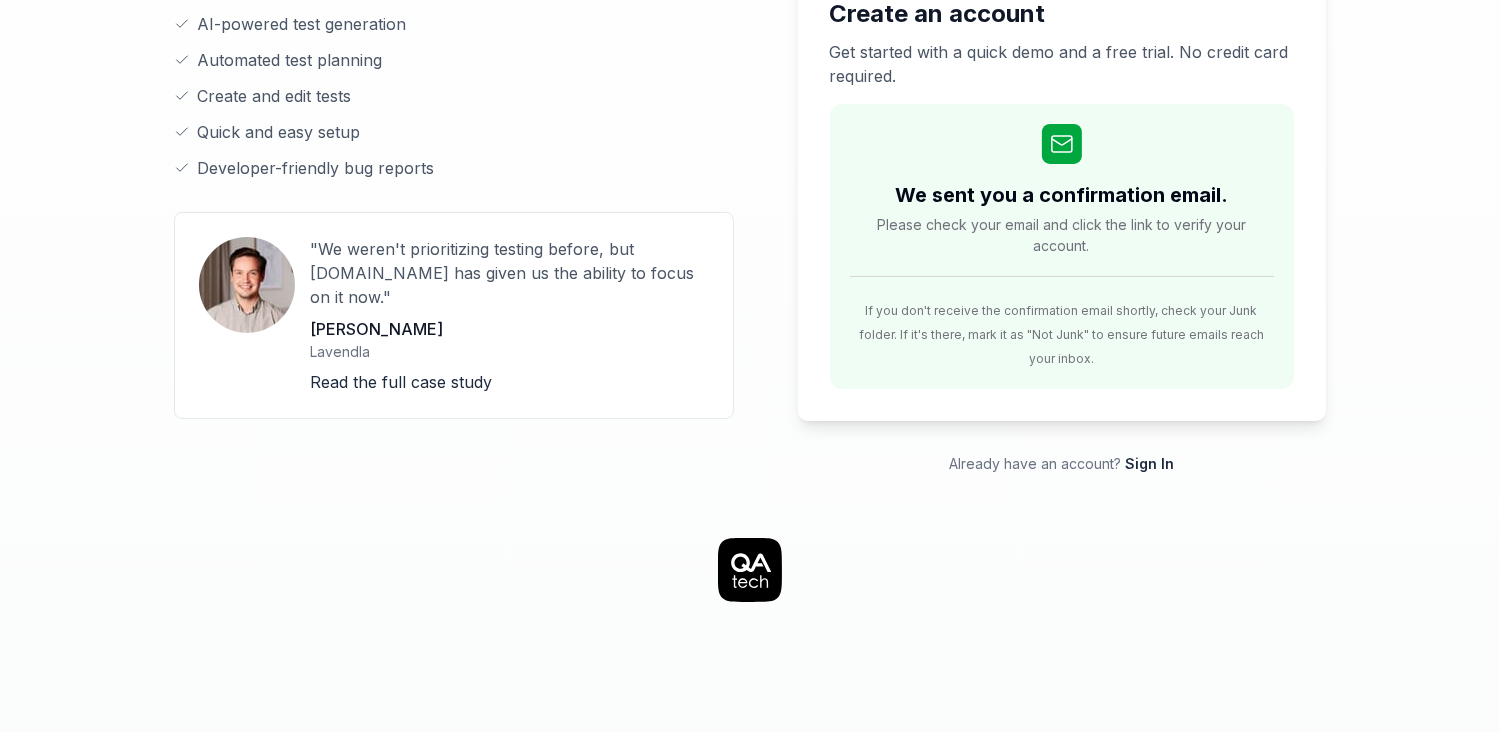 scroll, scrollTop: 307, scrollLeft: 0, axis: vertical 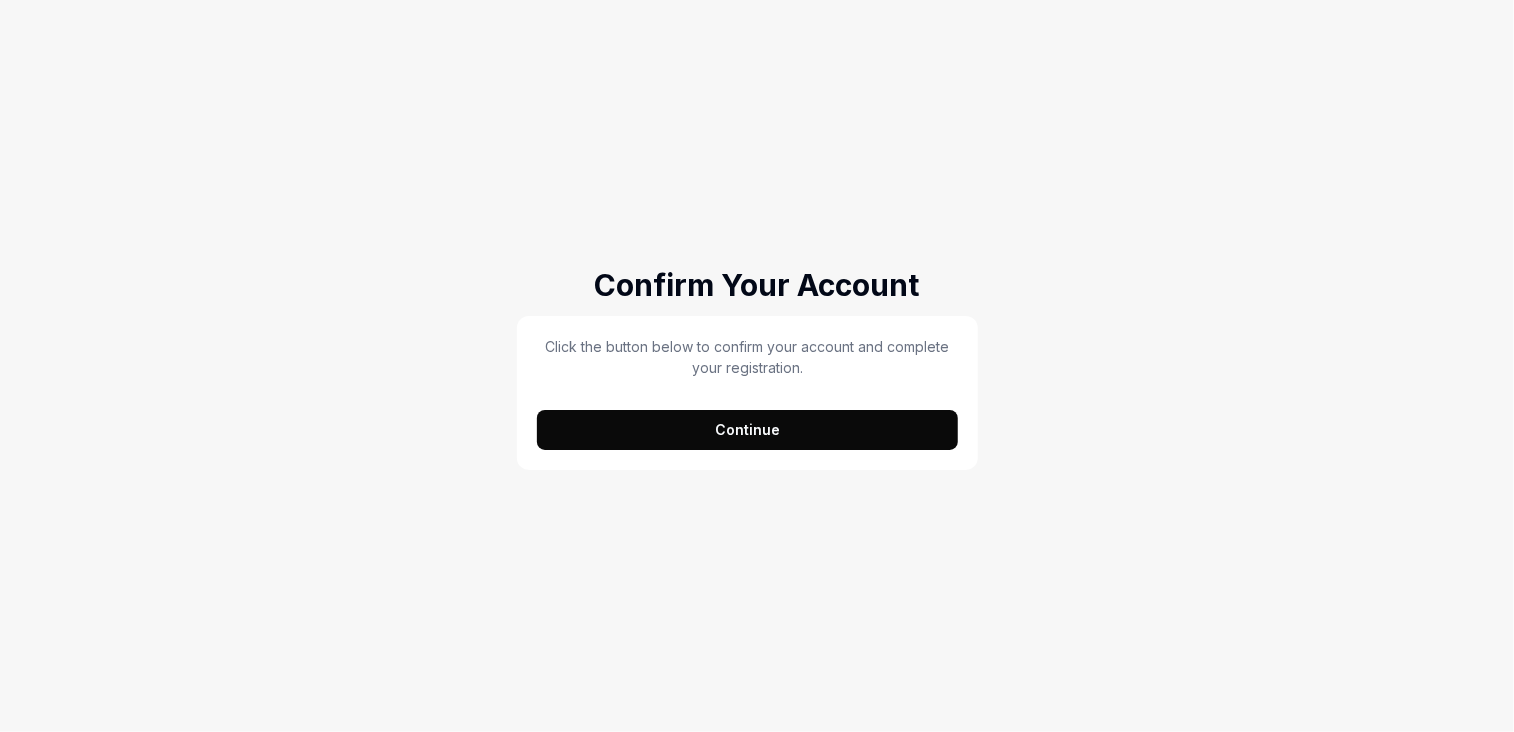 click on "Continue" at bounding box center (747, 430) 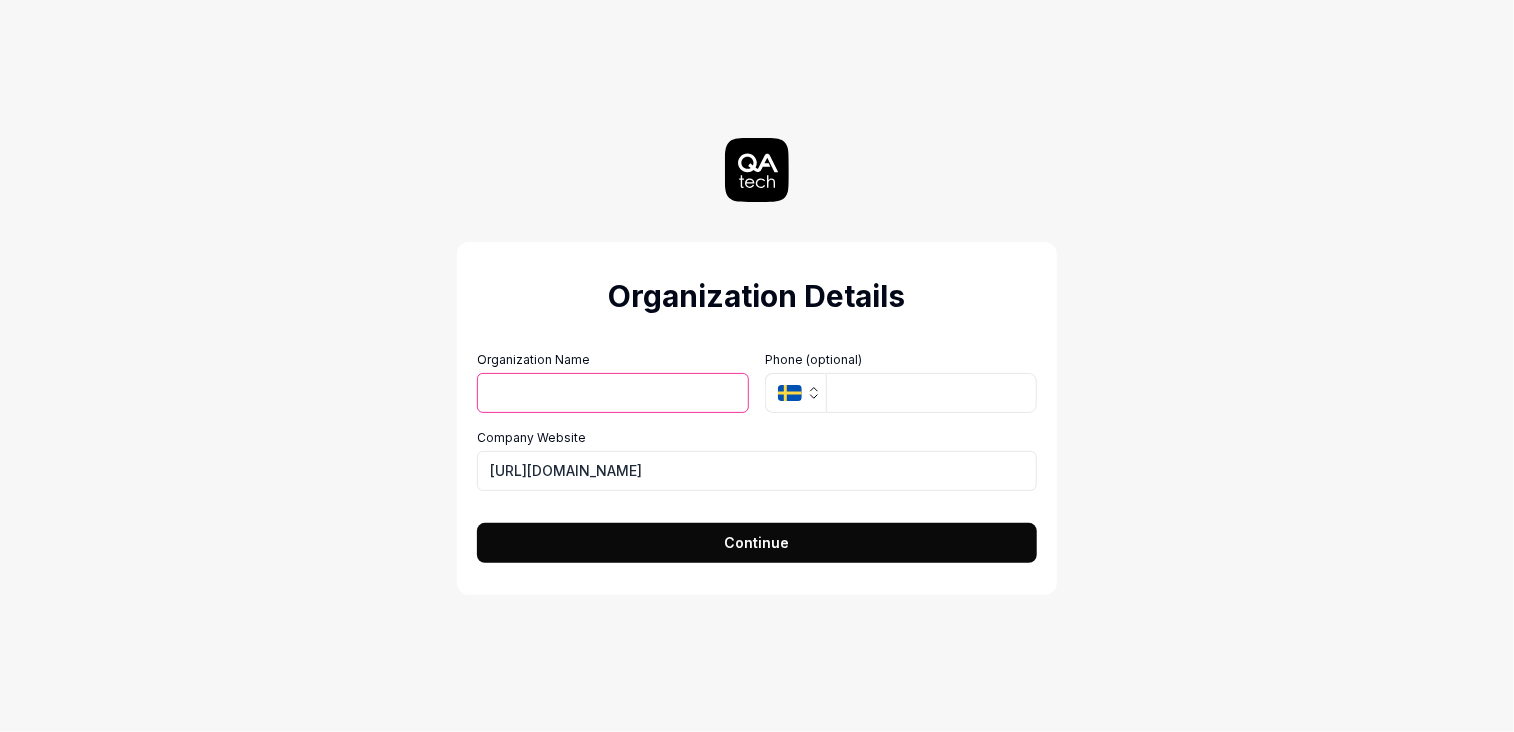 click on "Organization Name" at bounding box center (613, 393) 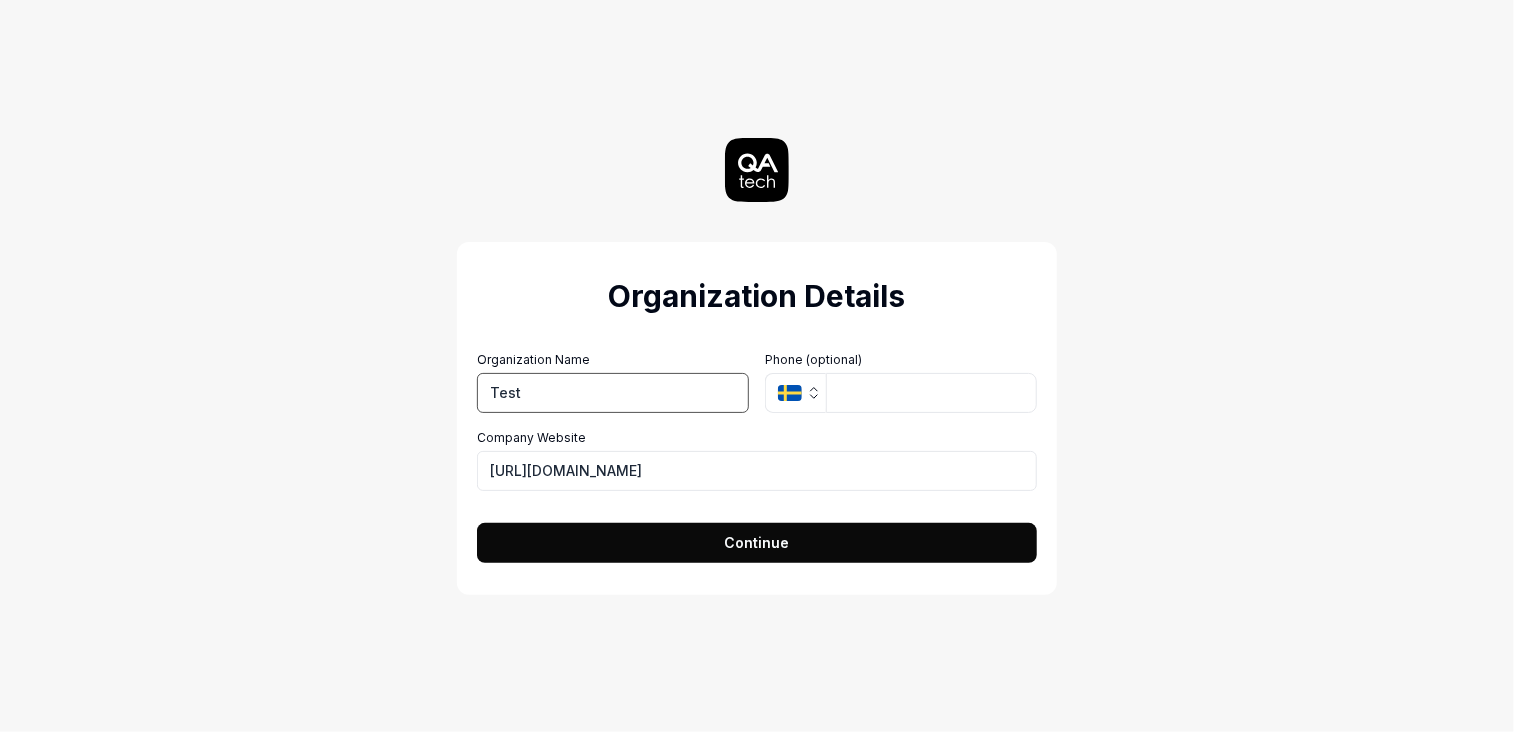 type on "Test" 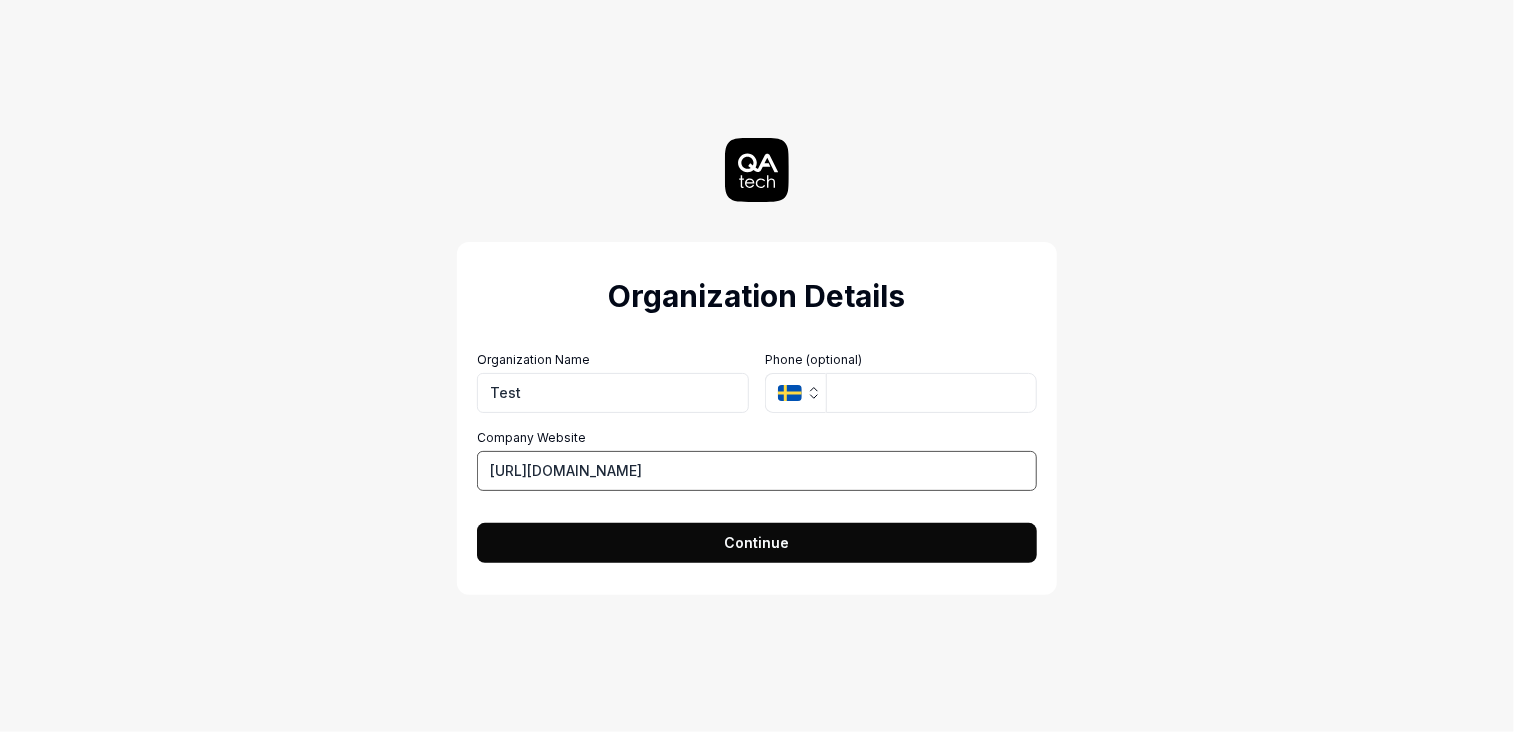 drag, startPoint x: 631, startPoint y: 462, endPoint x: 416, endPoint y: 471, distance: 215.1883 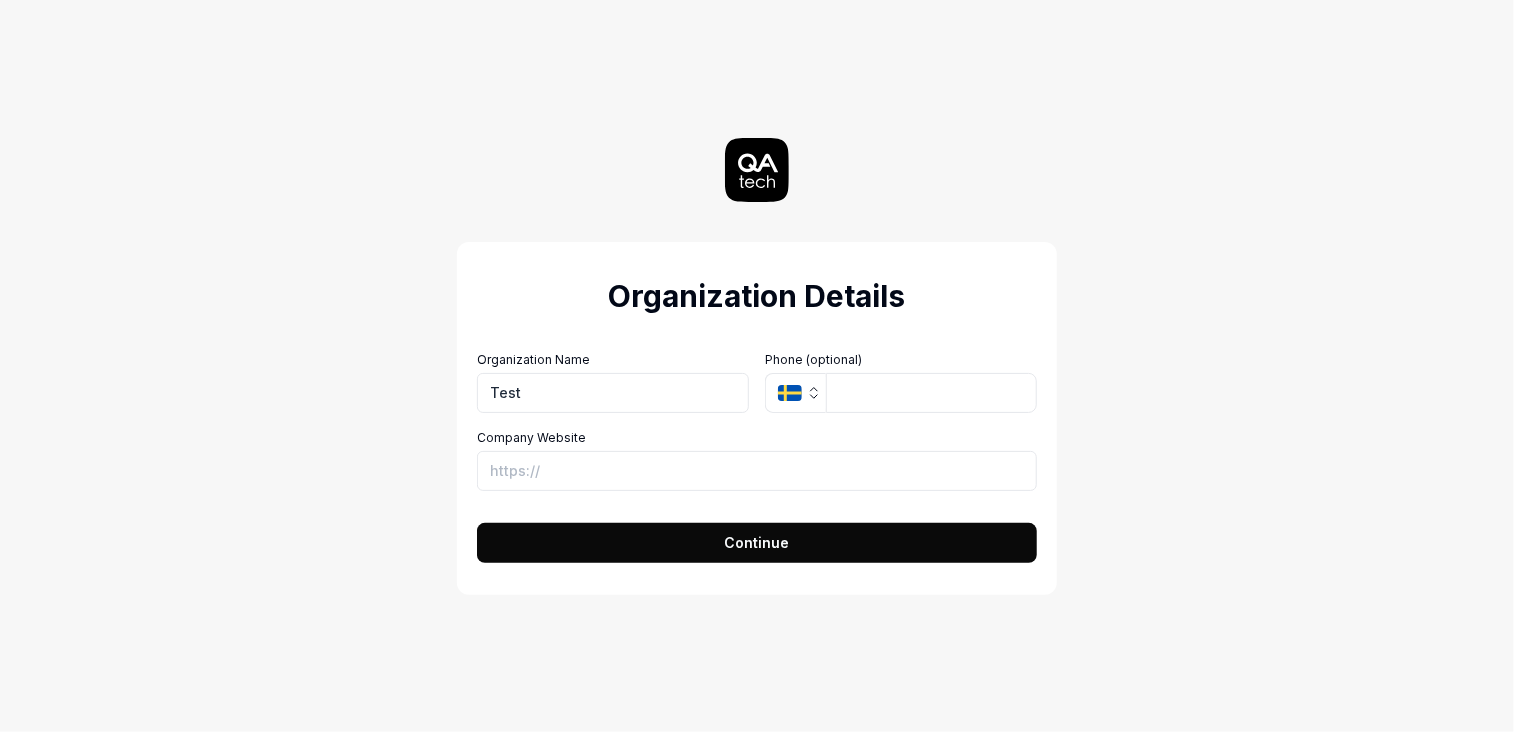 click on "Continue" at bounding box center (757, 543) 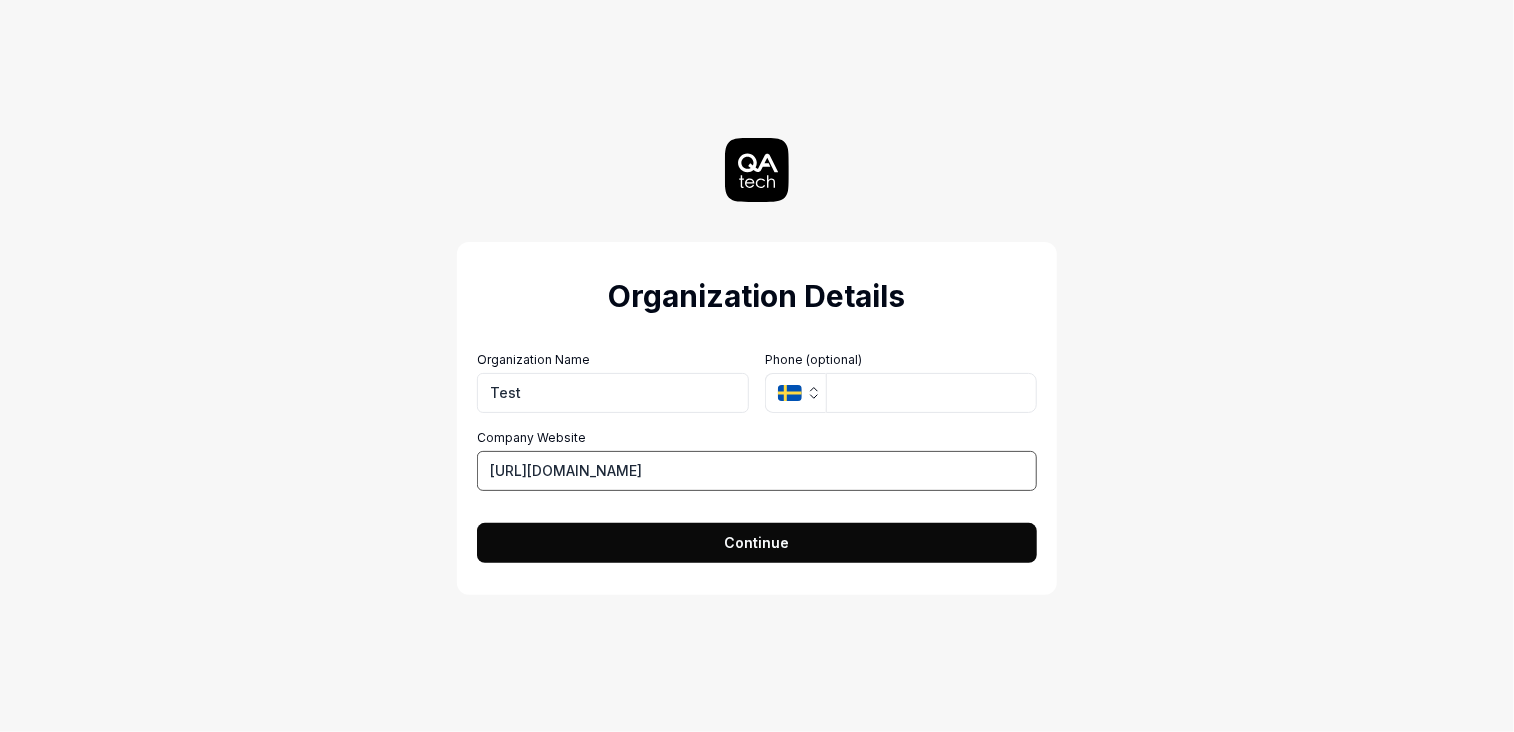 type on "[URL][DOMAIN_NAME]" 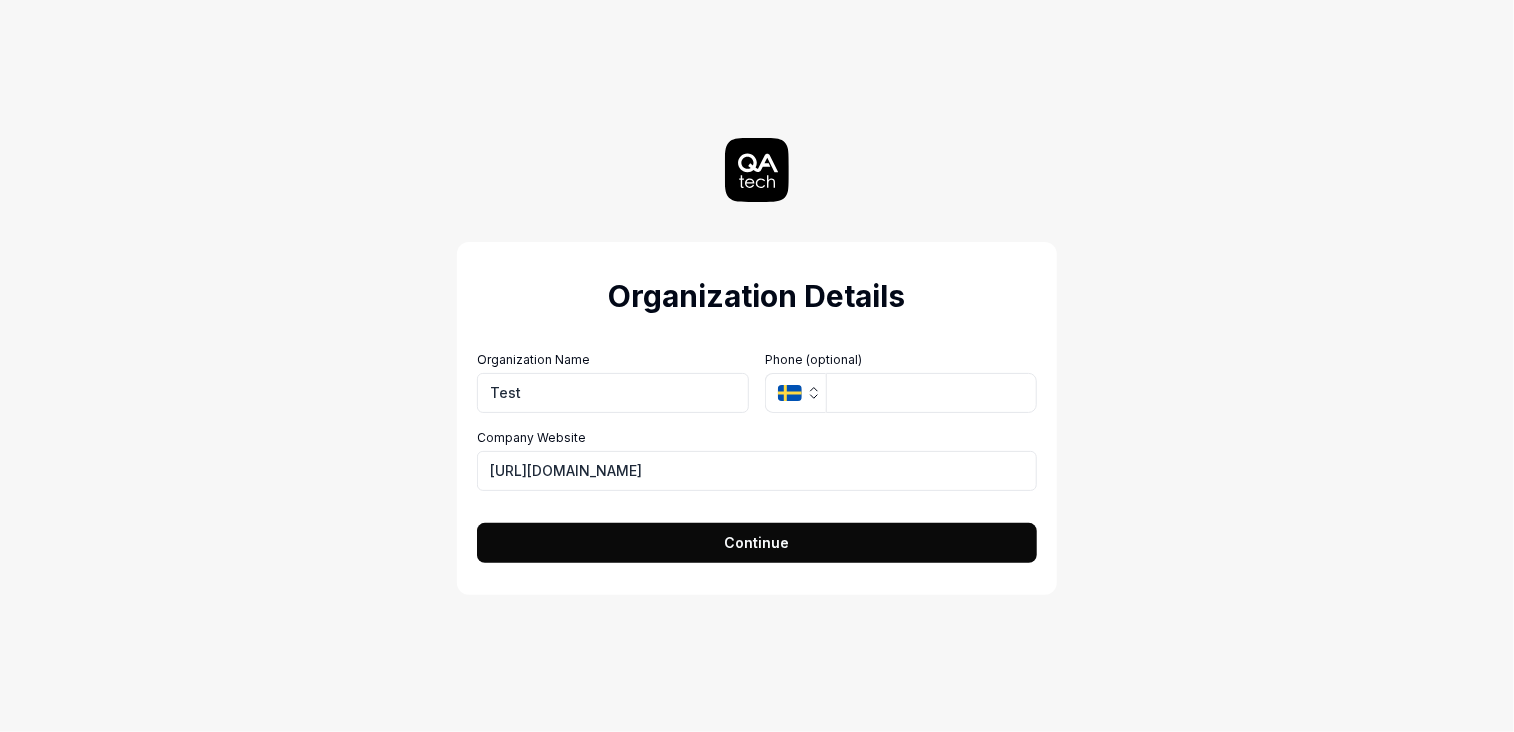 click on "Continue" at bounding box center (757, 543) 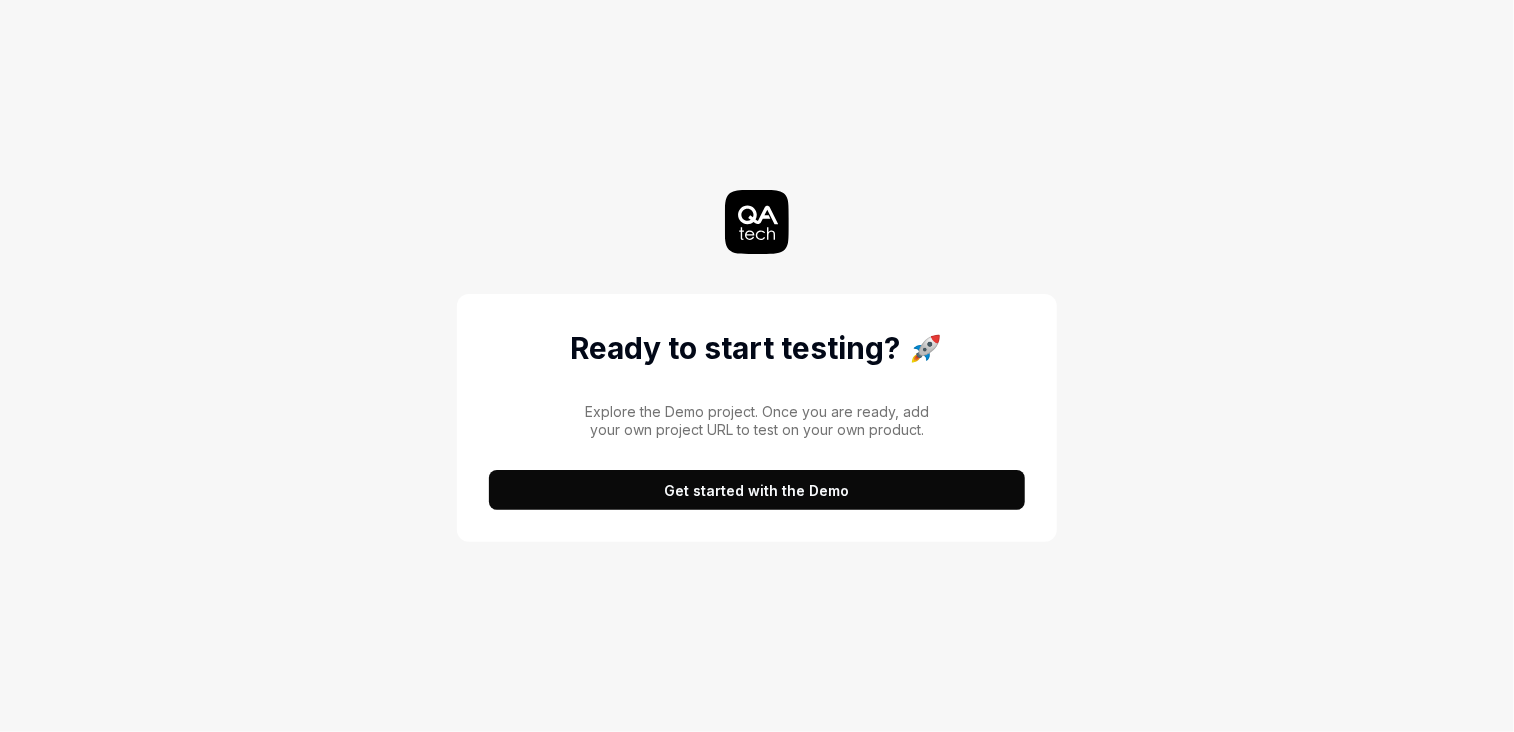 click on "Get started with the Demo" at bounding box center (757, 490) 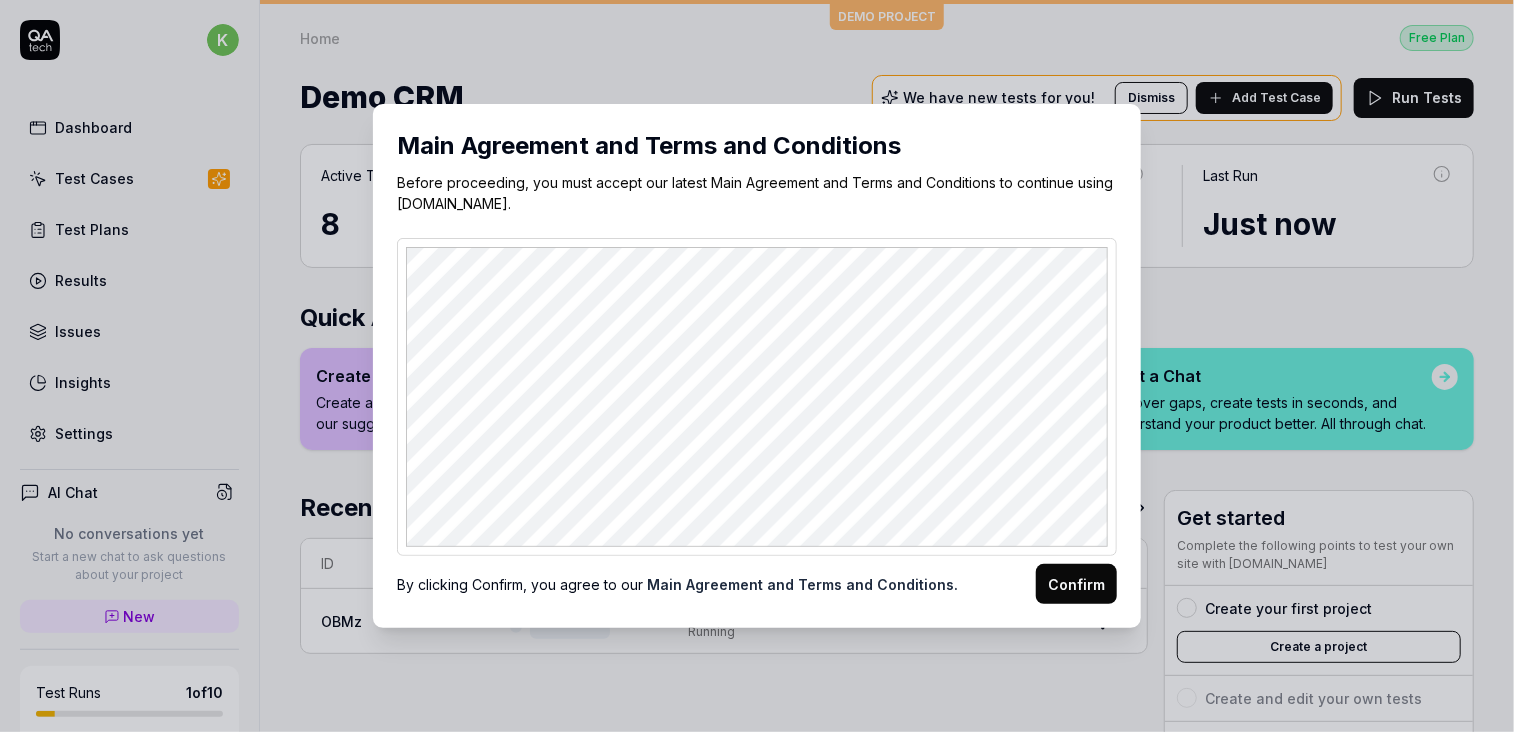 scroll, scrollTop: 0, scrollLeft: 0, axis: both 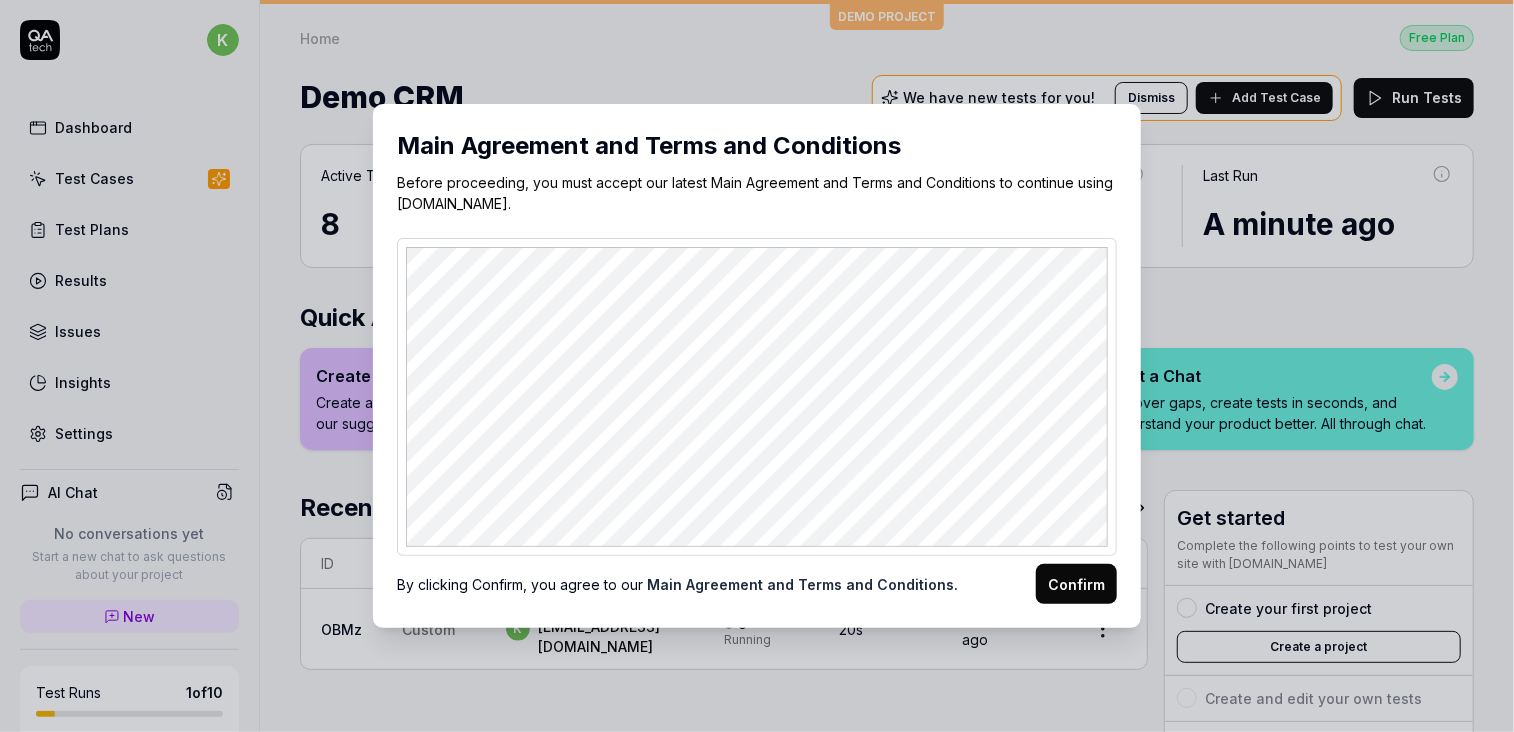 click on "Confirm" at bounding box center [1076, 584] 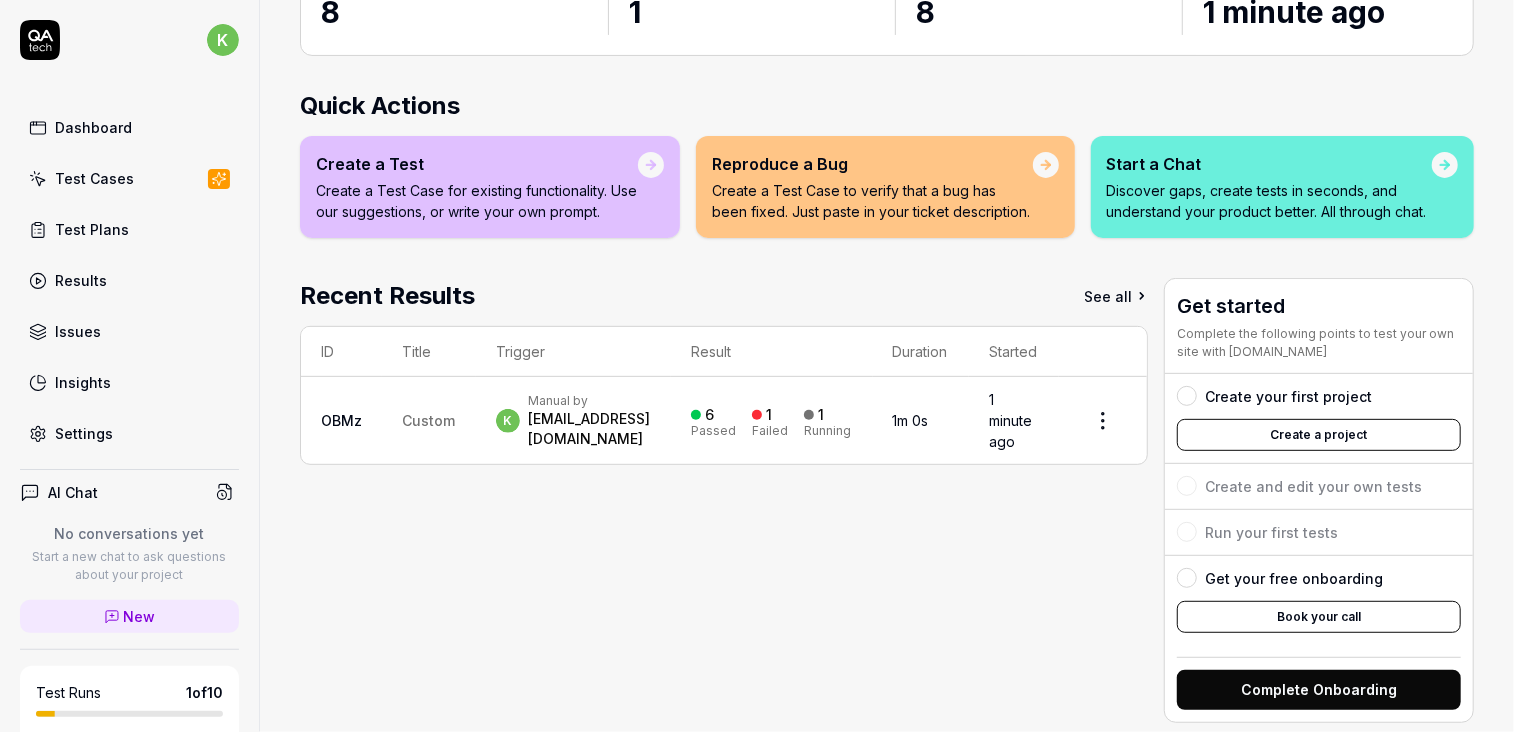 scroll, scrollTop: 276, scrollLeft: 0, axis: vertical 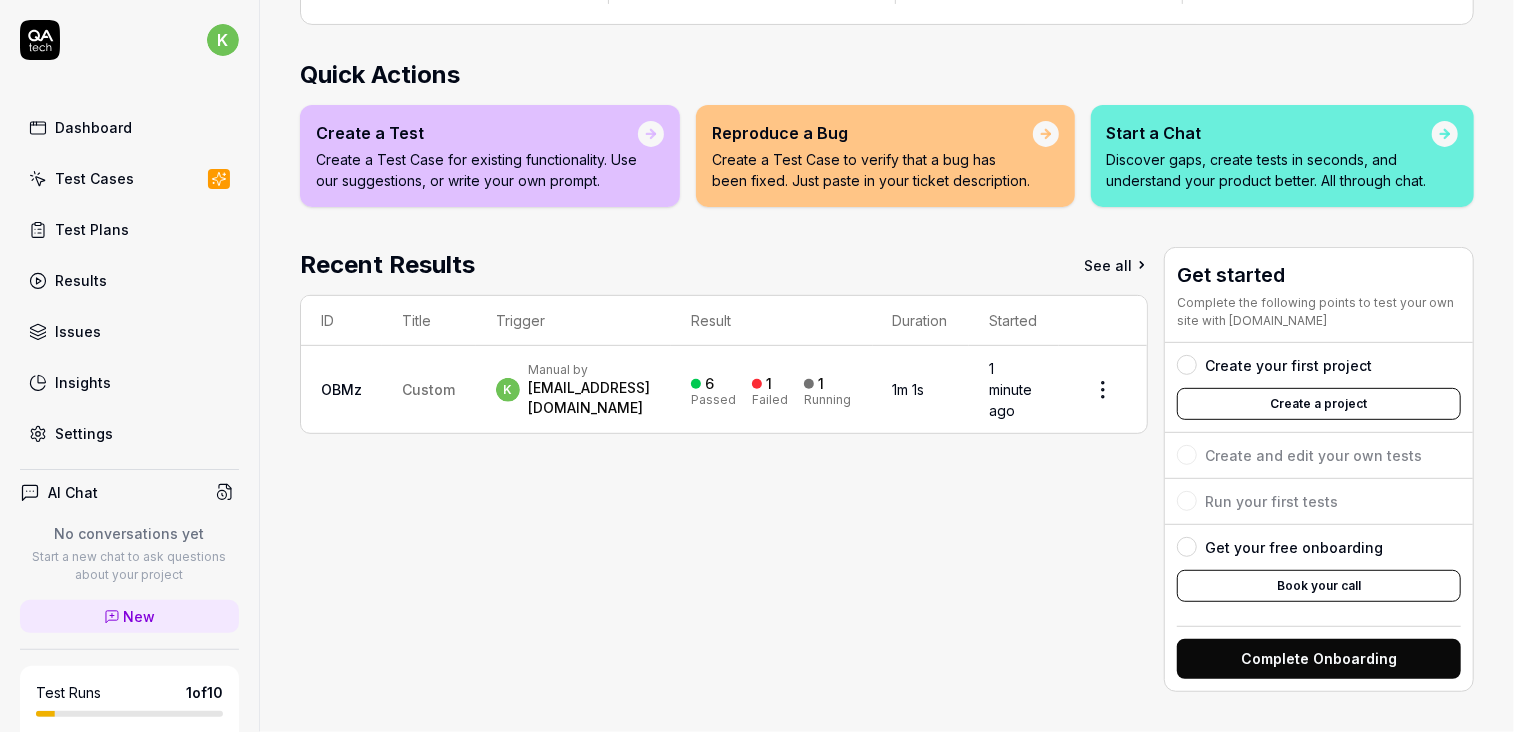 click on "Manual by" at bounding box center [589, 370] 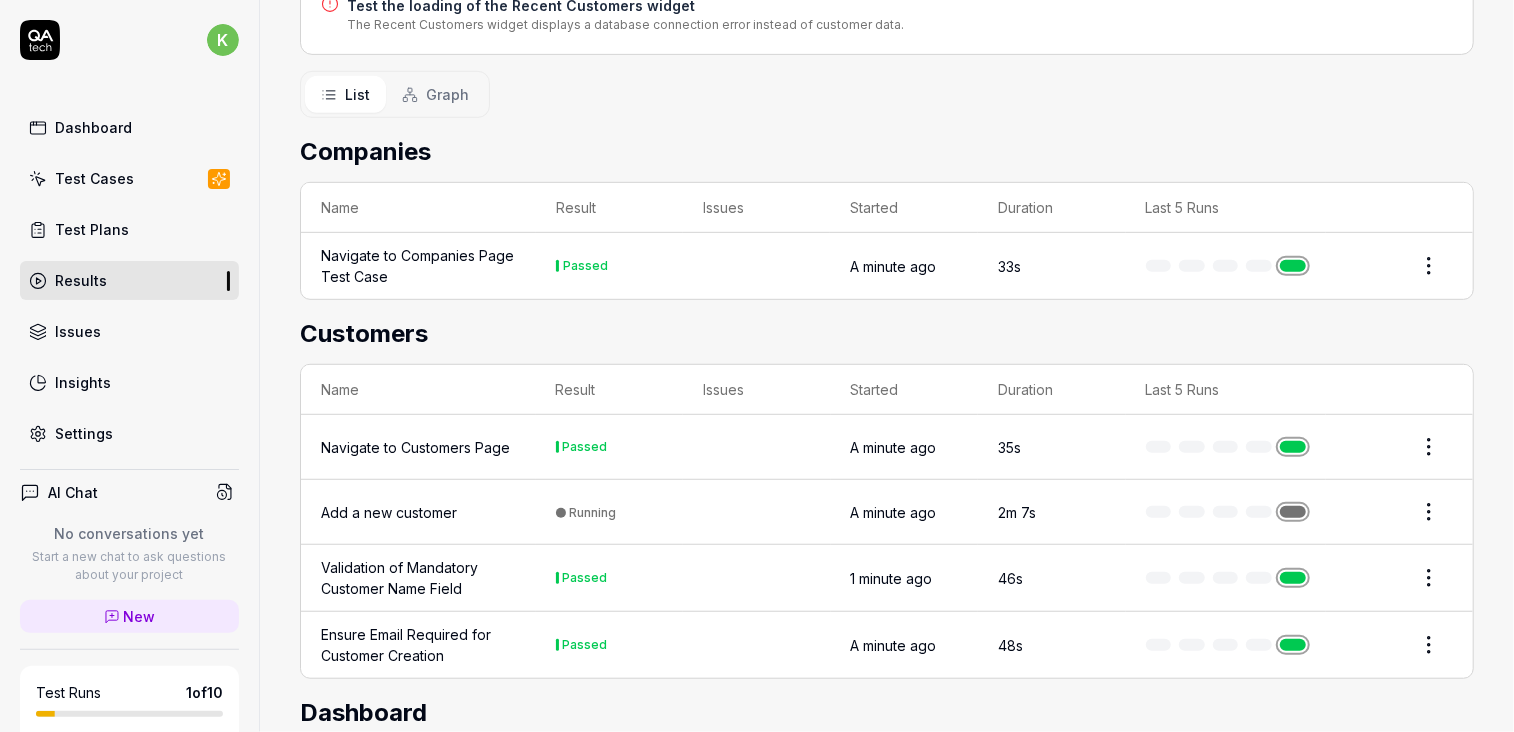 scroll, scrollTop: 411, scrollLeft: 0, axis: vertical 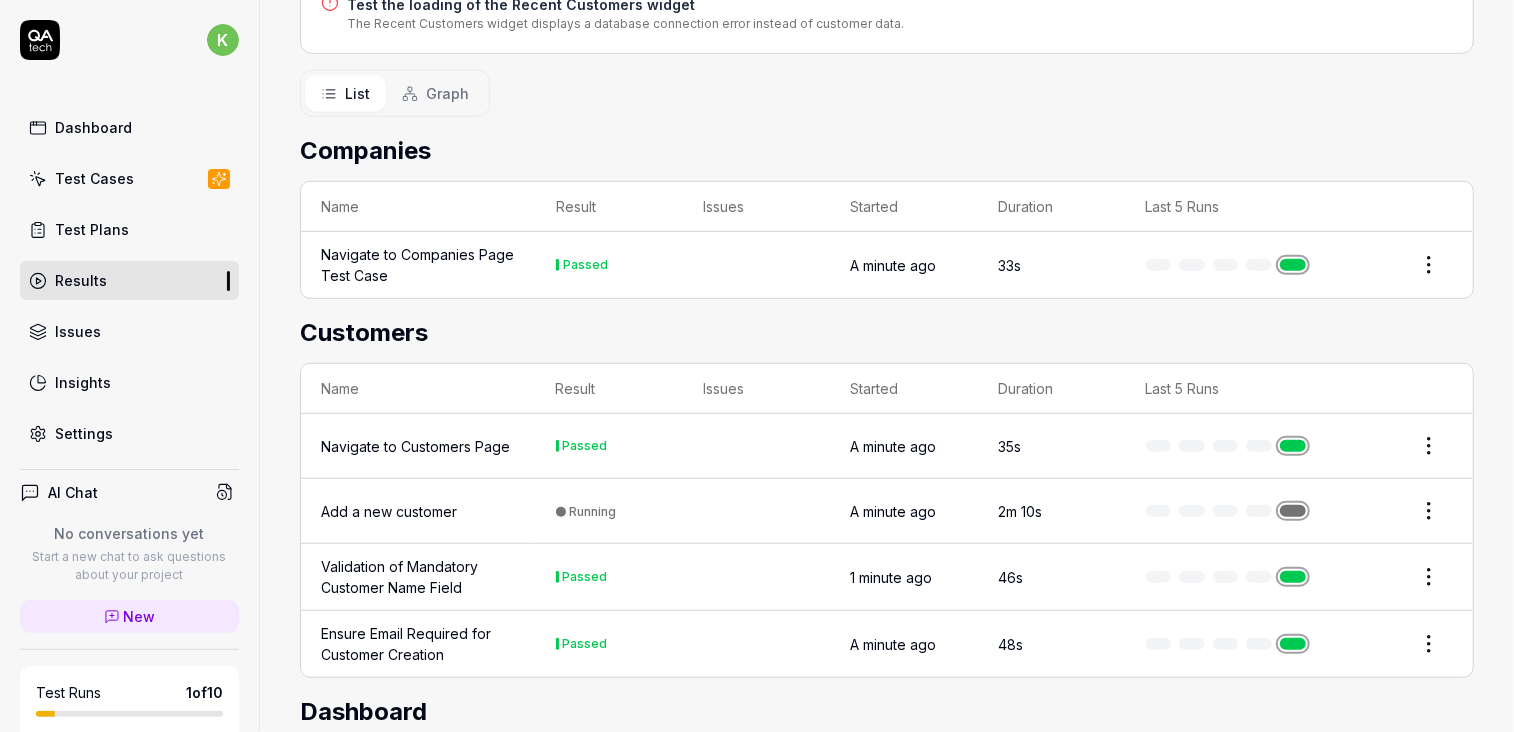 click on "Customers" at bounding box center (887, 333) 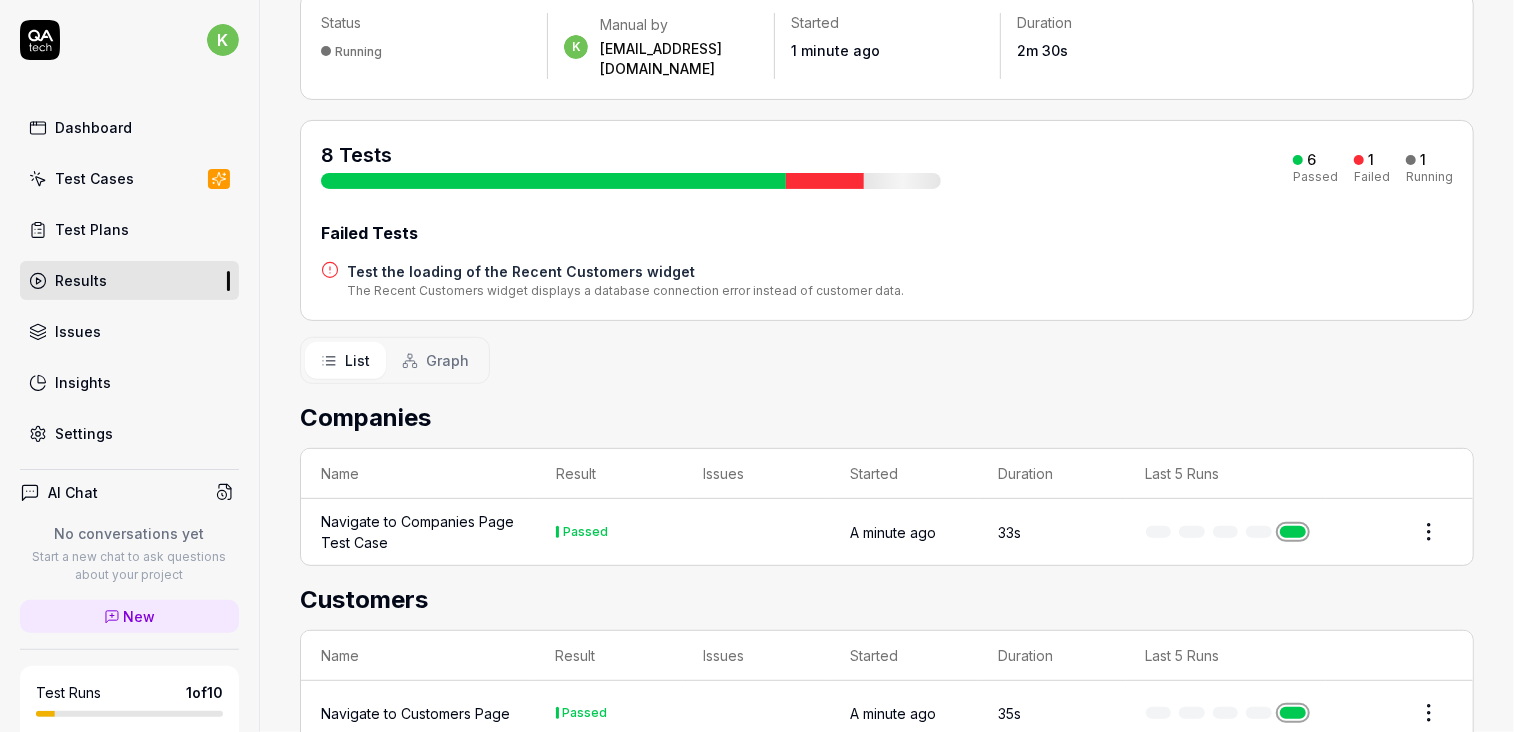scroll, scrollTop: 160, scrollLeft: 0, axis: vertical 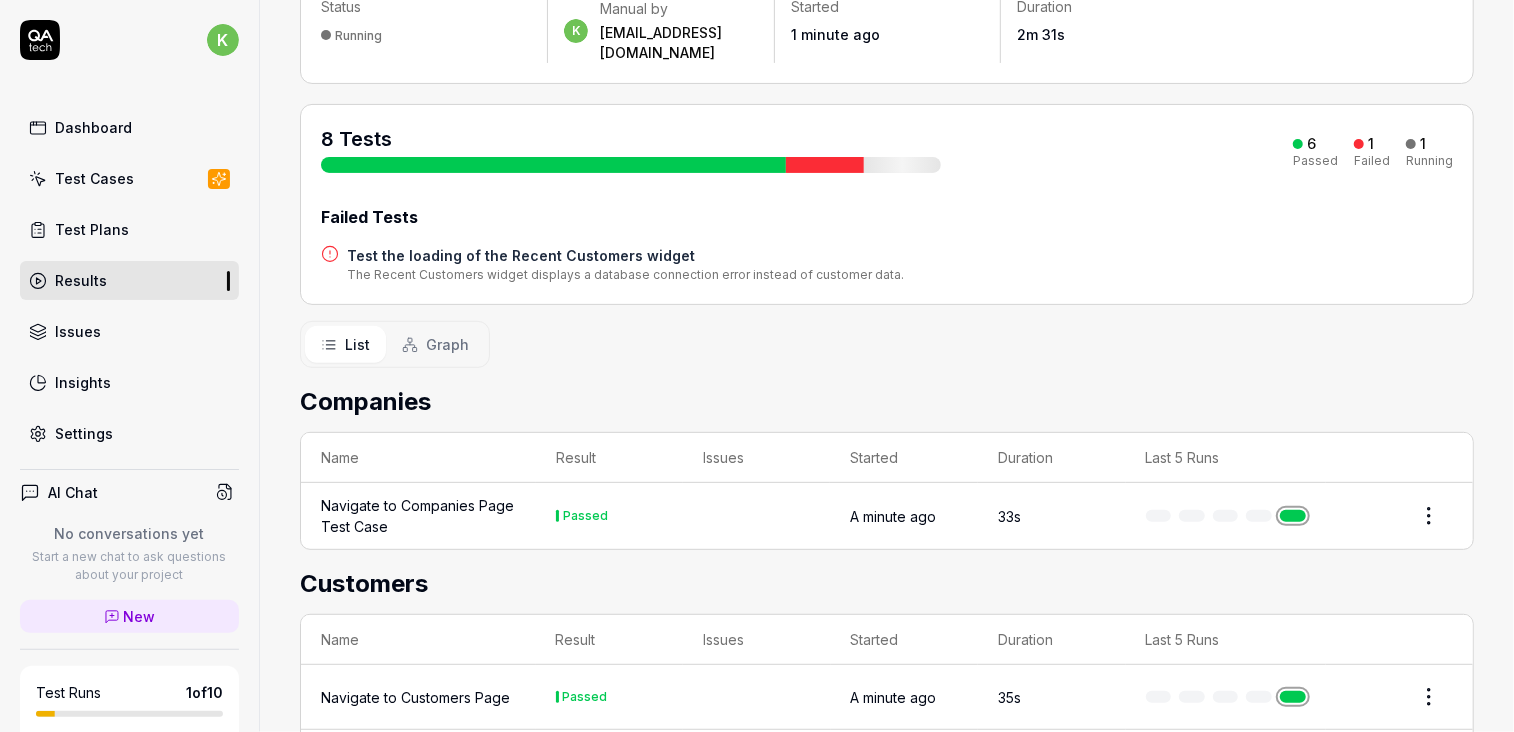 click on "Graph" at bounding box center (447, 344) 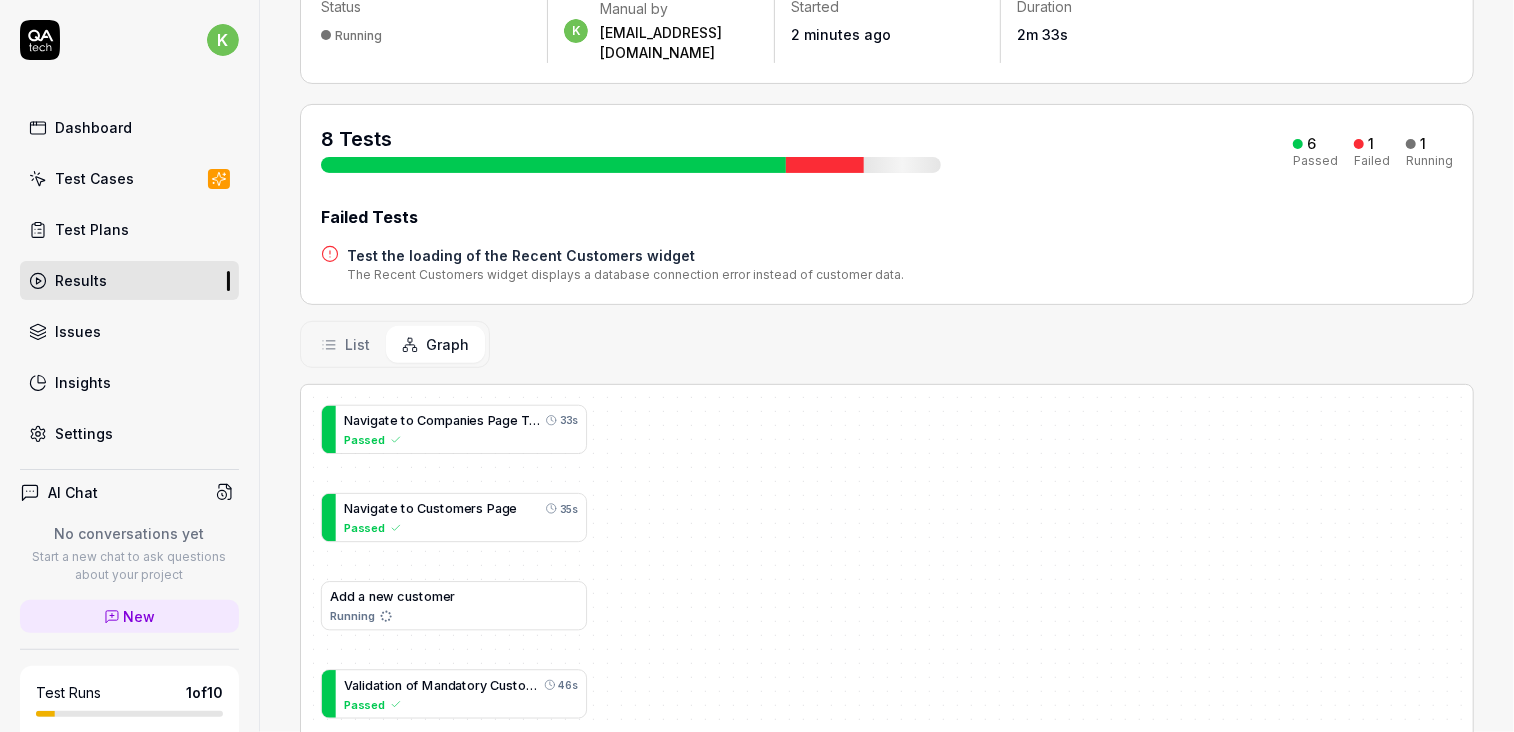 click on "List" at bounding box center (345, 344) 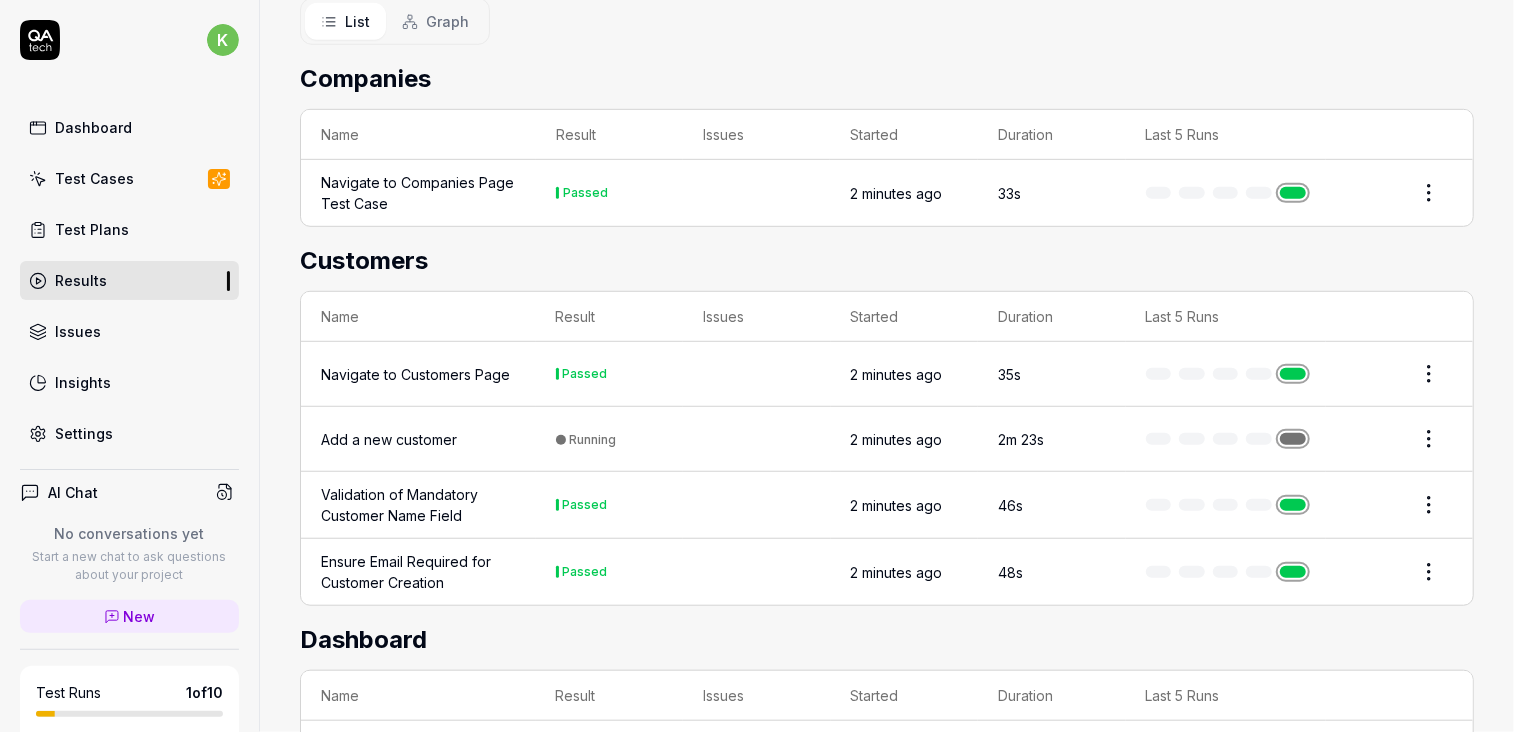 scroll, scrollTop: 481, scrollLeft: 0, axis: vertical 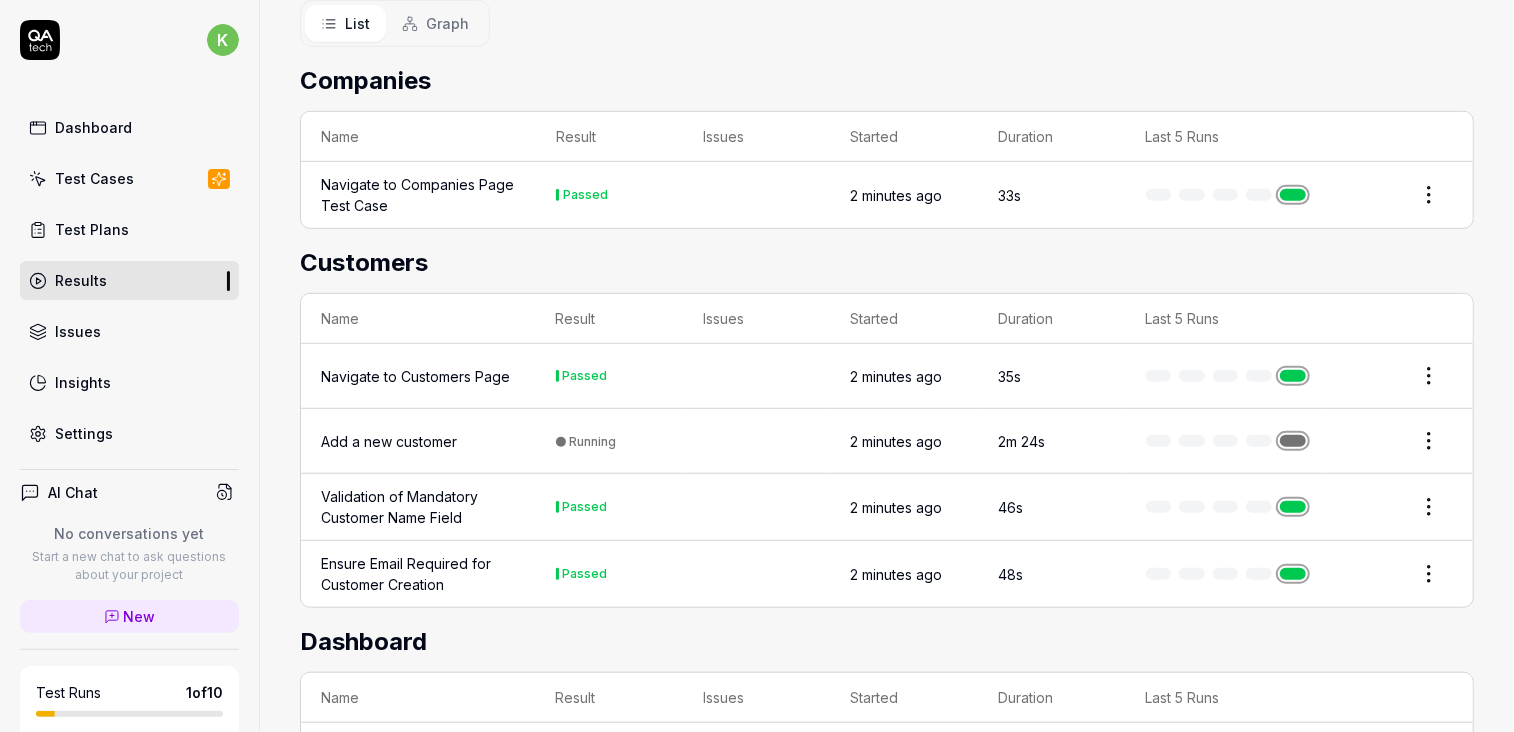 click at bounding box center (756, 195) 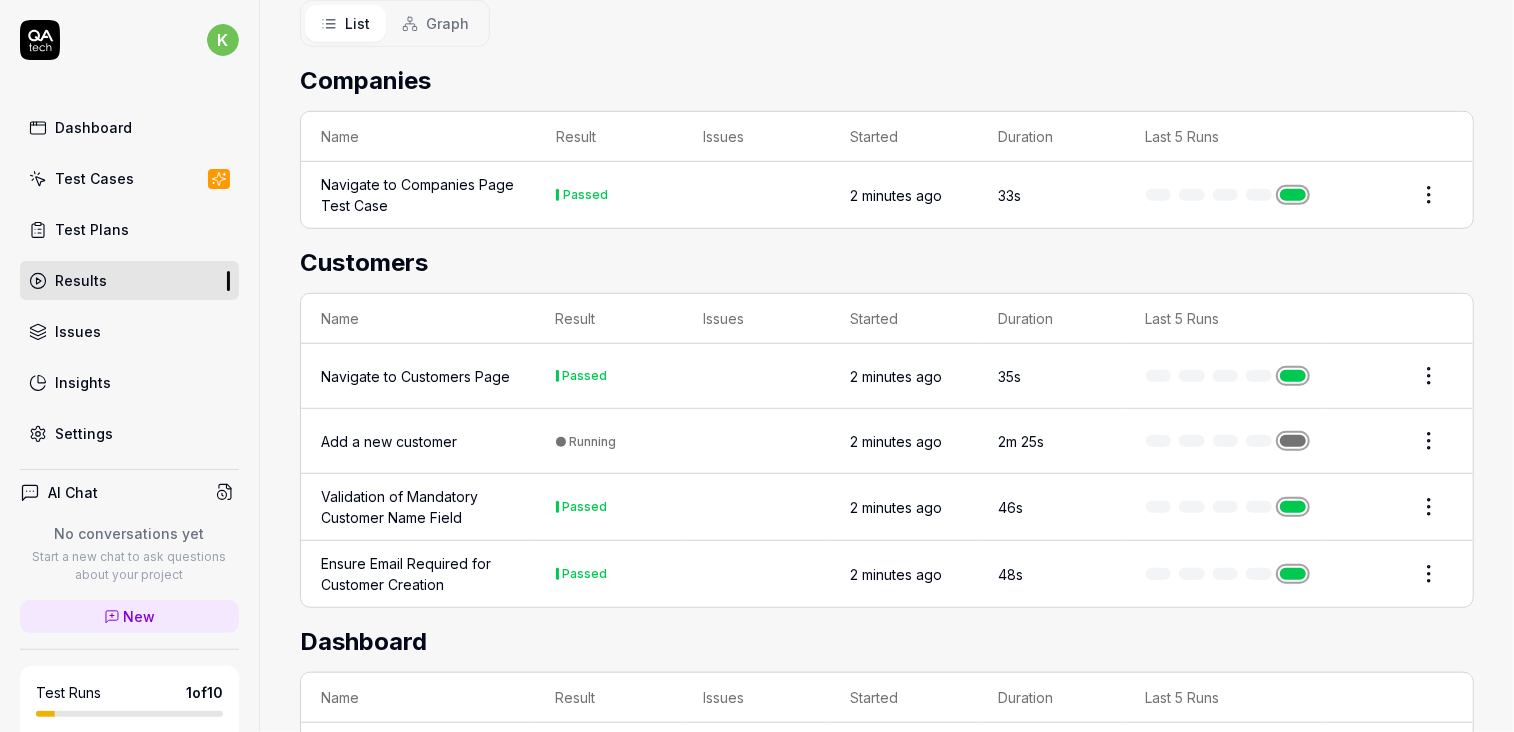 click on "Navigate to Companies Page Test Case" at bounding box center (418, 195) 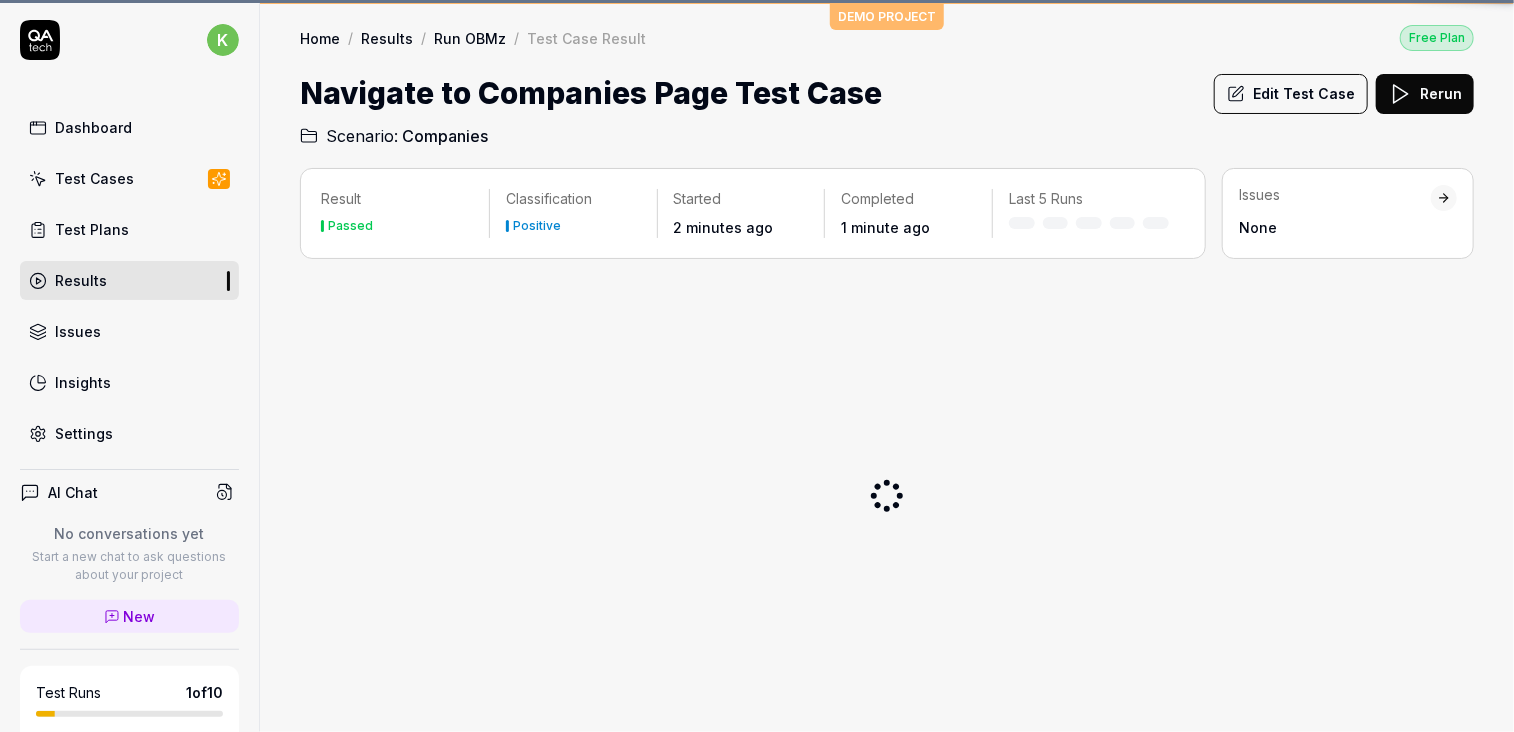 scroll, scrollTop: 0, scrollLeft: 0, axis: both 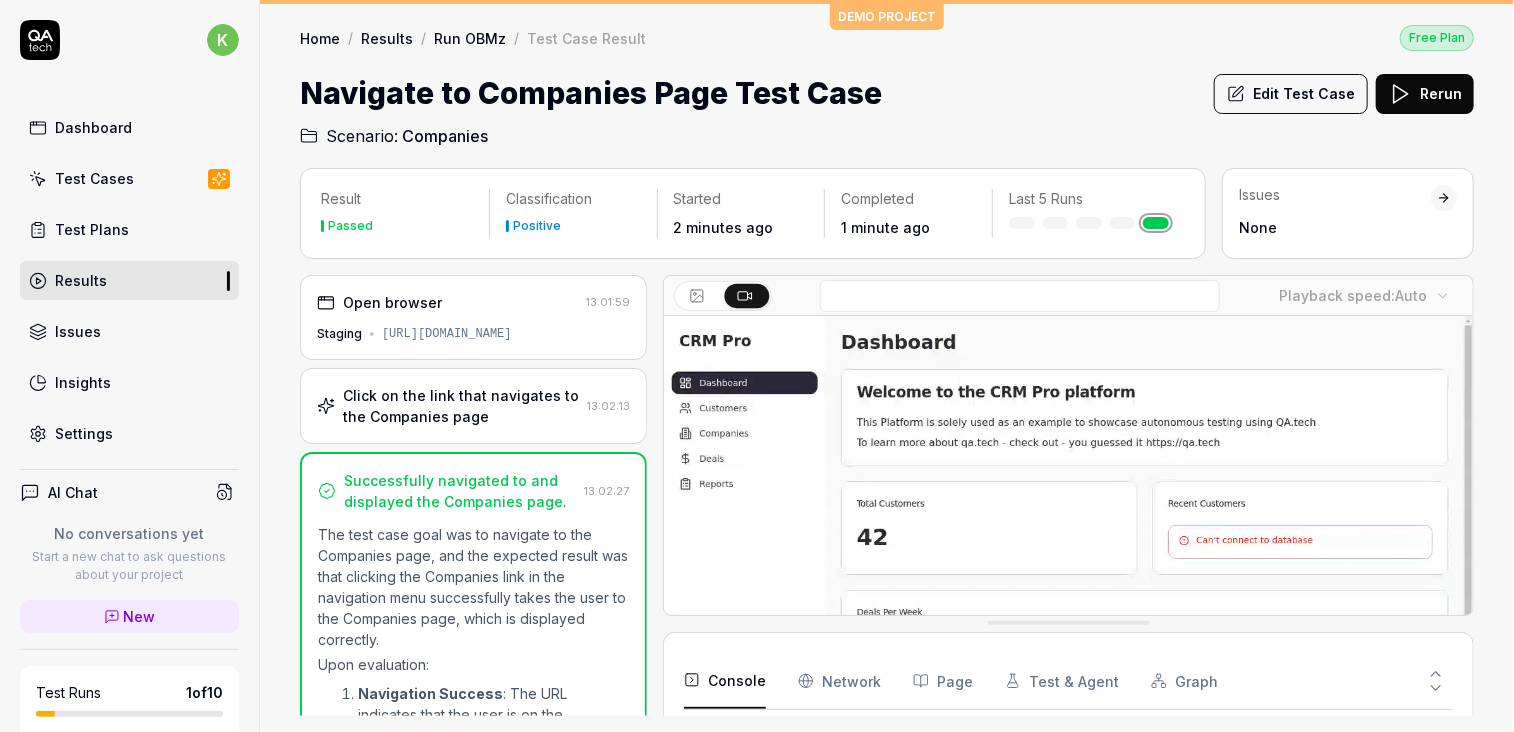 click on "[URL][DOMAIN_NAME]" at bounding box center [447, 334] 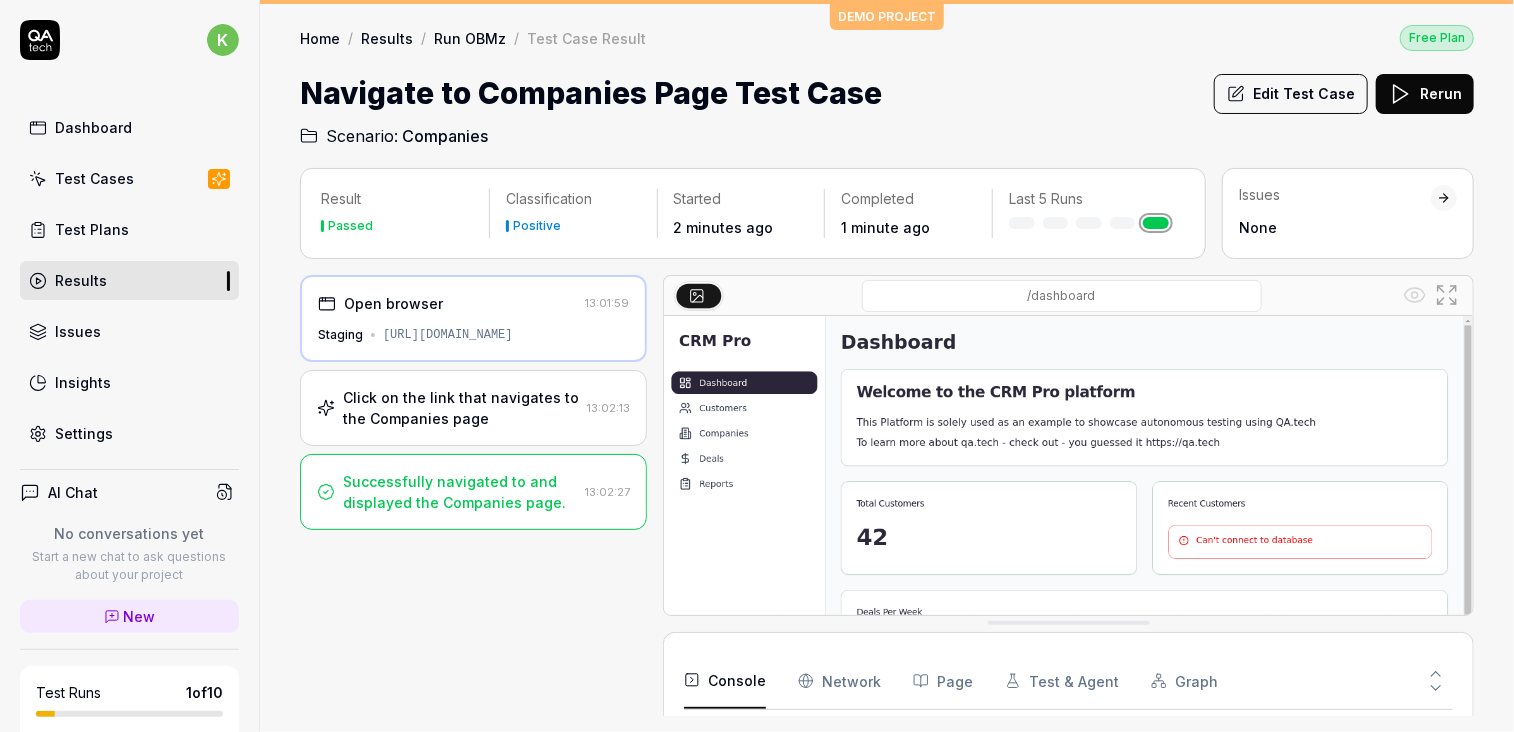 click on "Click on the link that navigates to the Companies page" at bounding box center (461, 408) 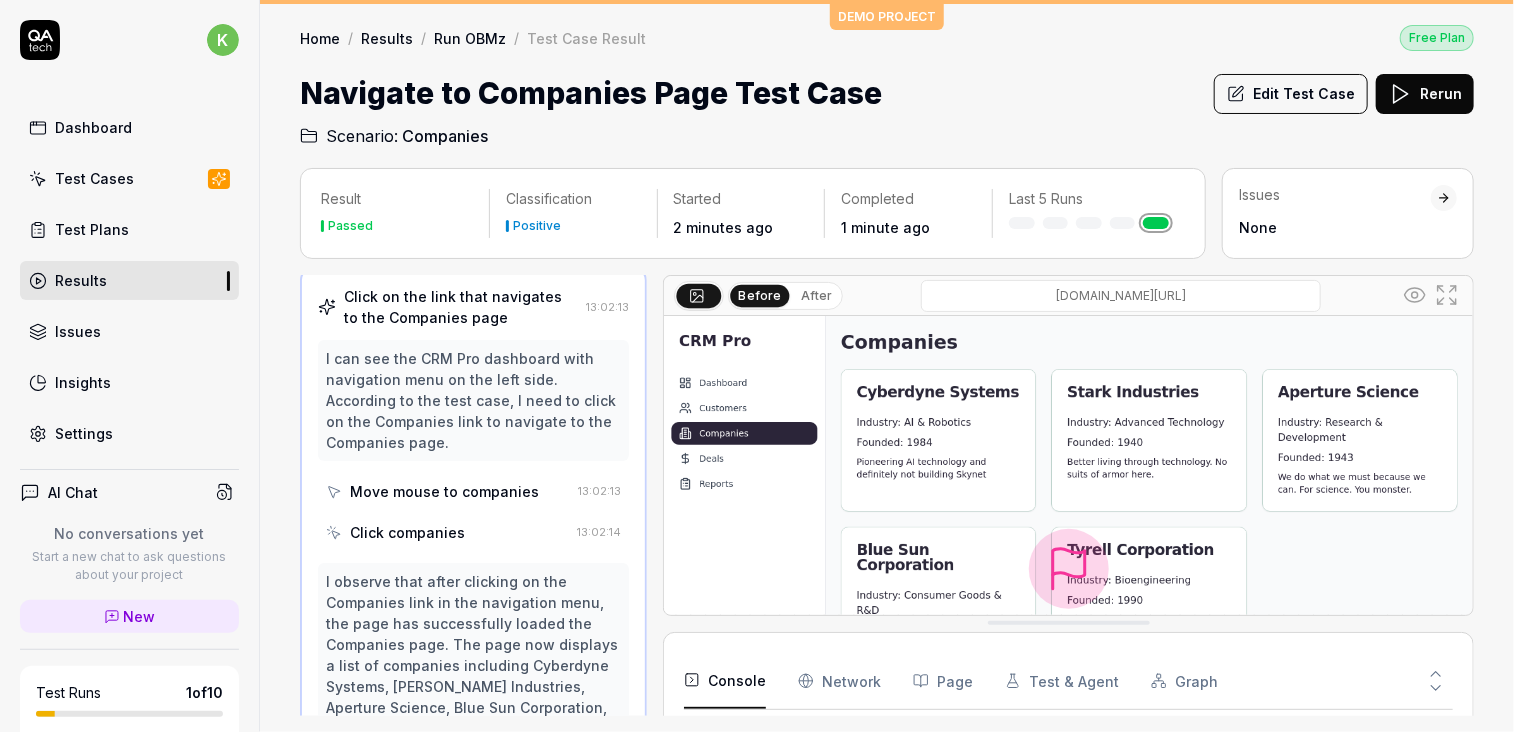 scroll, scrollTop: 28, scrollLeft: 0, axis: vertical 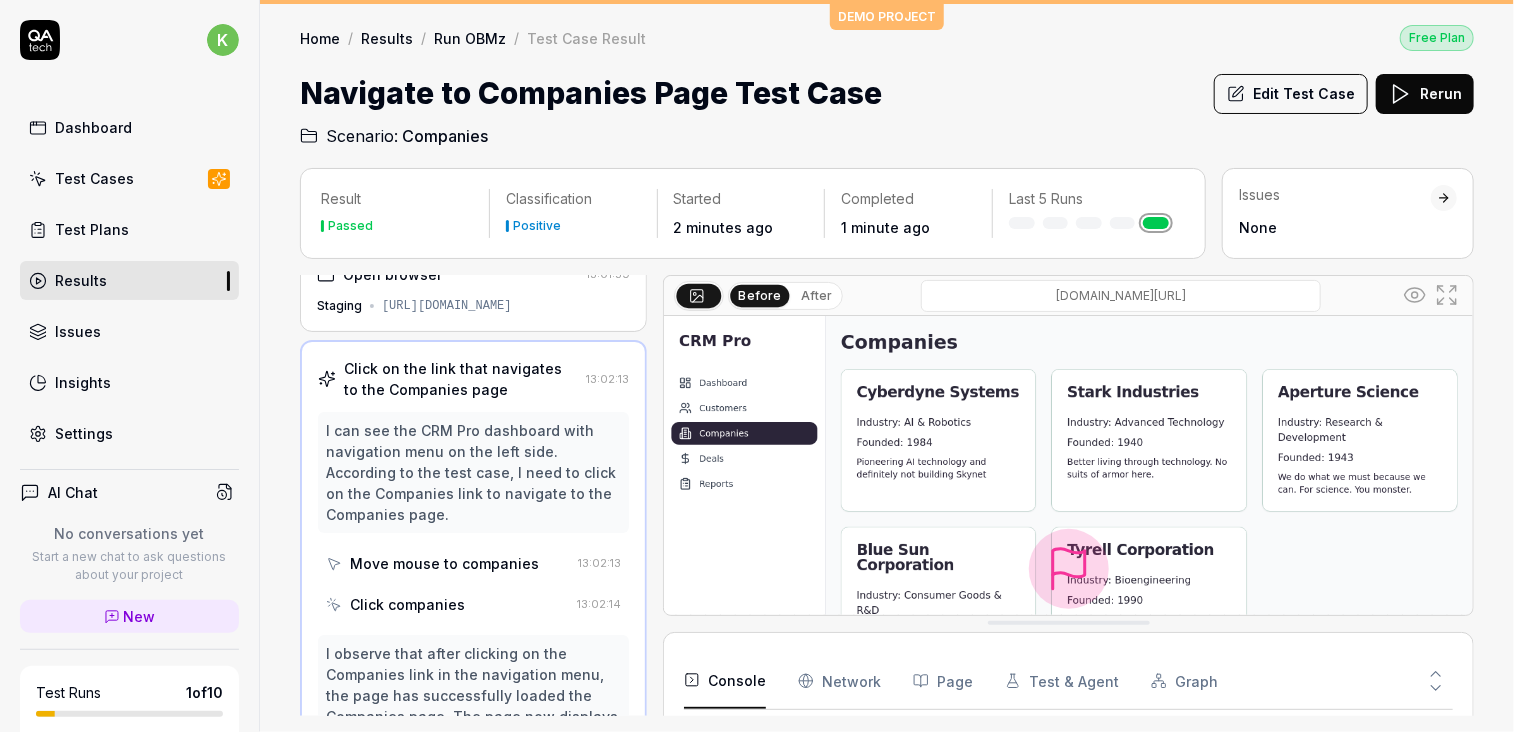 click on "I can see the CRM Pro dashboard with navigation menu on the left side. According to the test case, I need to click on the Companies link to navigate to the Companies page." at bounding box center [473, 472] 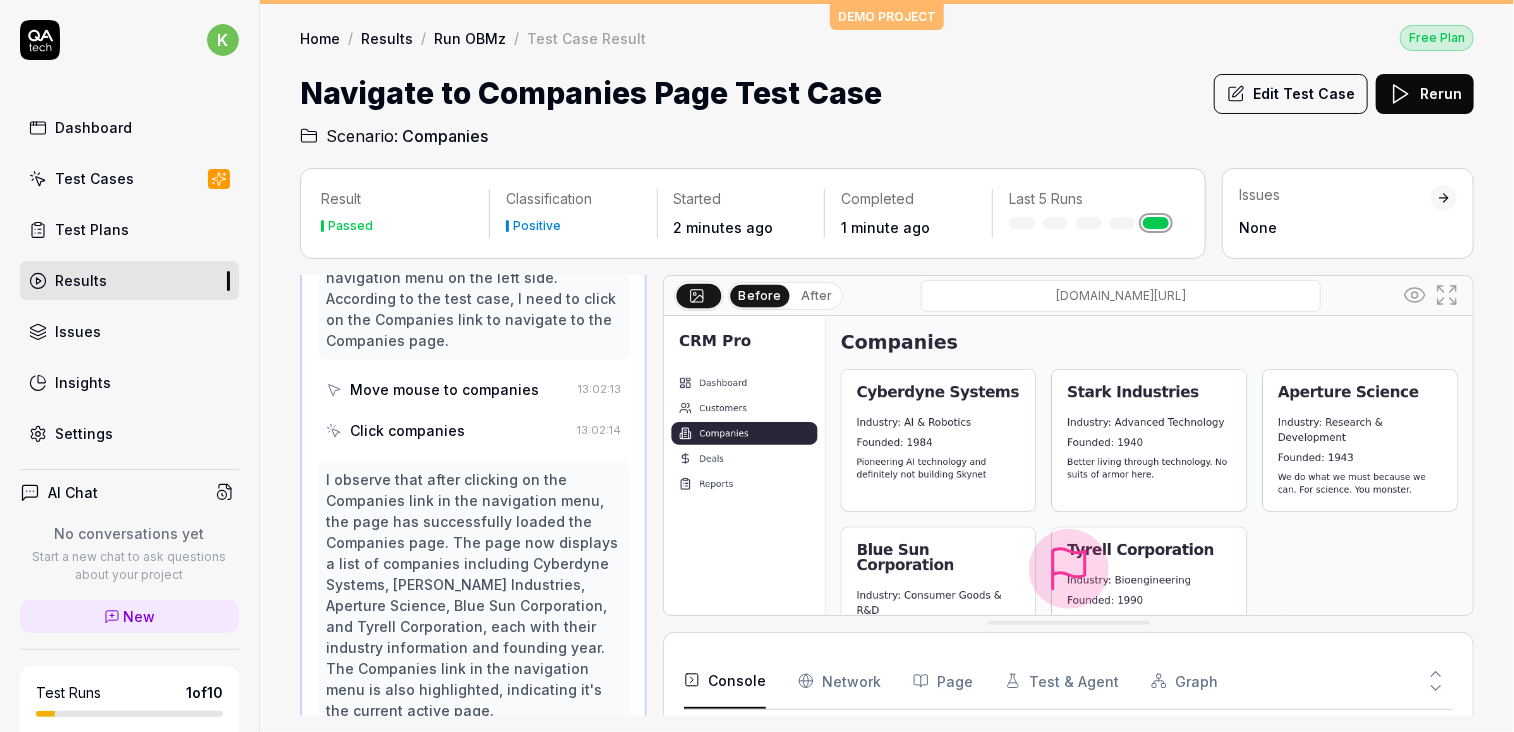 scroll, scrollTop: 211, scrollLeft: 0, axis: vertical 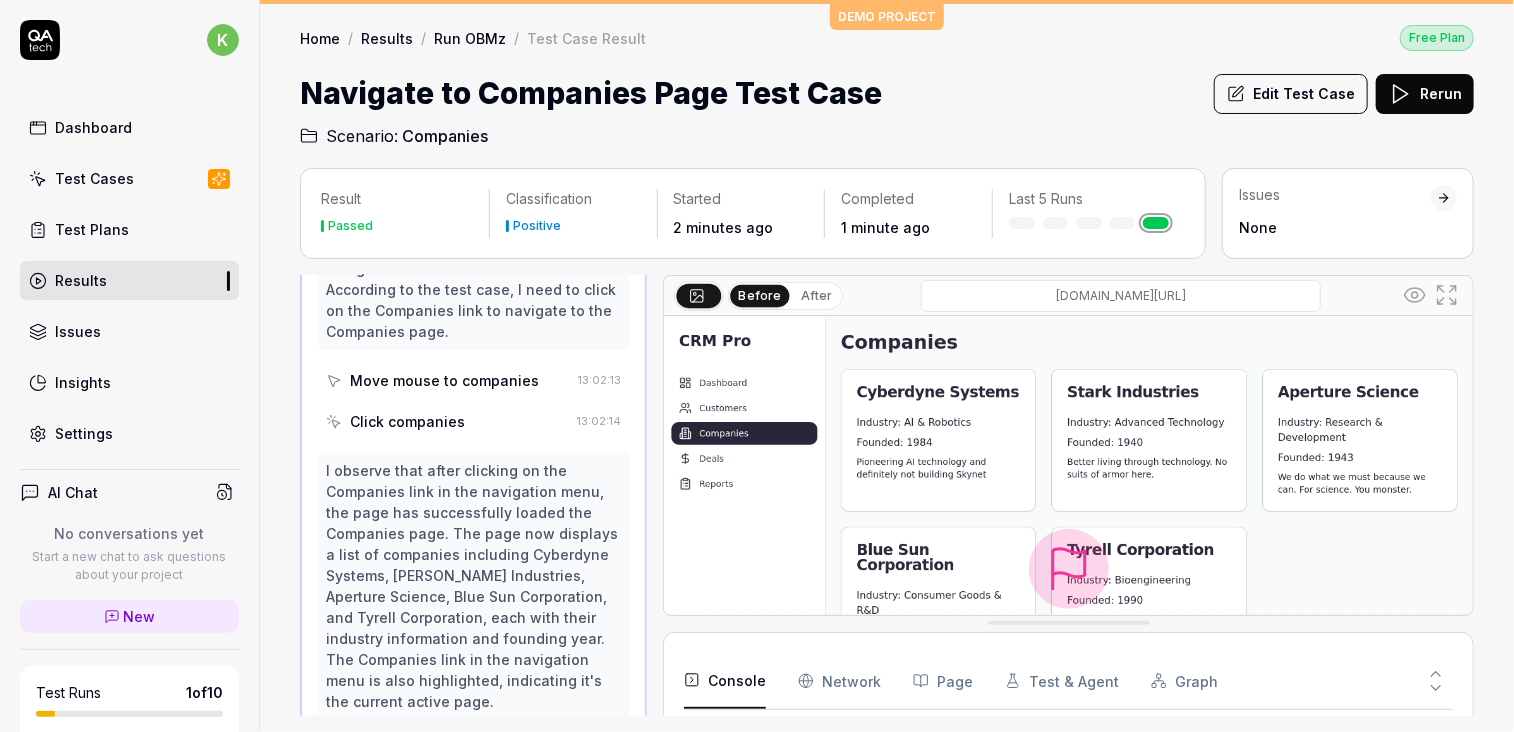 click on "Click companies" at bounding box center [407, 421] 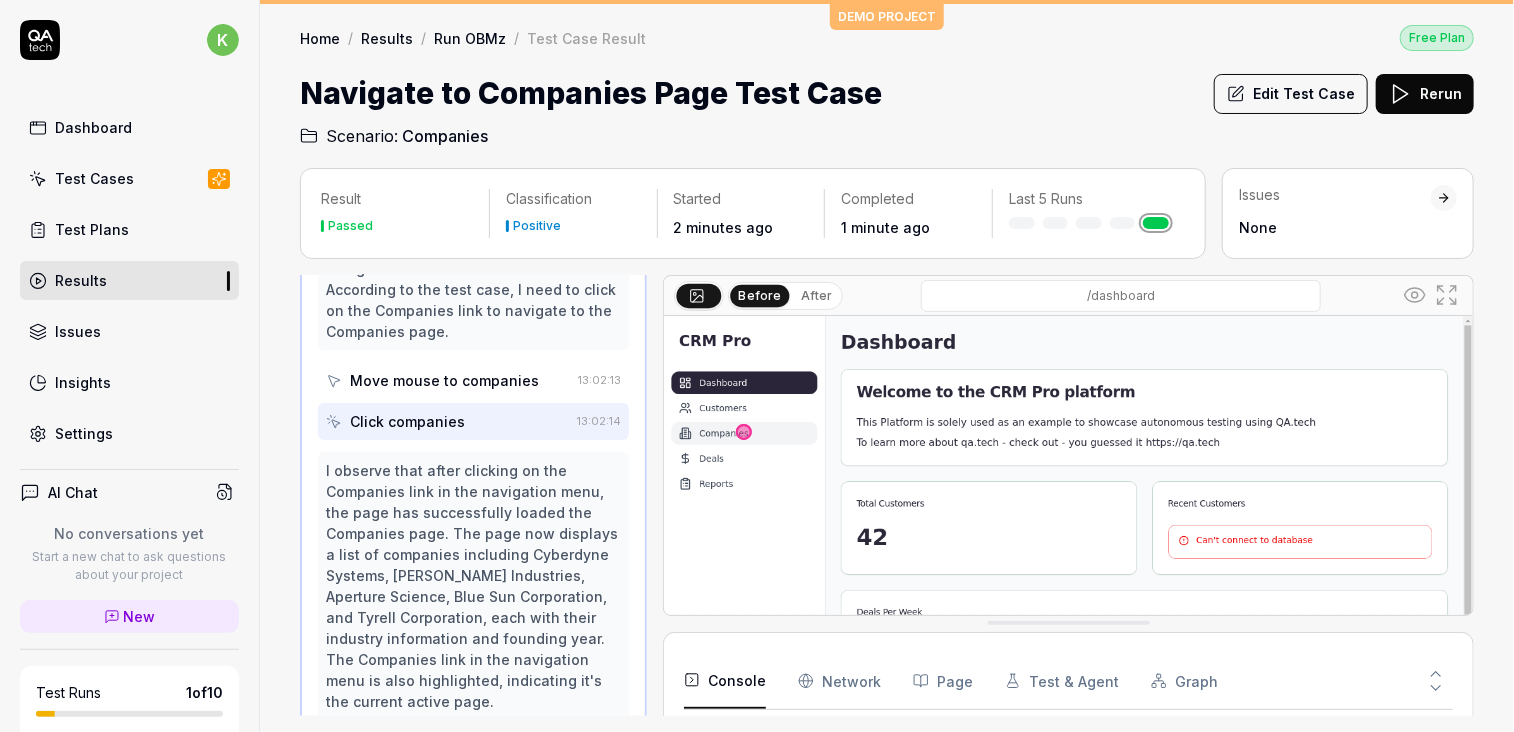 click on "Move mouse to companies" at bounding box center (444, 380) 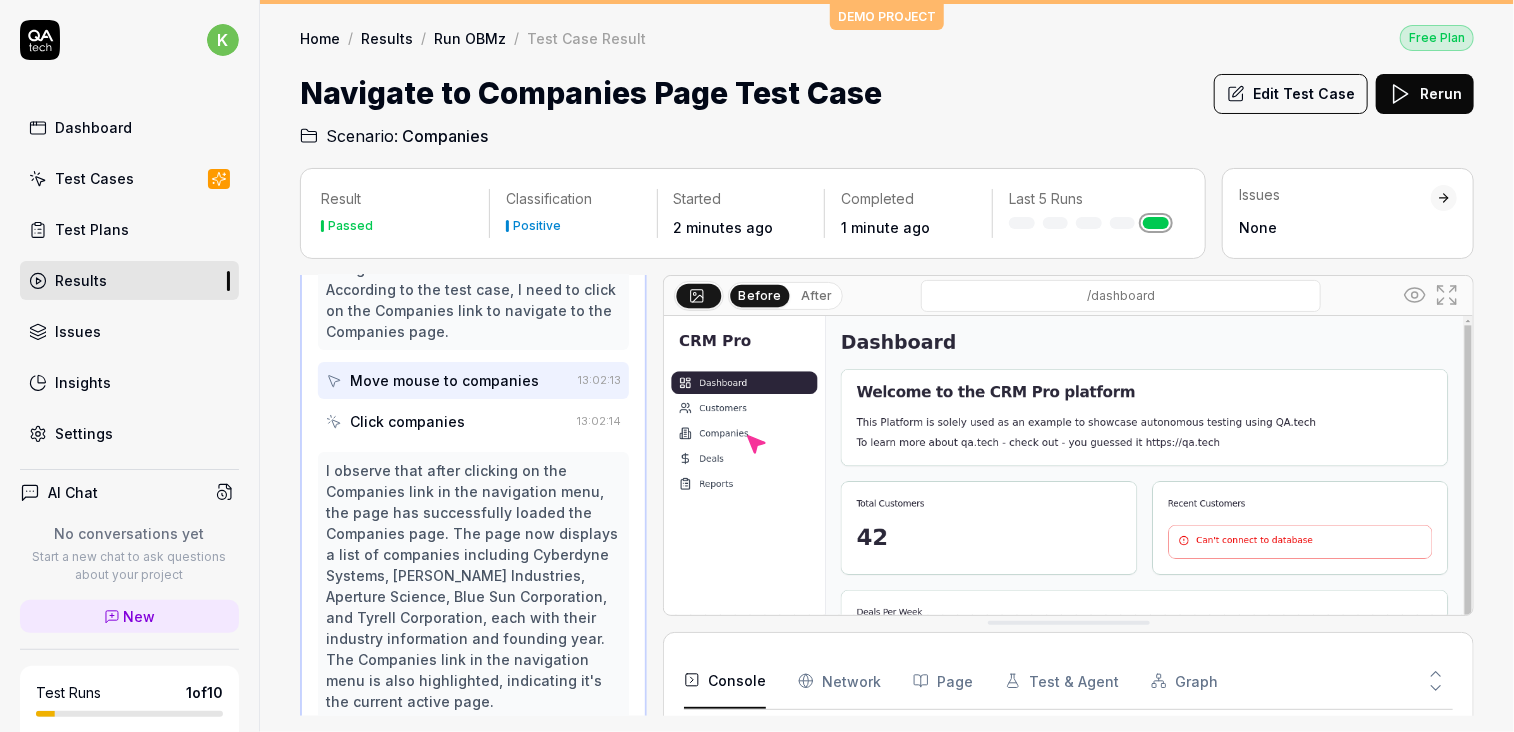 type 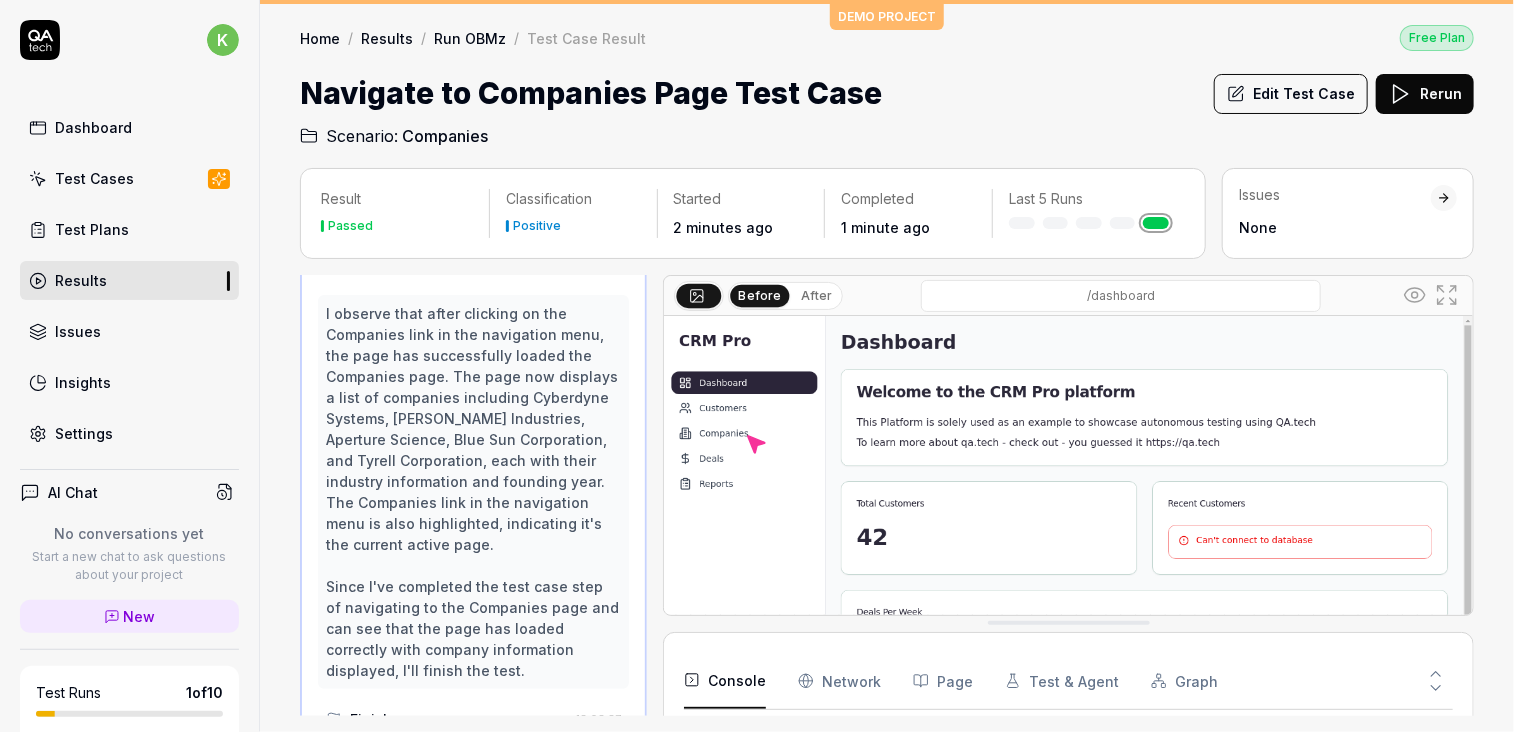 scroll, scrollTop: 489, scrollLeft: 0, axis: vertical 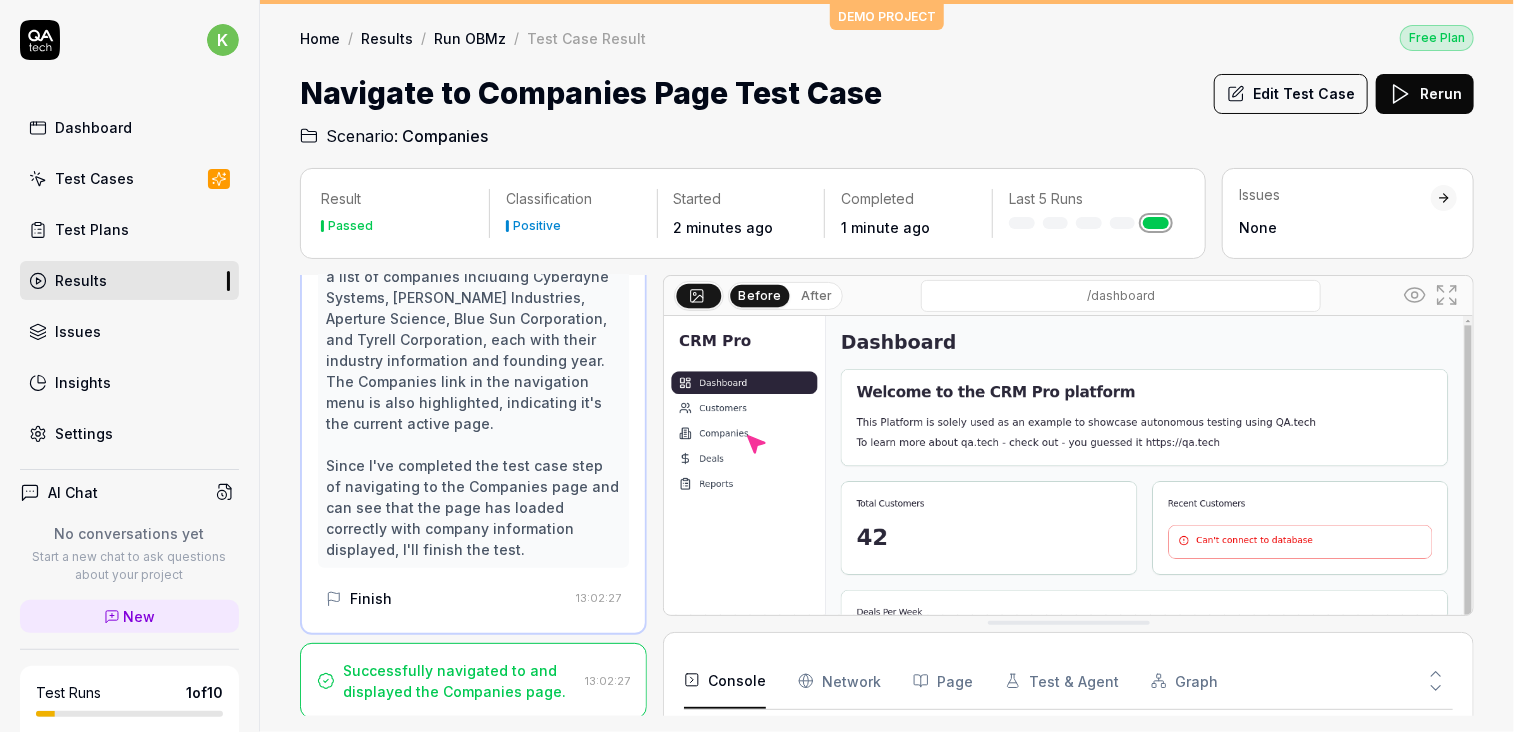 click on "Finish" at bounding box center (371, 598) 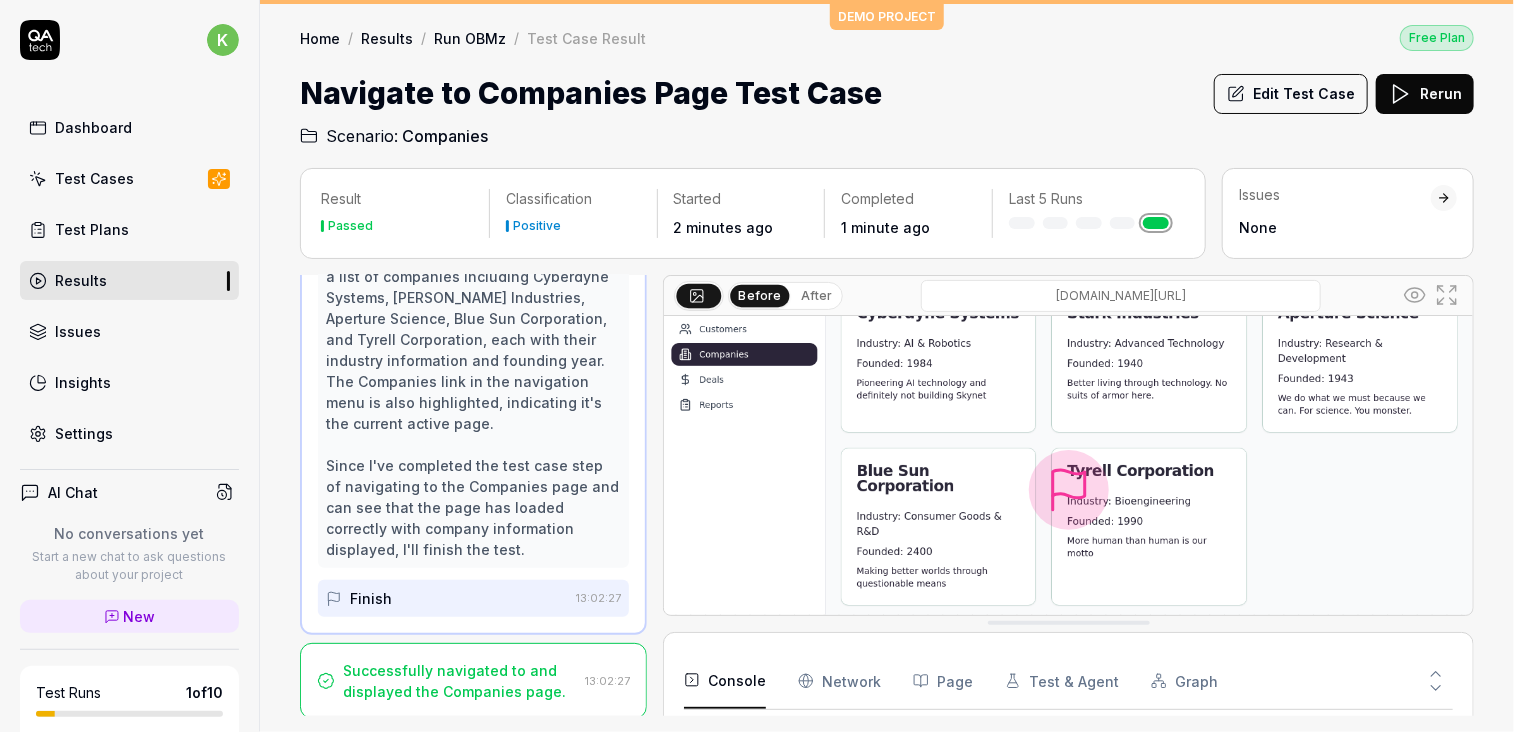 scroll, scrollTop: 196, scrollLeft: 0, axis: vertical 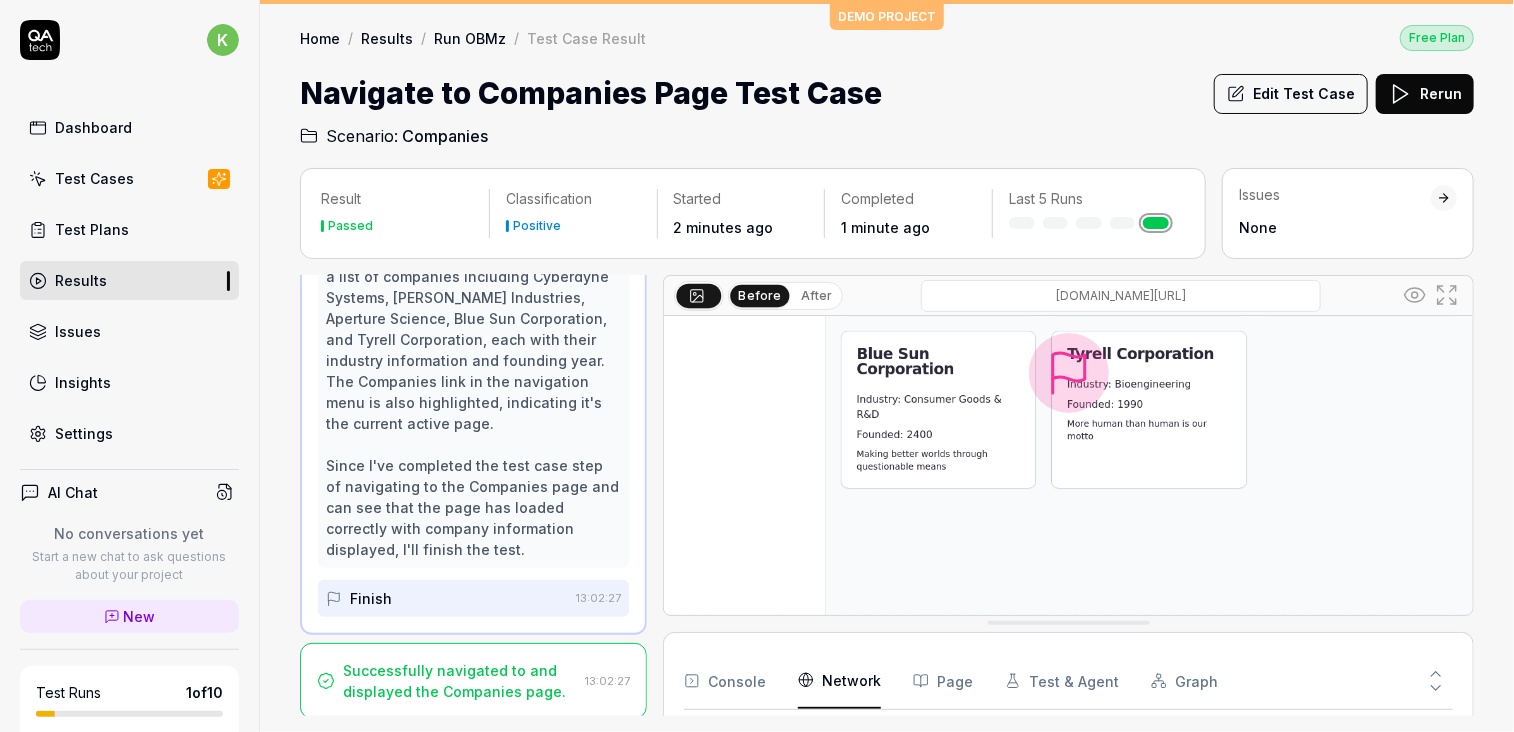 click on "Network" at bounding box center [839, 681] 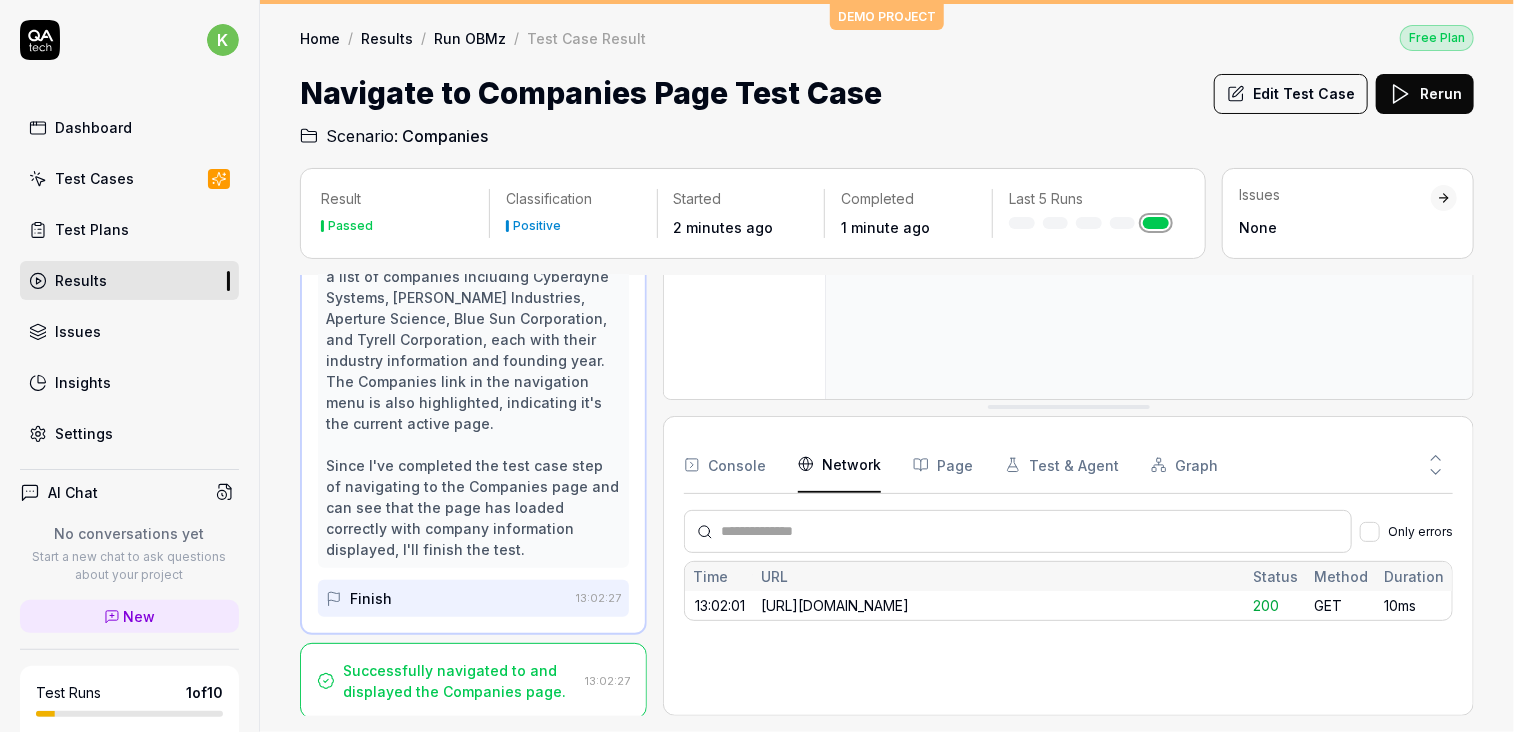 click on "Console" at bounding box center (725, 465) 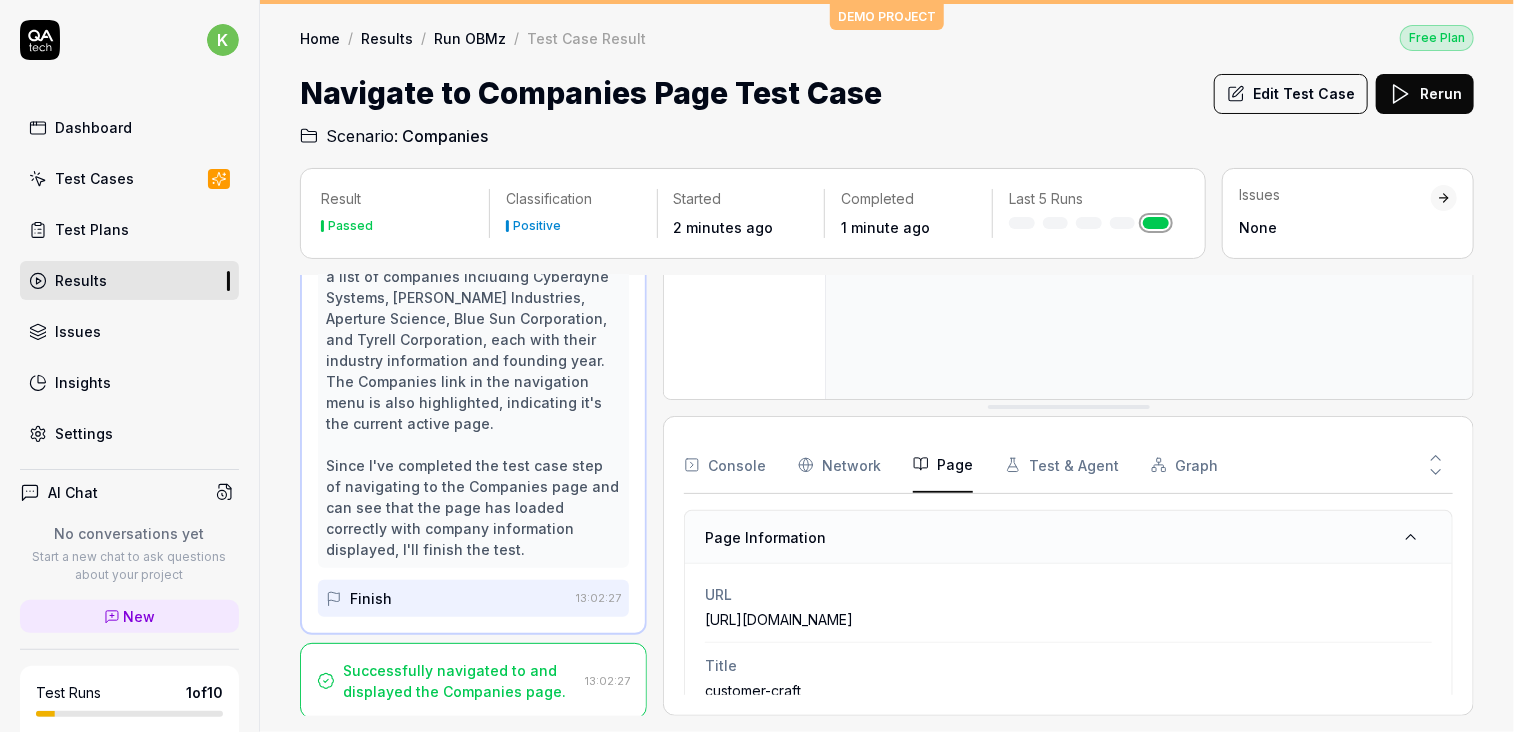 click on "Page" at bounding box center [943, 465] 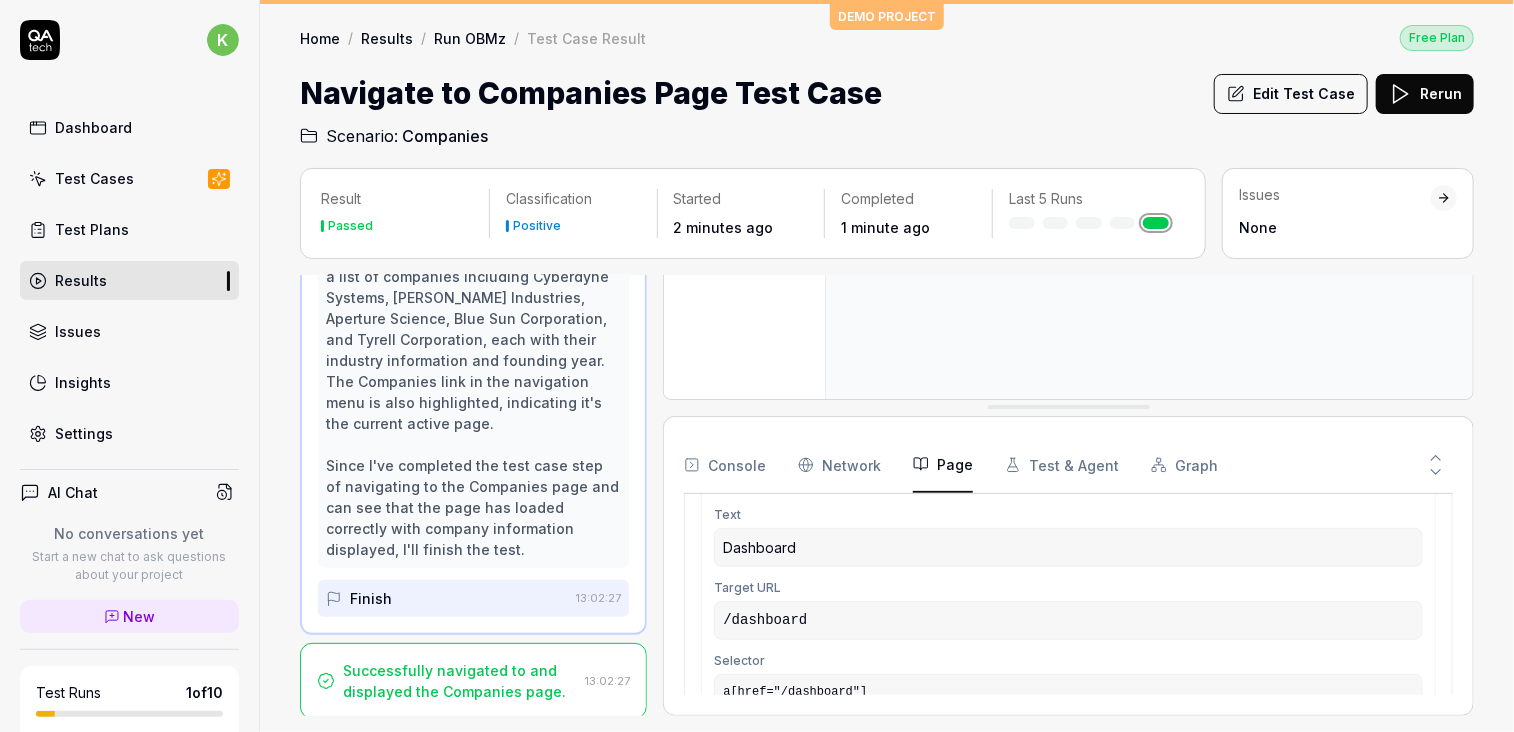 scroll, scrollTop: 995, scrollLeft: 0, axis: vertical 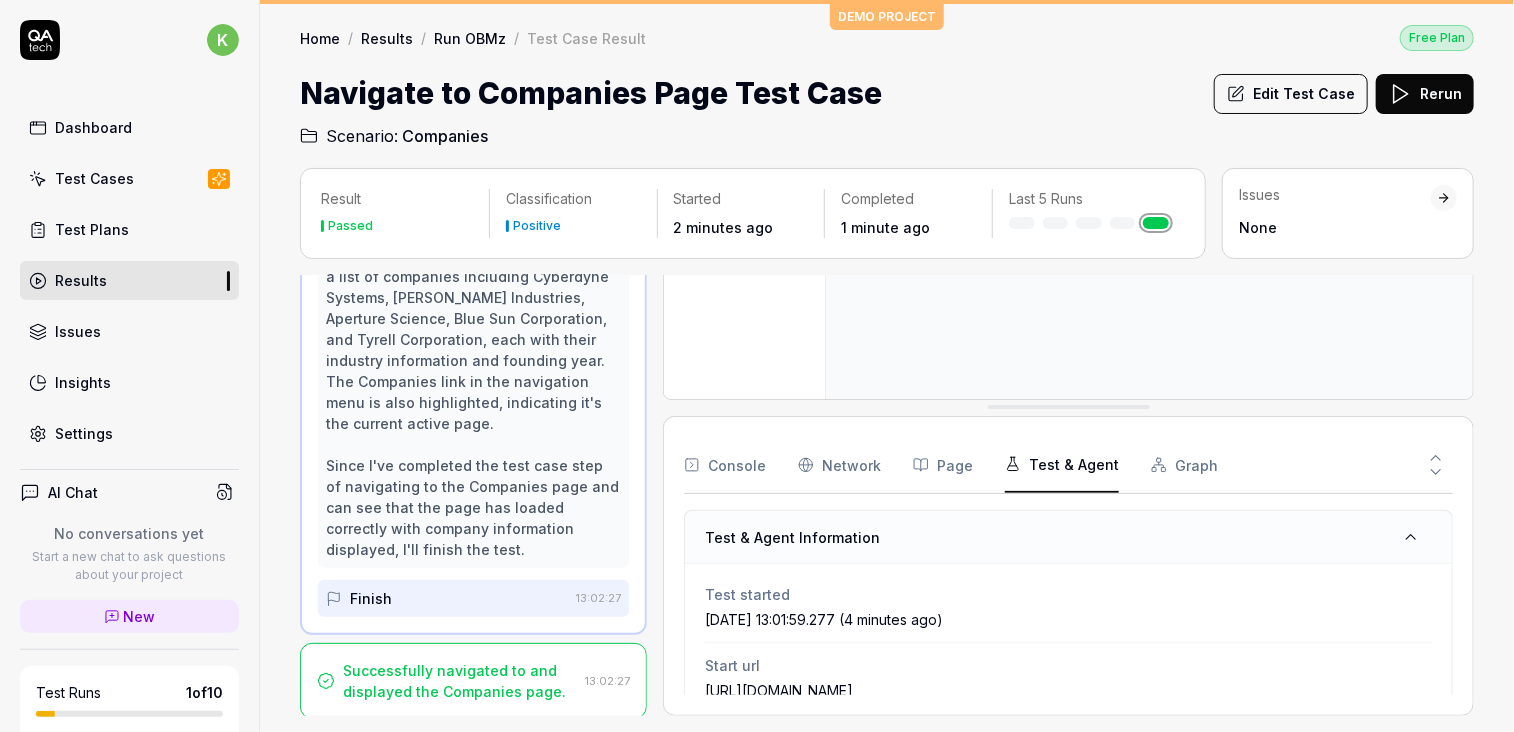 click on "Test & Agent" at bounding box center (1062, 465) 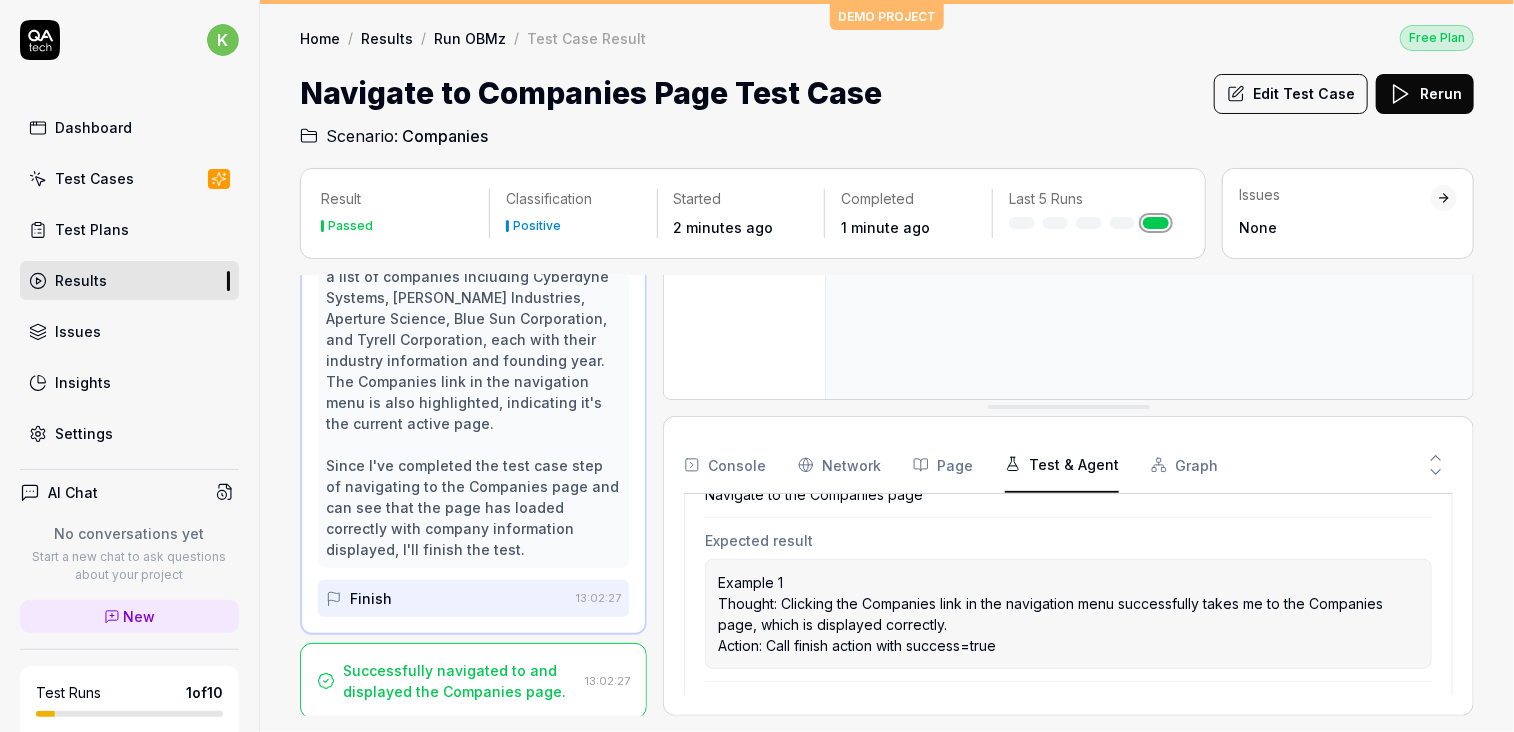 scroll, scrollTop: 264, scrollLeft: 0, axis: vertical 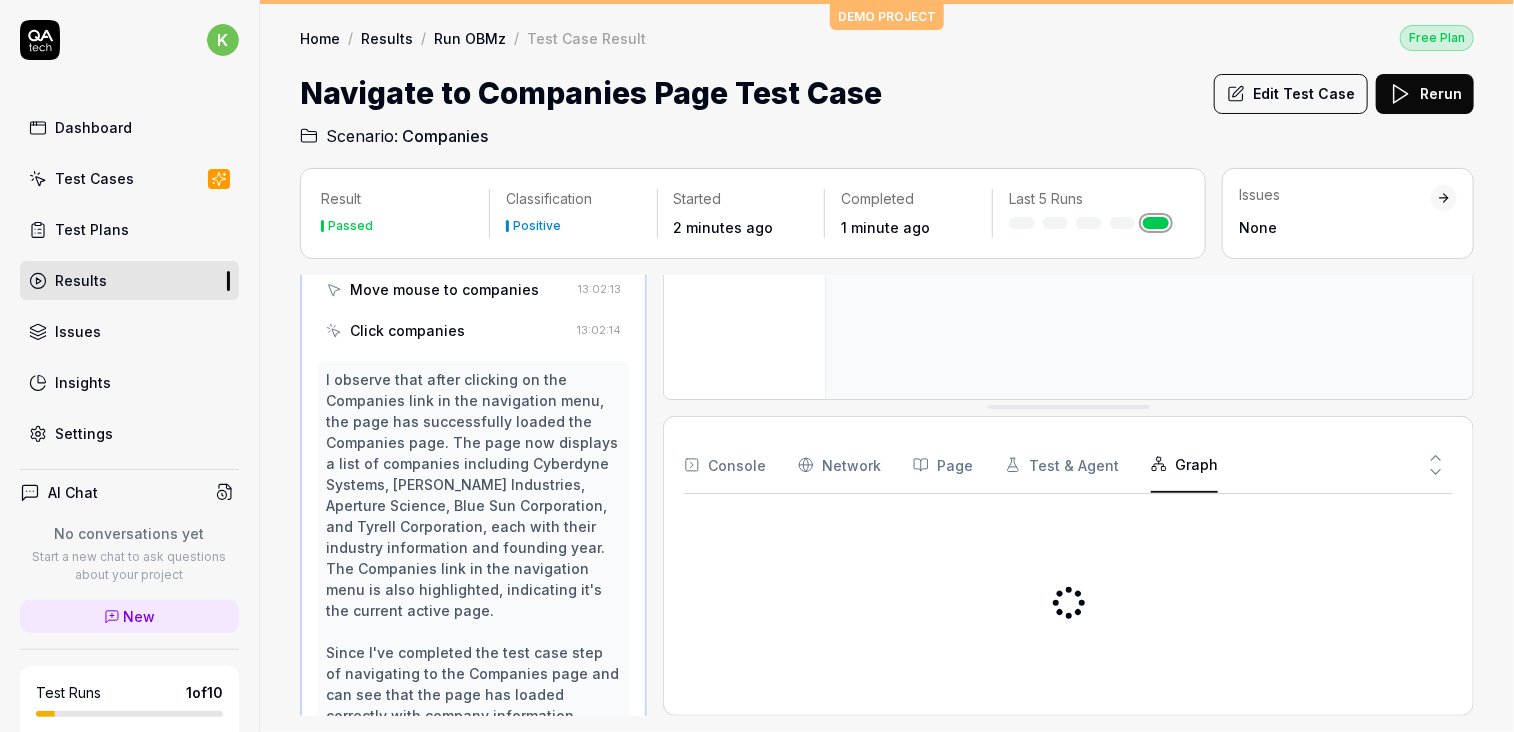click 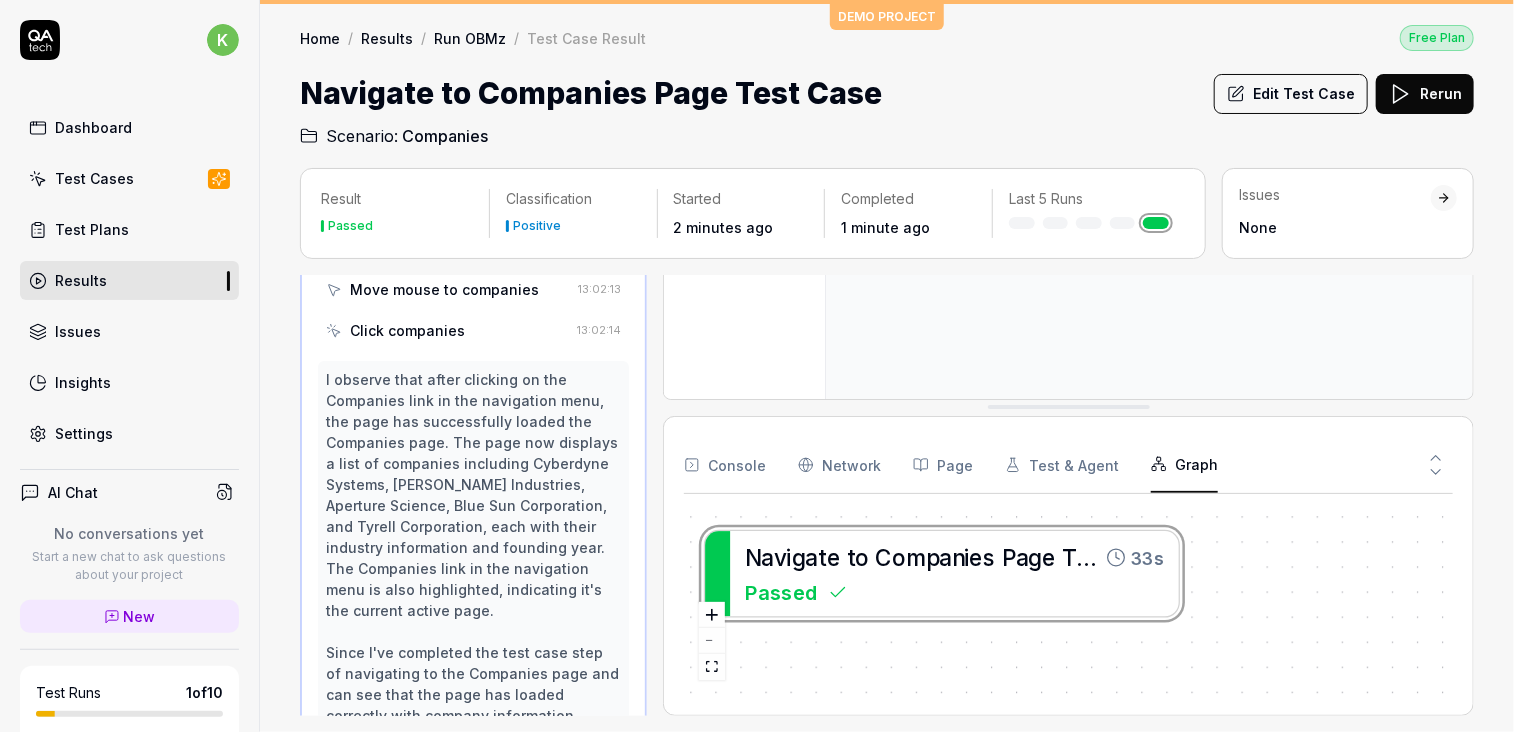 click on "Edit Test Case" at bounding box center (1291, 94) 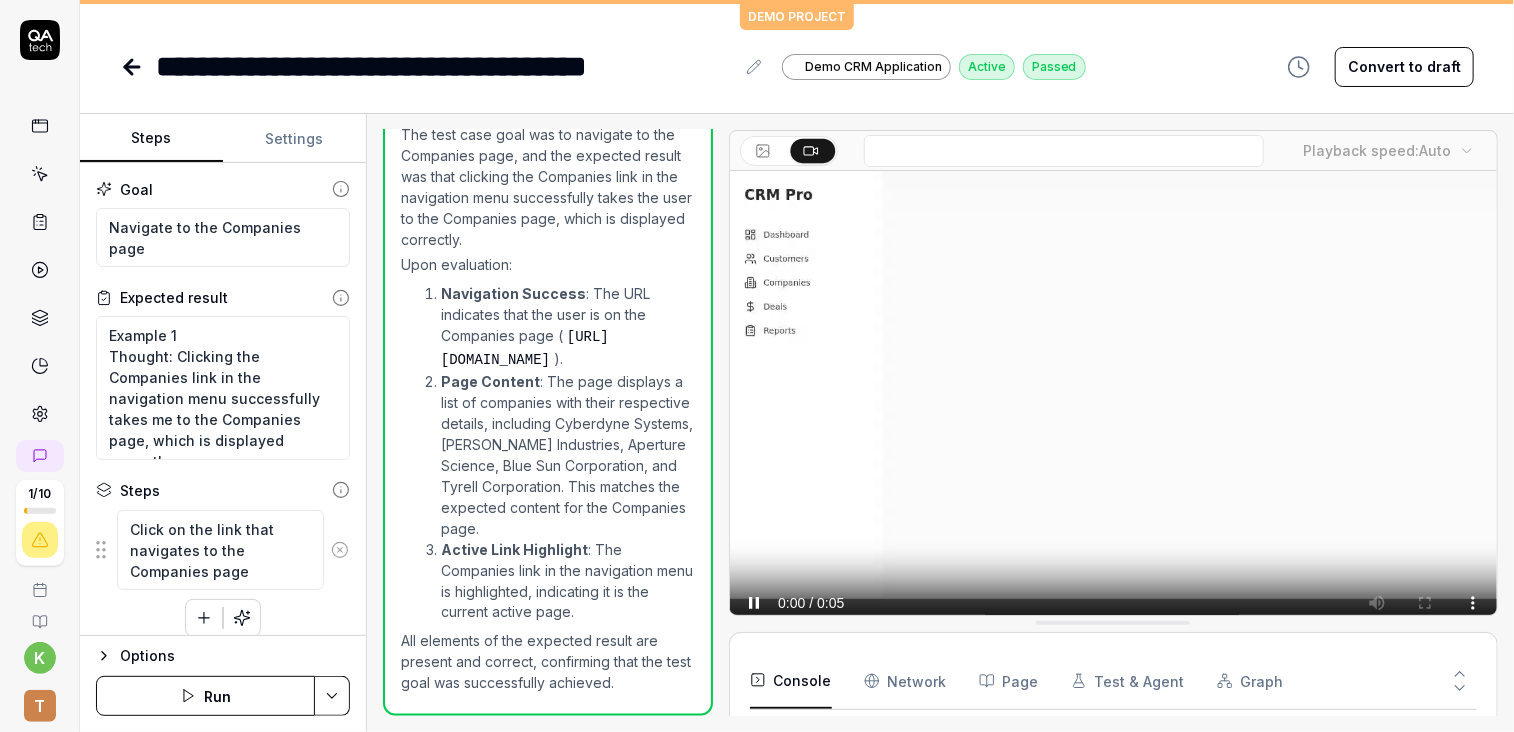 scroll, scrollTop: 306, scrollLeft: 0, axis: vertical 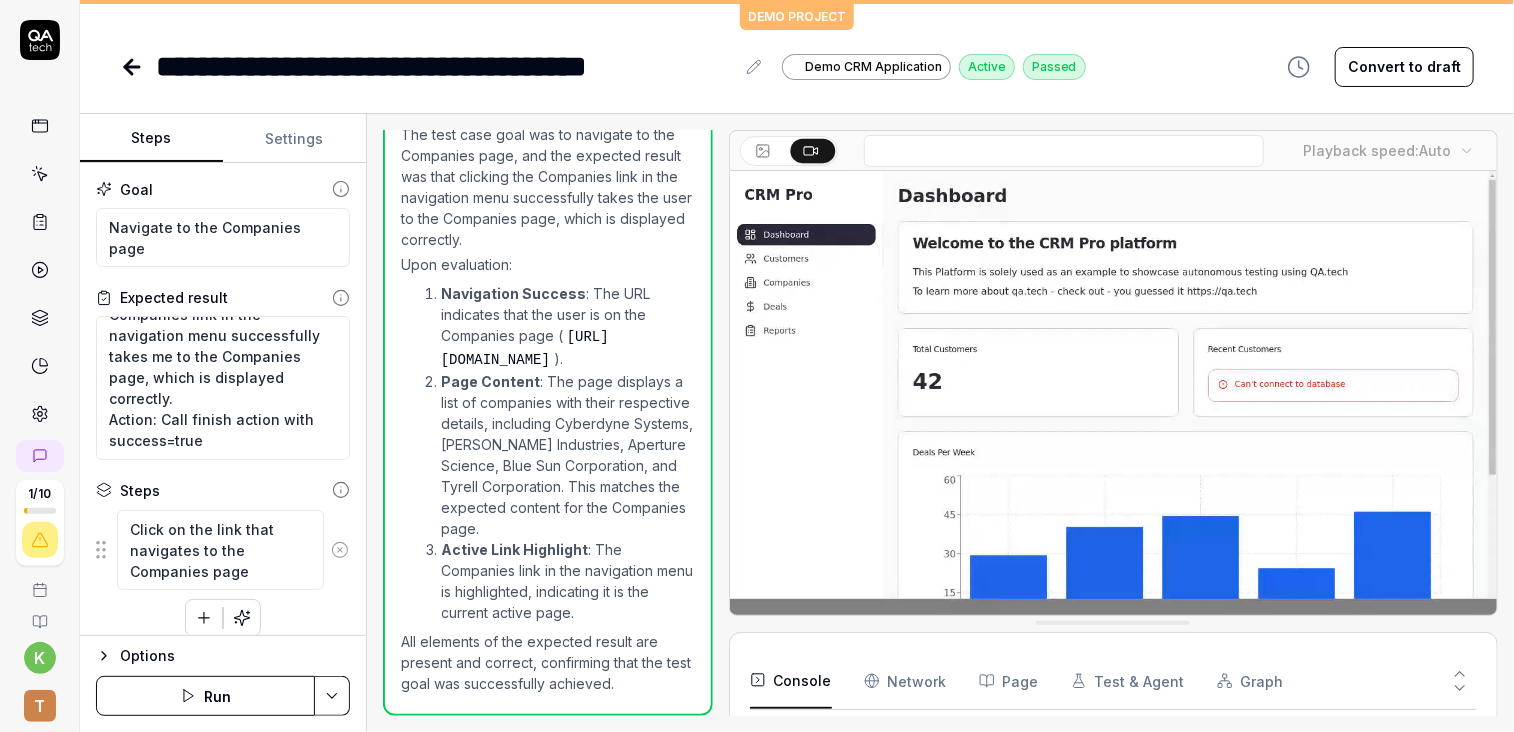 click 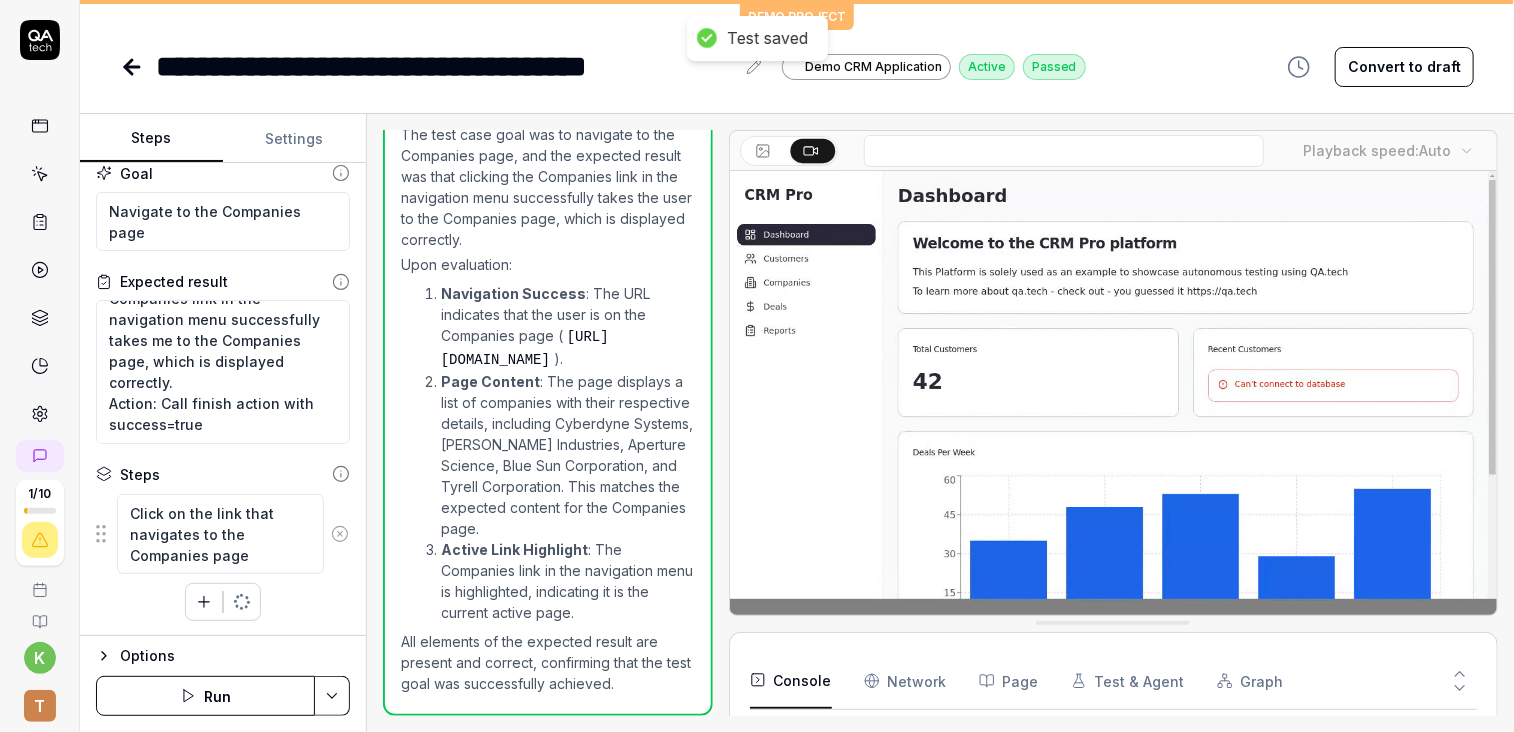 scroll, scrollTop: 0, scrollLeft: 0, axis: both 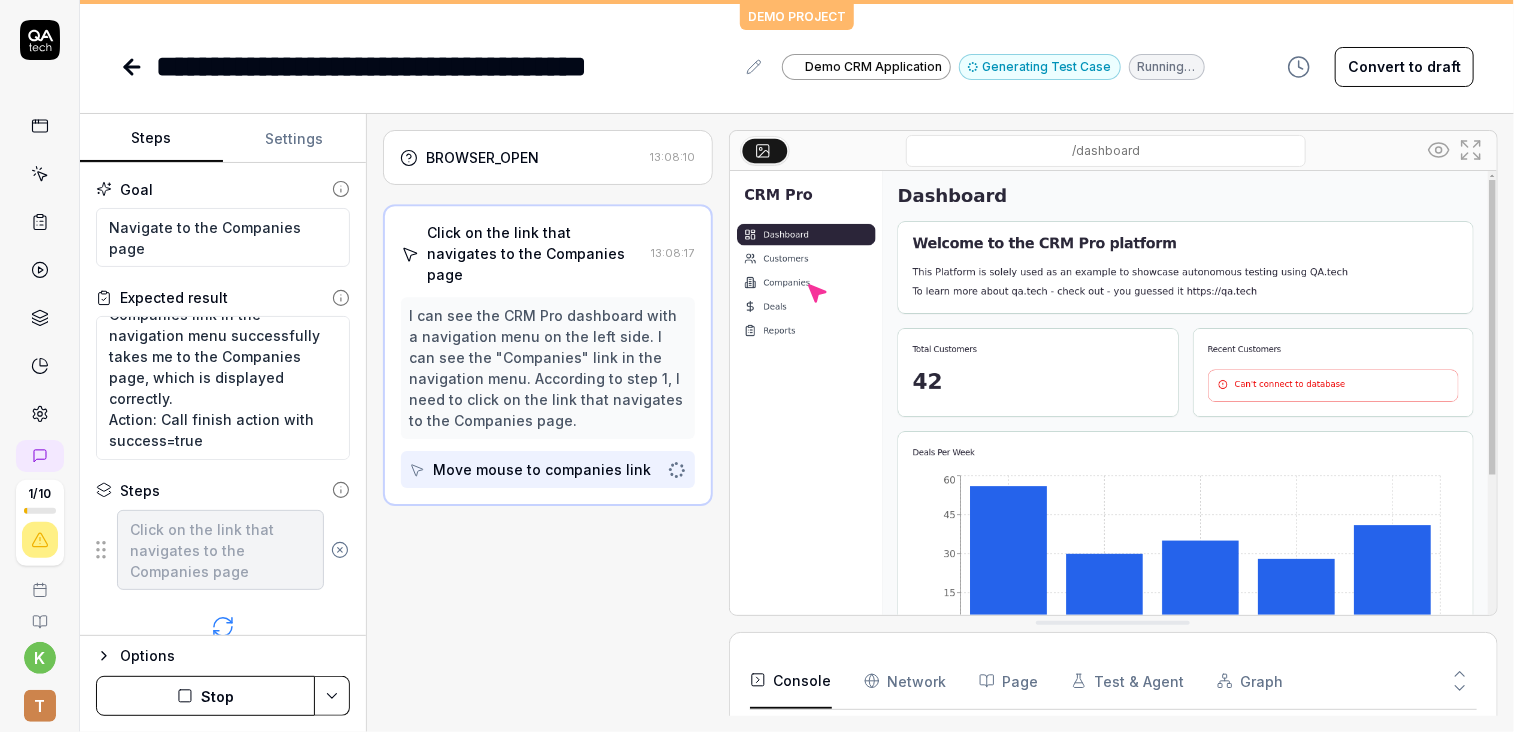 click 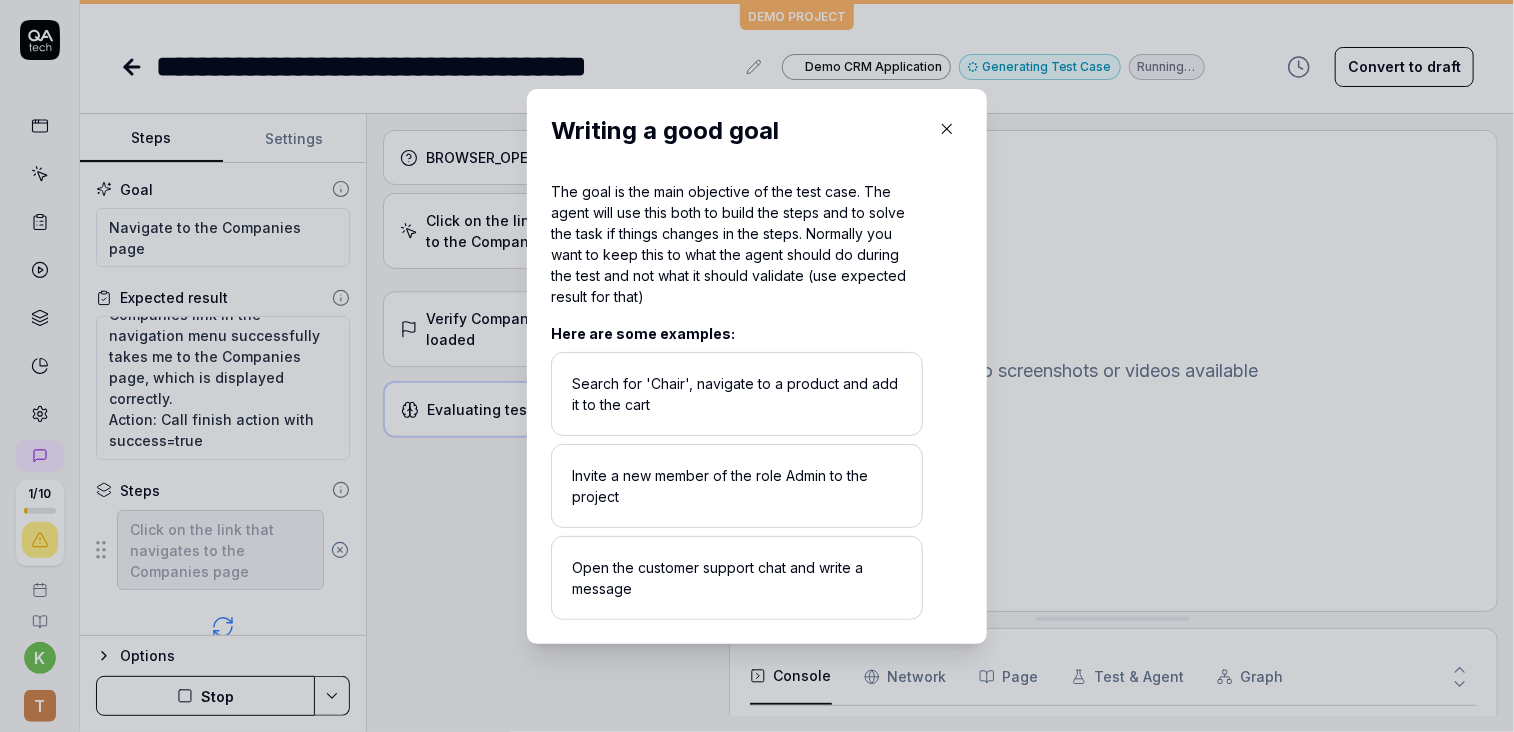 scroll, scrollTop: 0, scrollLeft: 0, axis: both 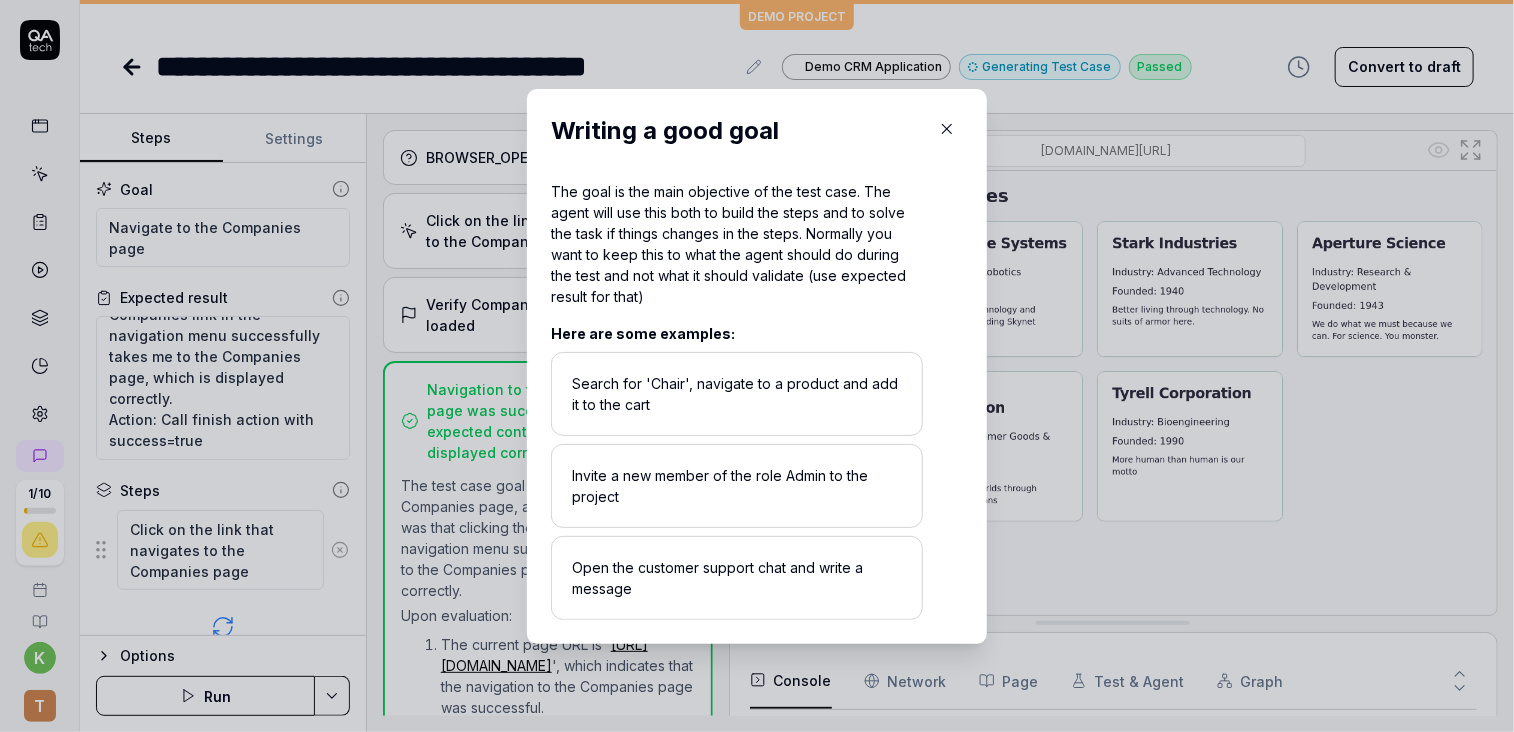 click 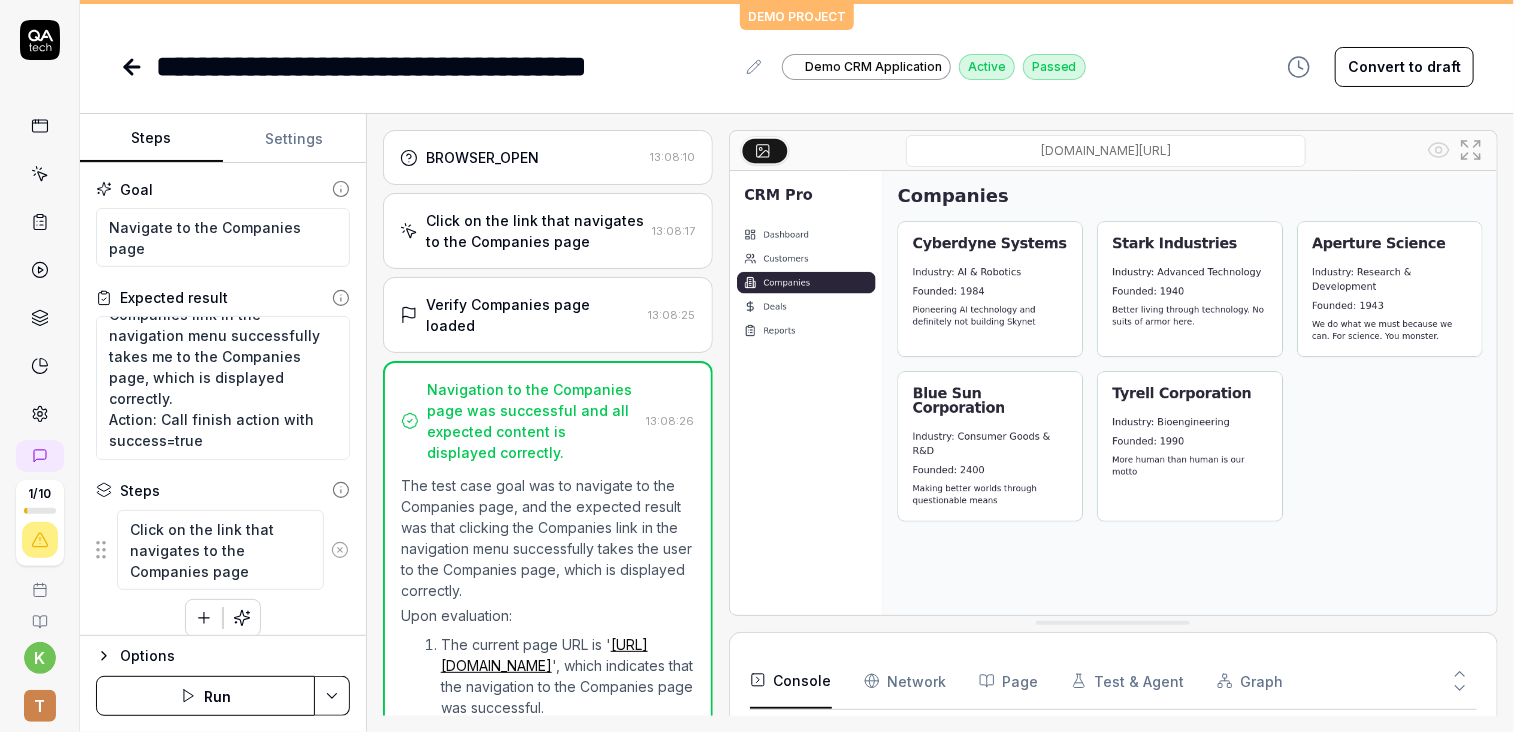 type on "*" 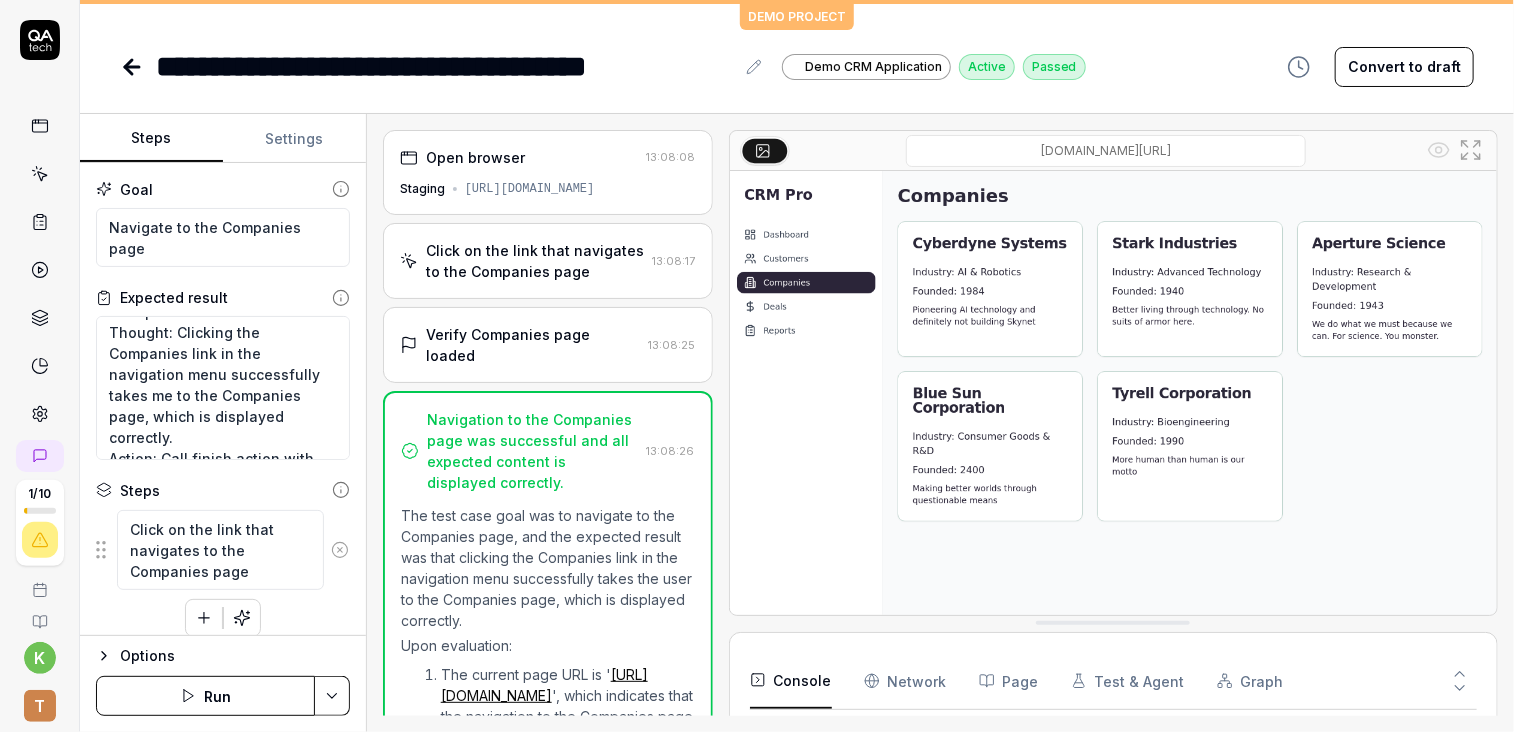 scroll, scrollTop: 28, scrollLeft: 0, axis: vertical 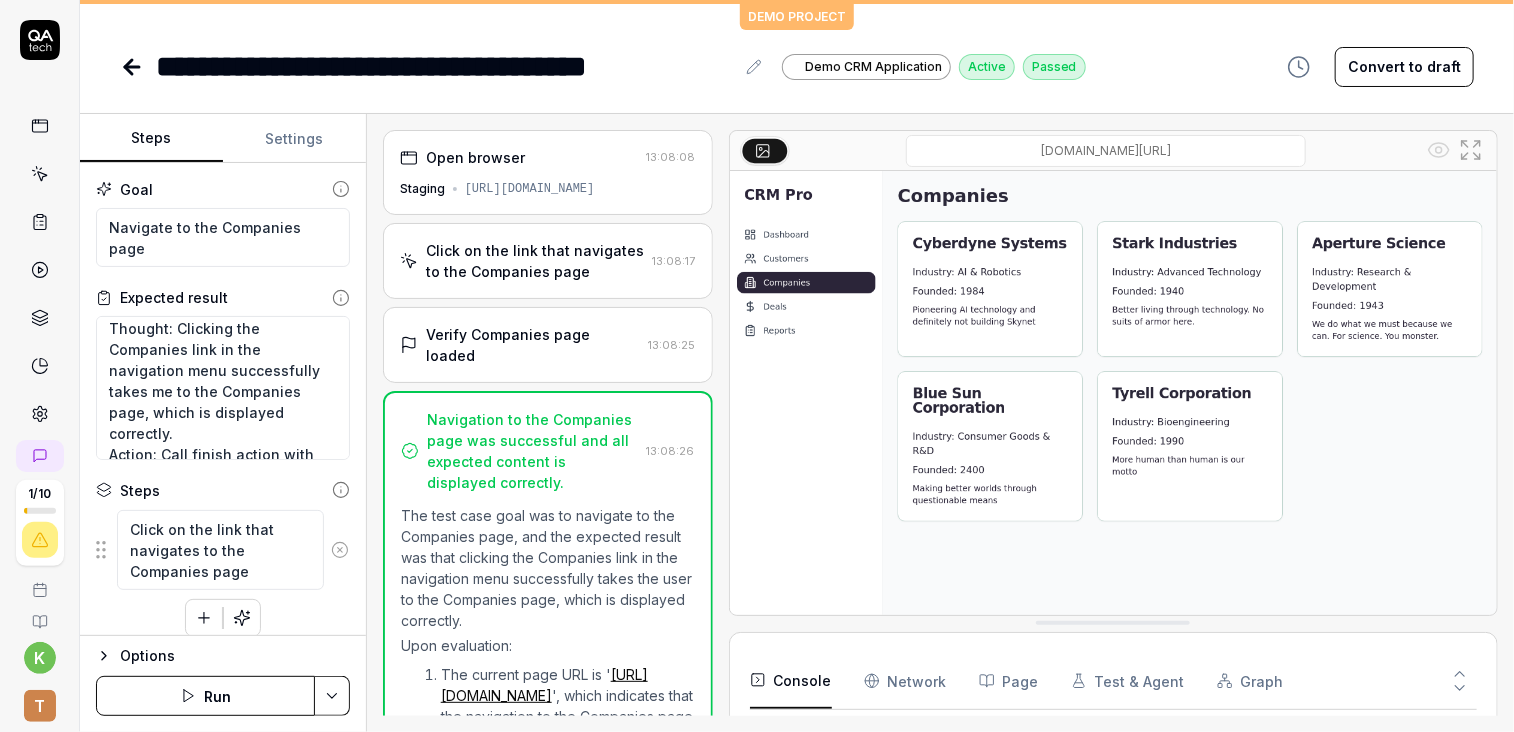 click 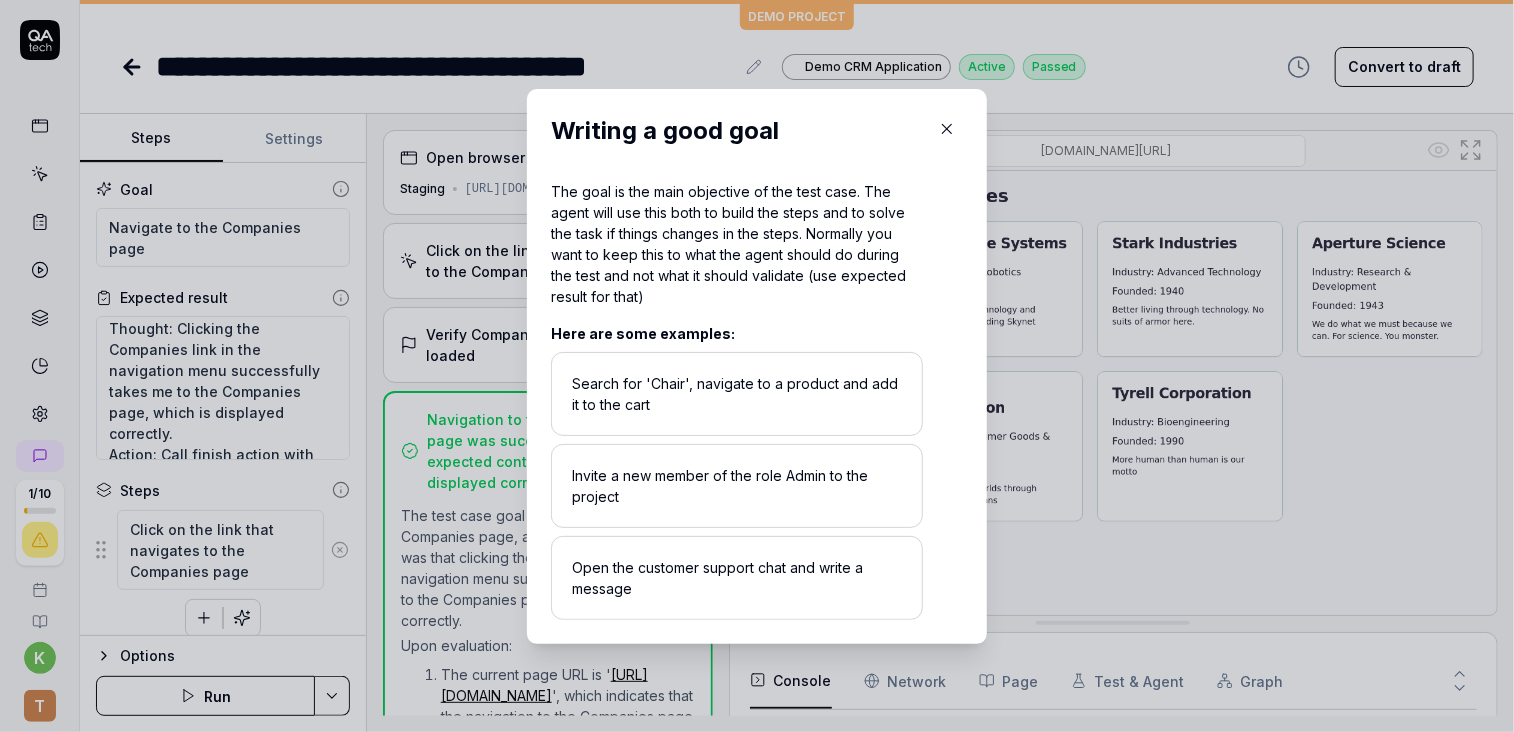 type 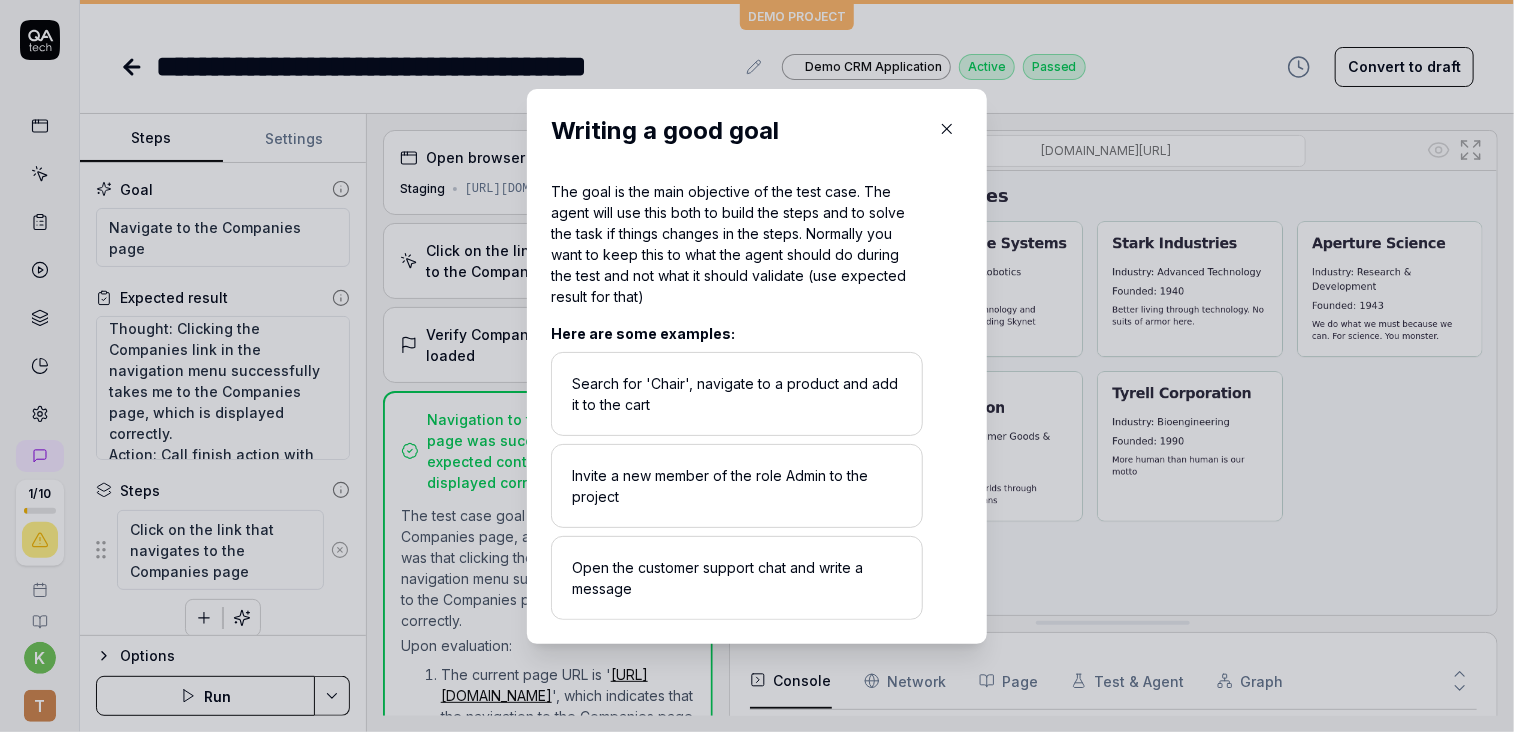 click 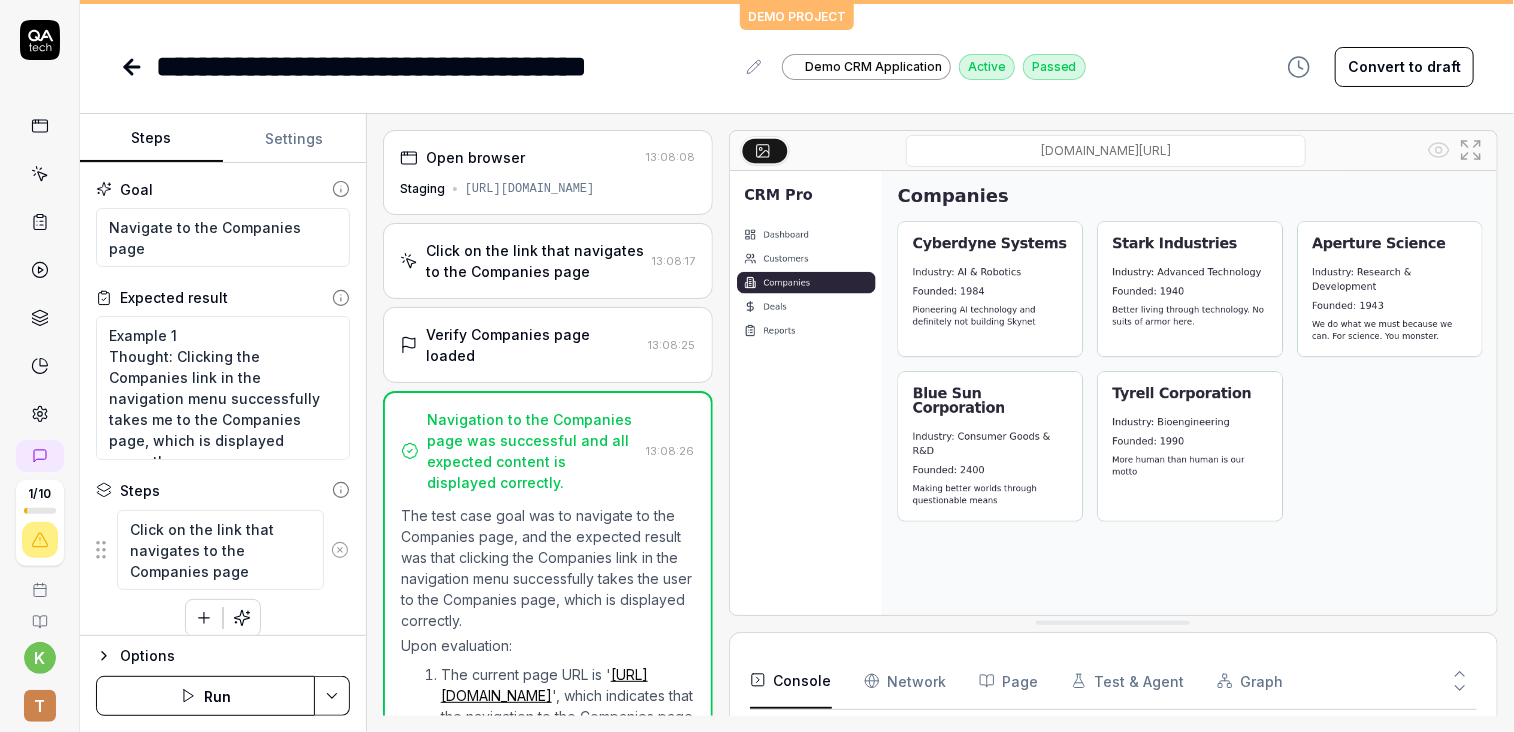scroll, scrollTop: 84, scrollLeft: 0, axis: vertical 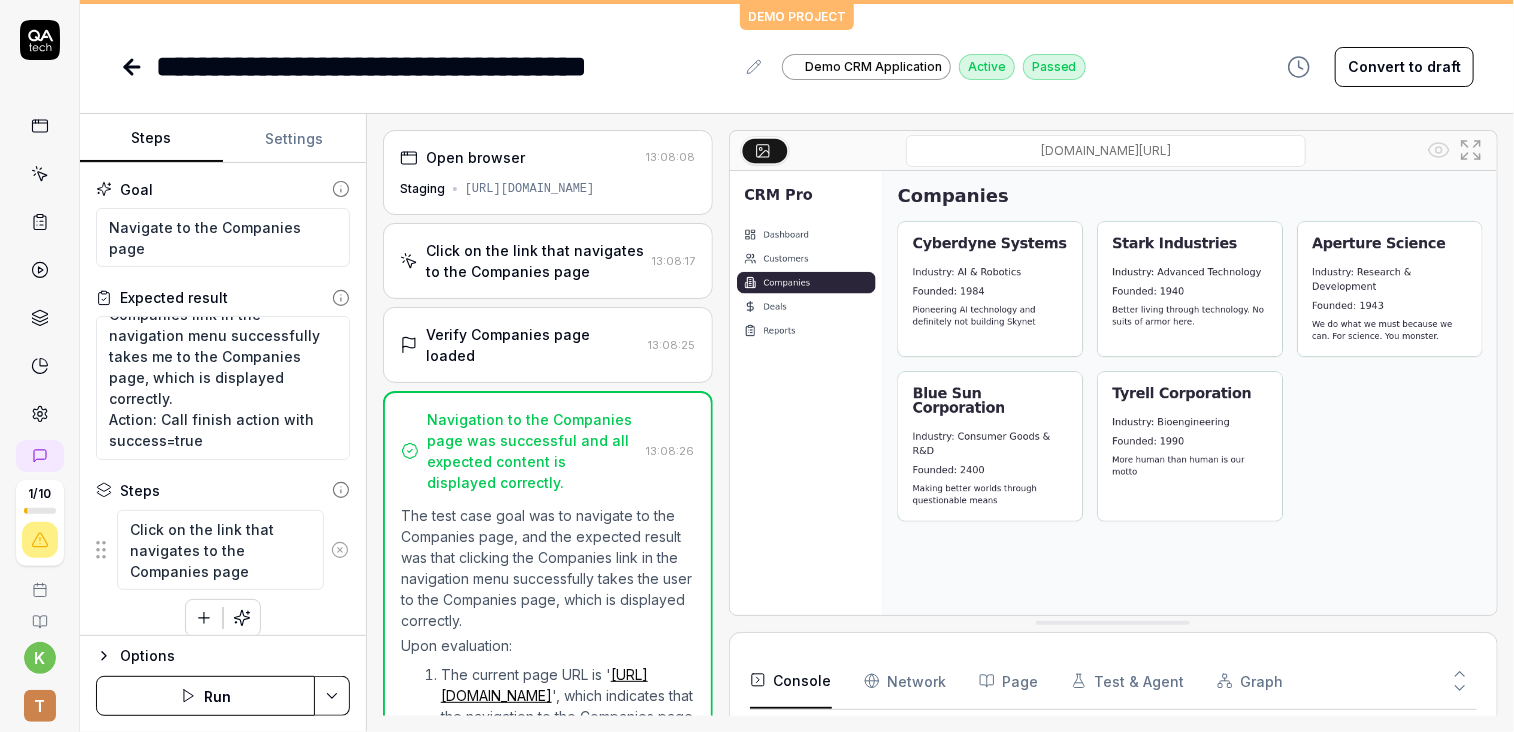 click 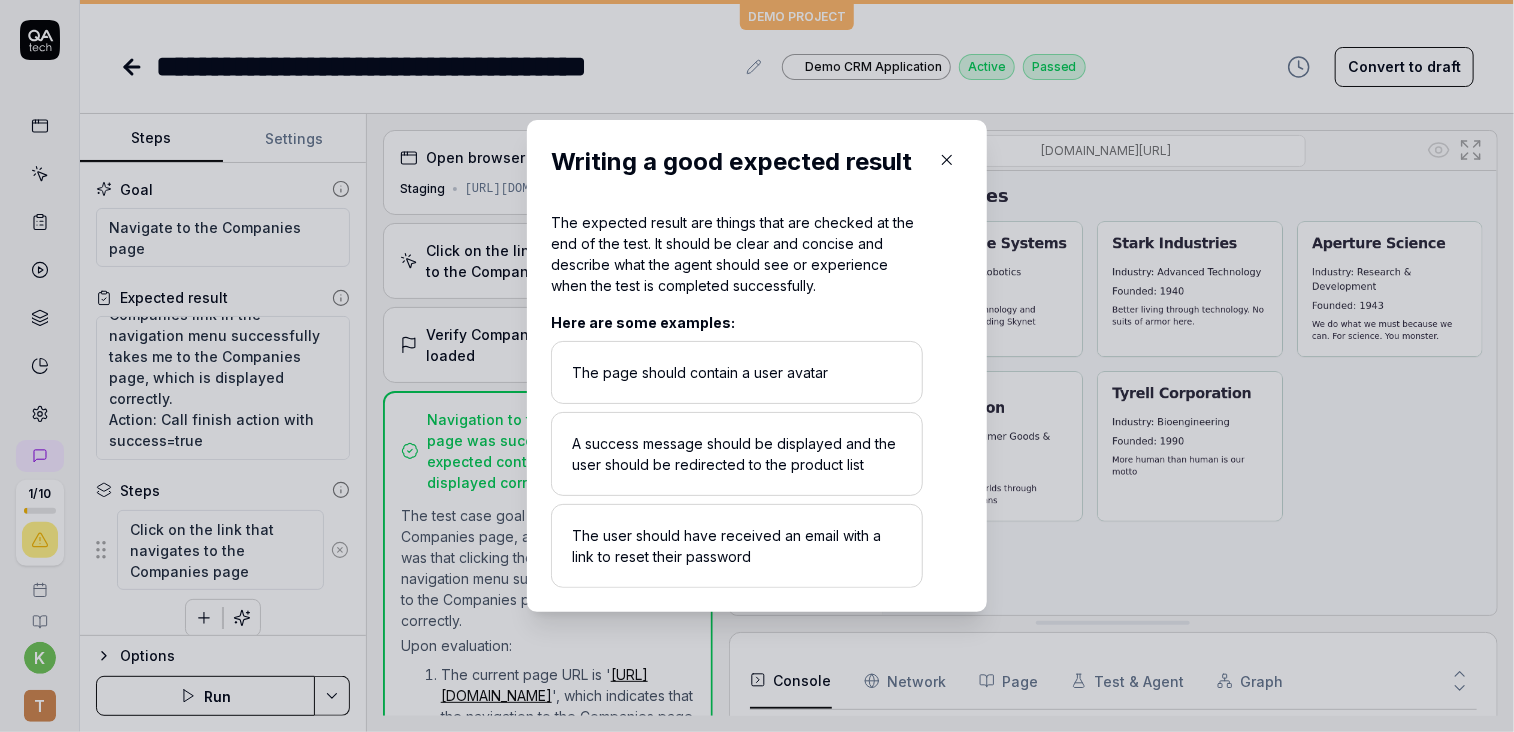 click 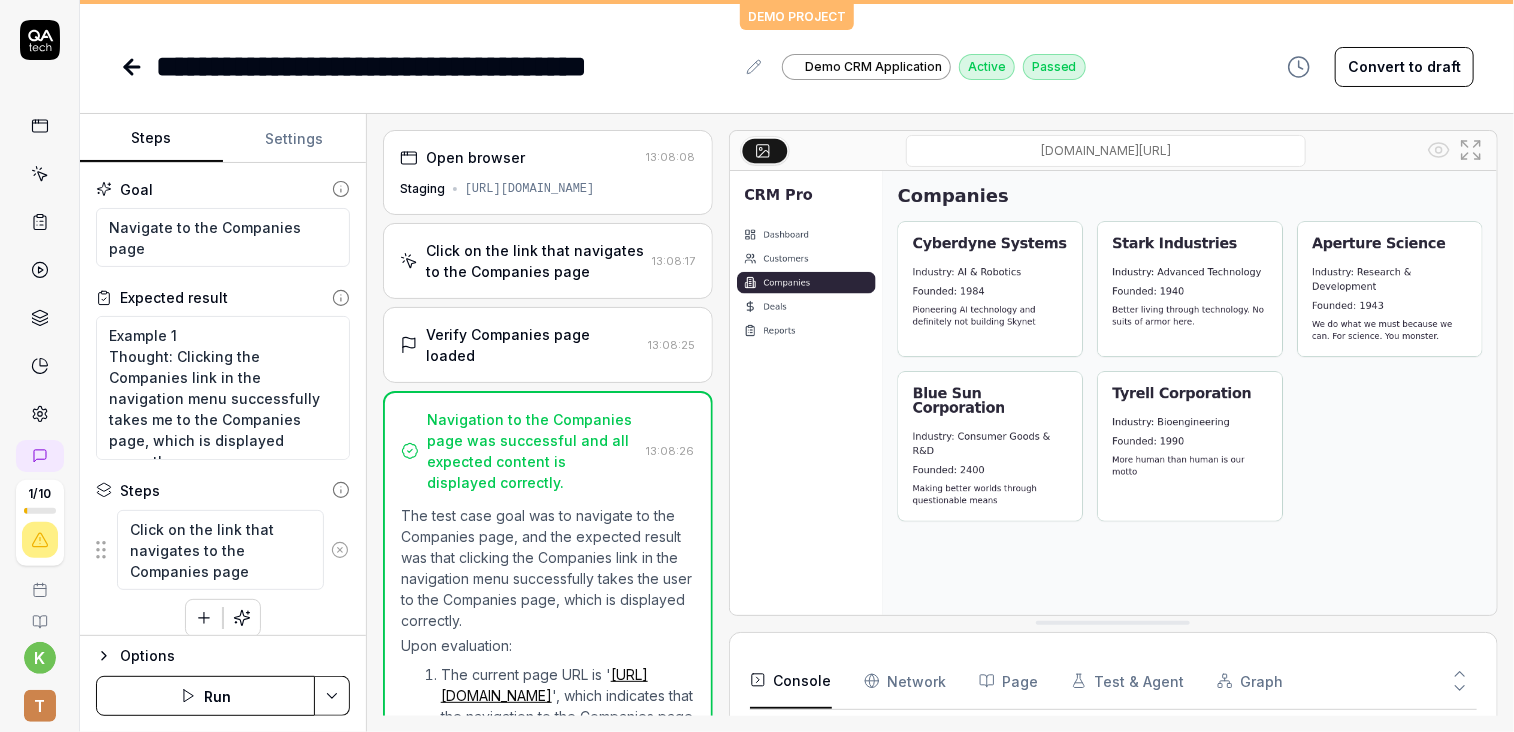 scroll, scrollTop: 0, scrollLeft: 0, axis: both 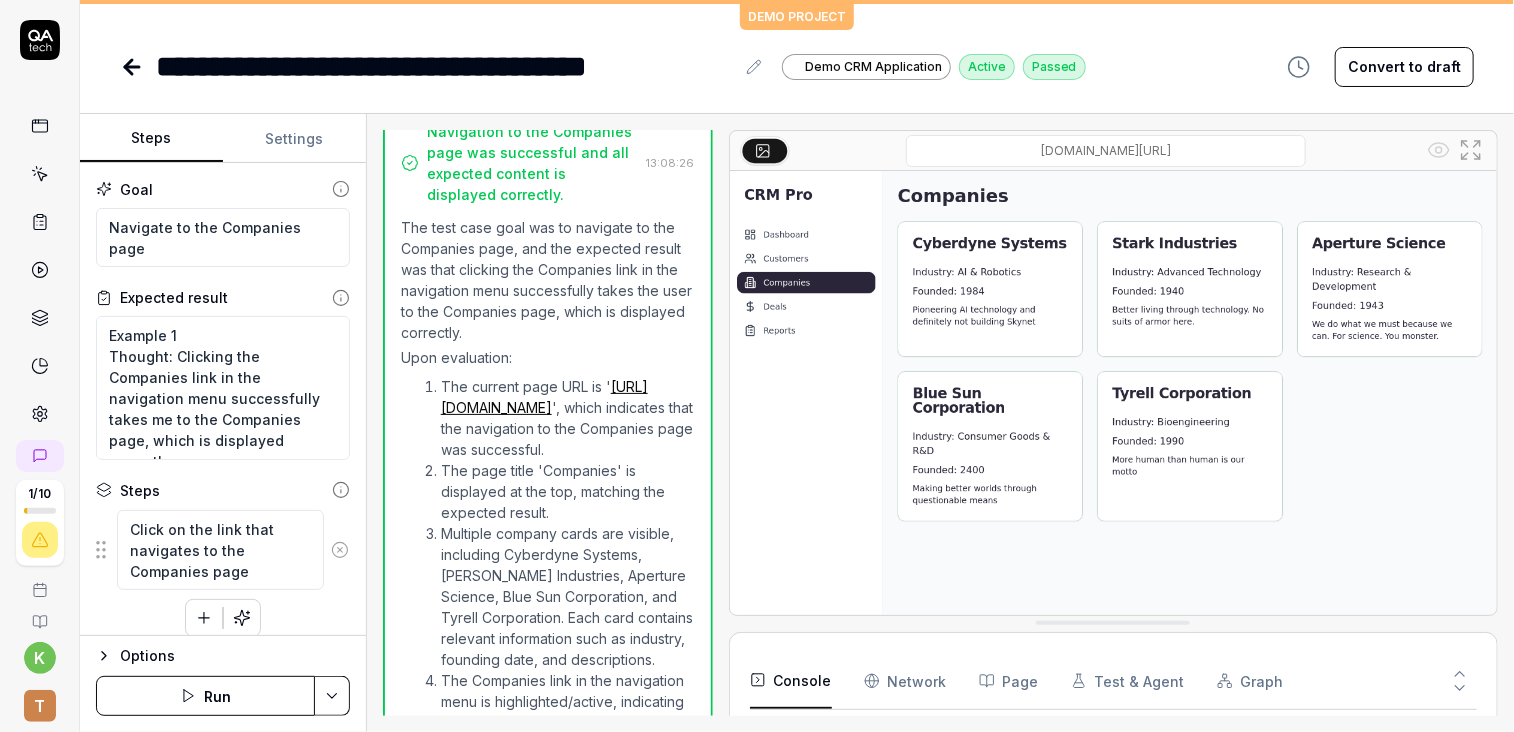 click on "Settings" at bounding box center (294, 139) 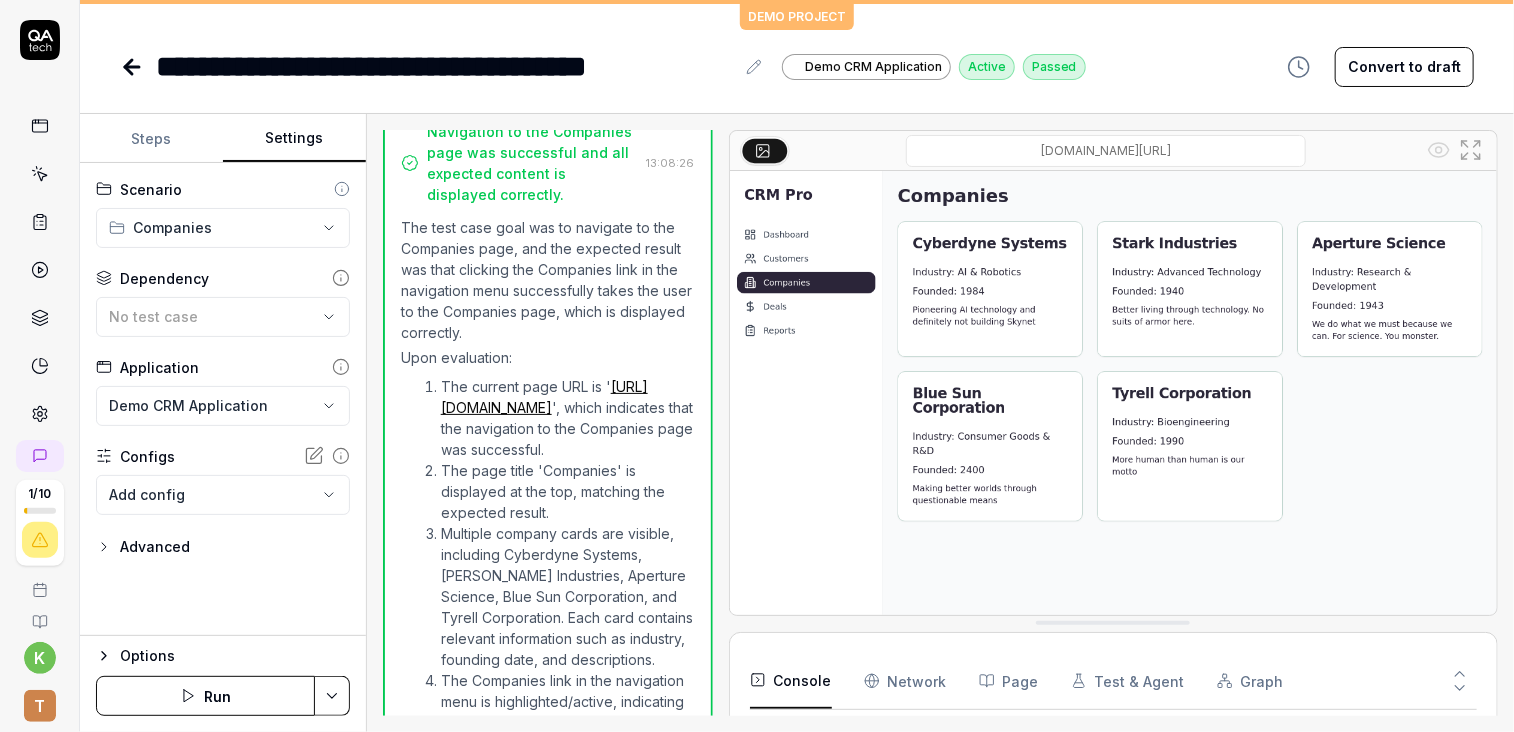 click on "Steps" at bounding box center (151, 139) 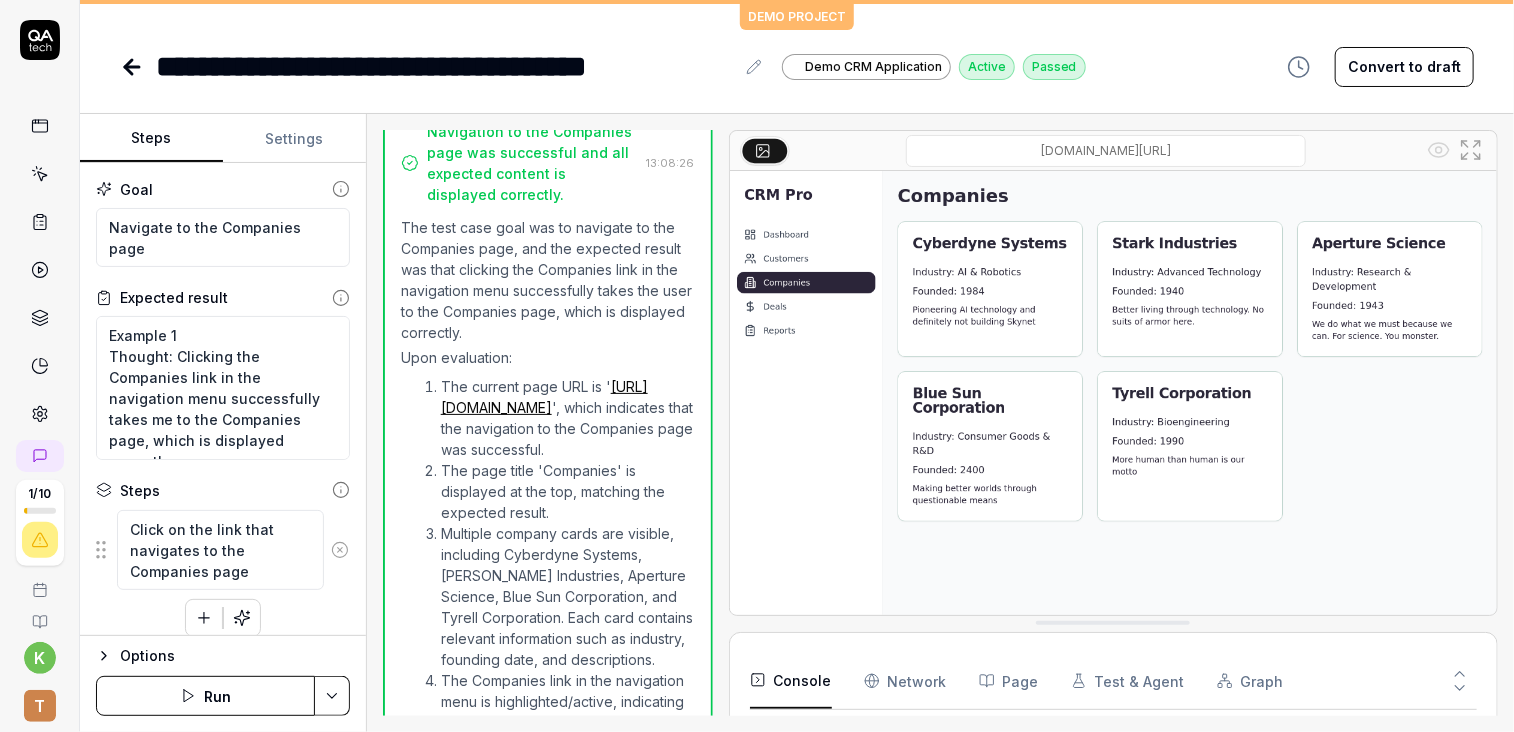 click on "Options" at bounding box center [235, 656] 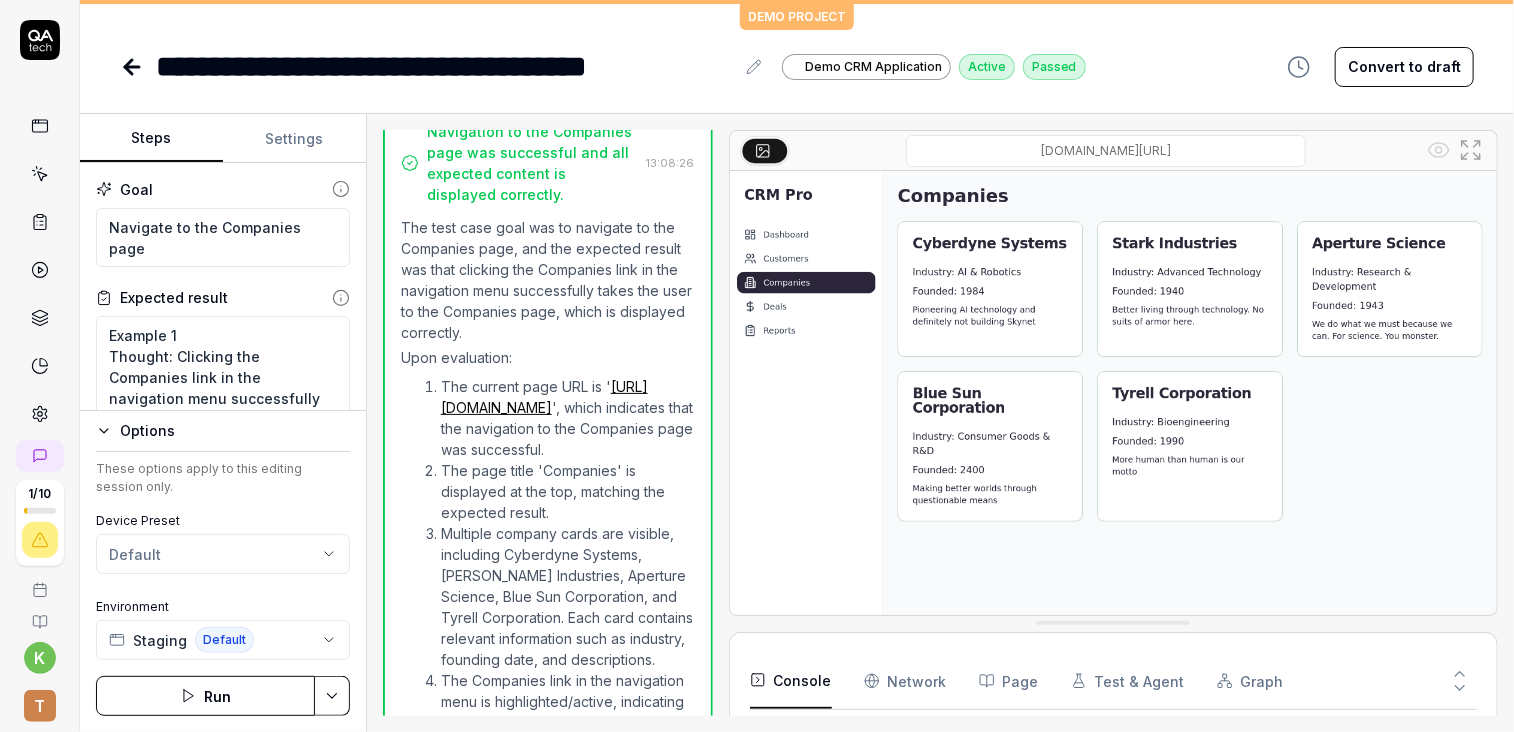click on "Options" at bounding box center (235, 431) 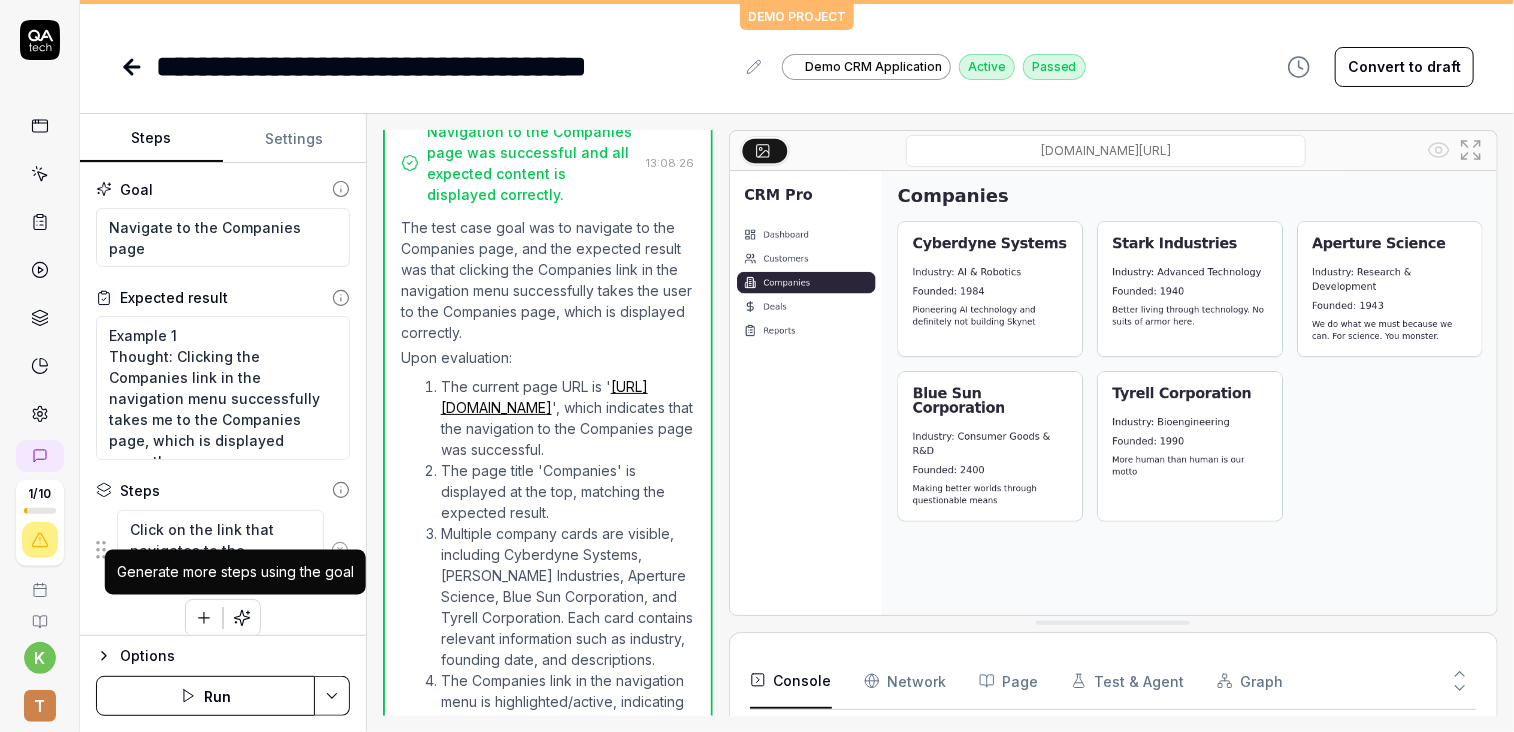 type 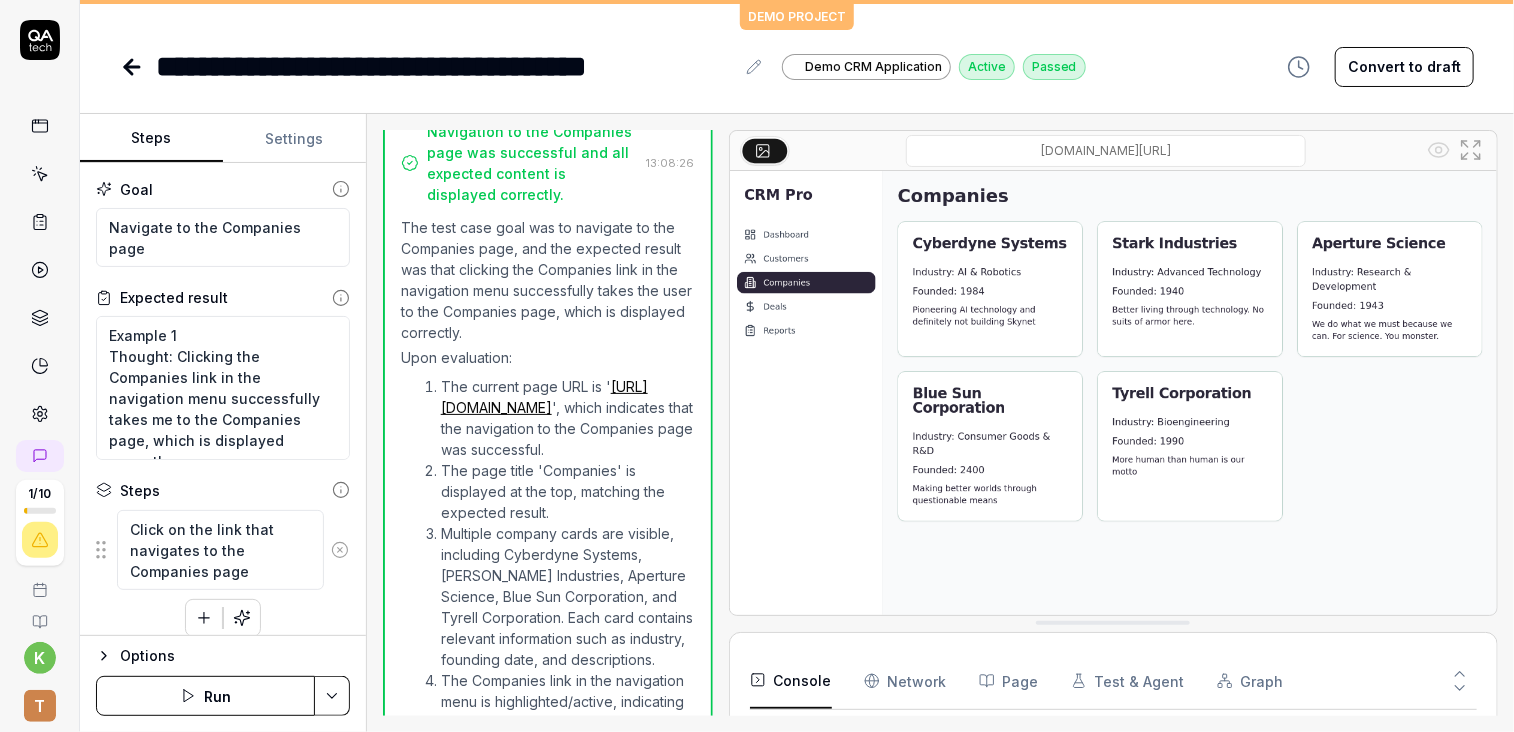 click 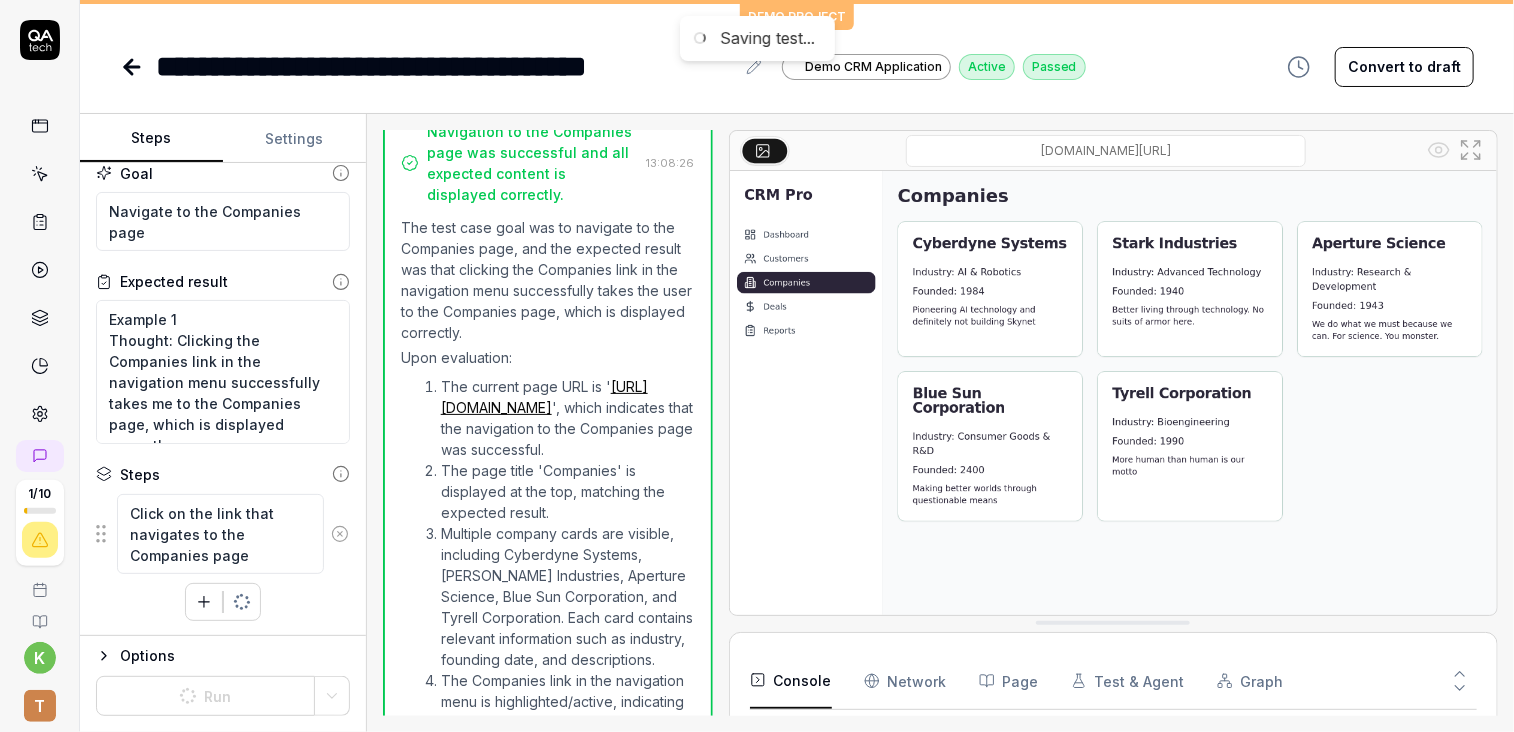 scroll, scrollTop: 0, scrollLeft: 0, axis: both 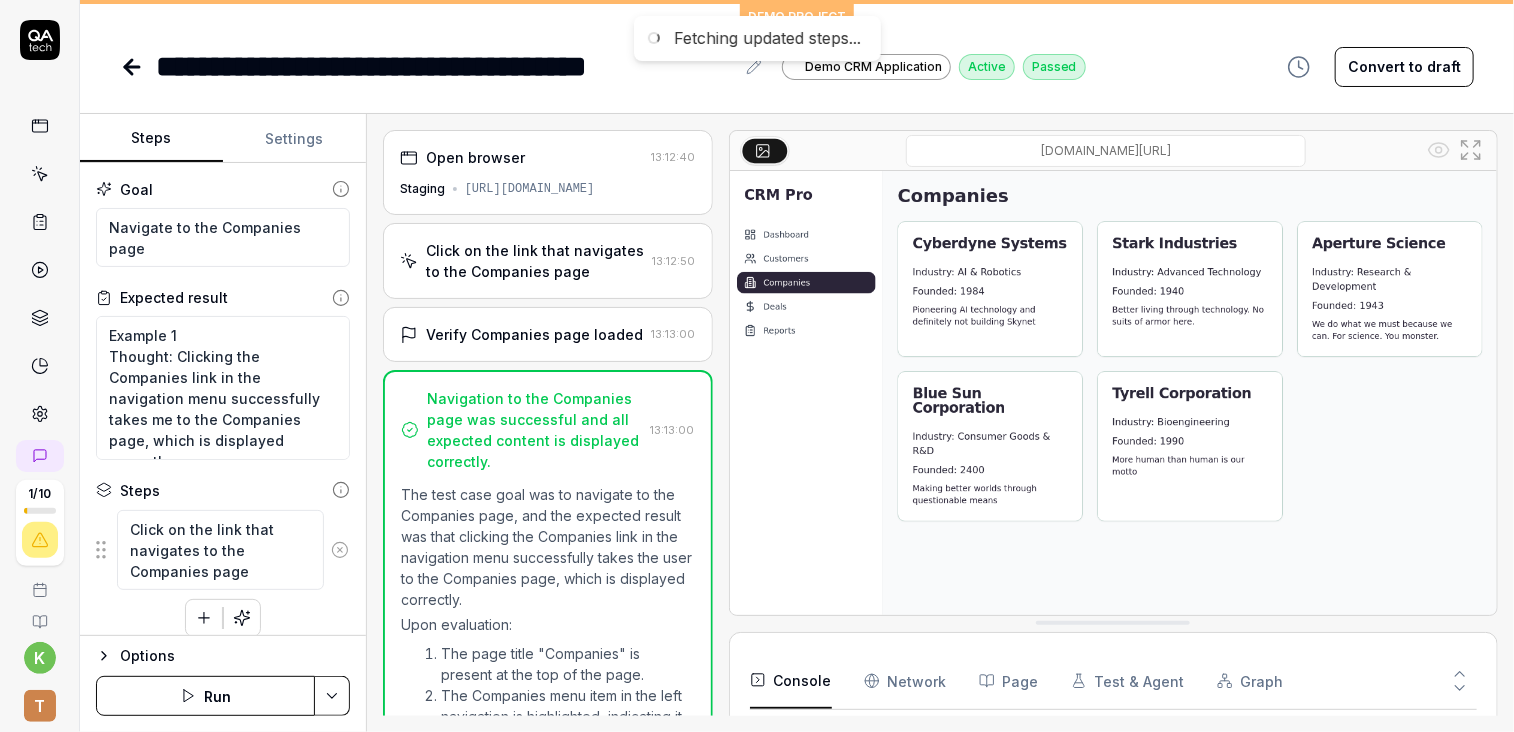 type on "*" 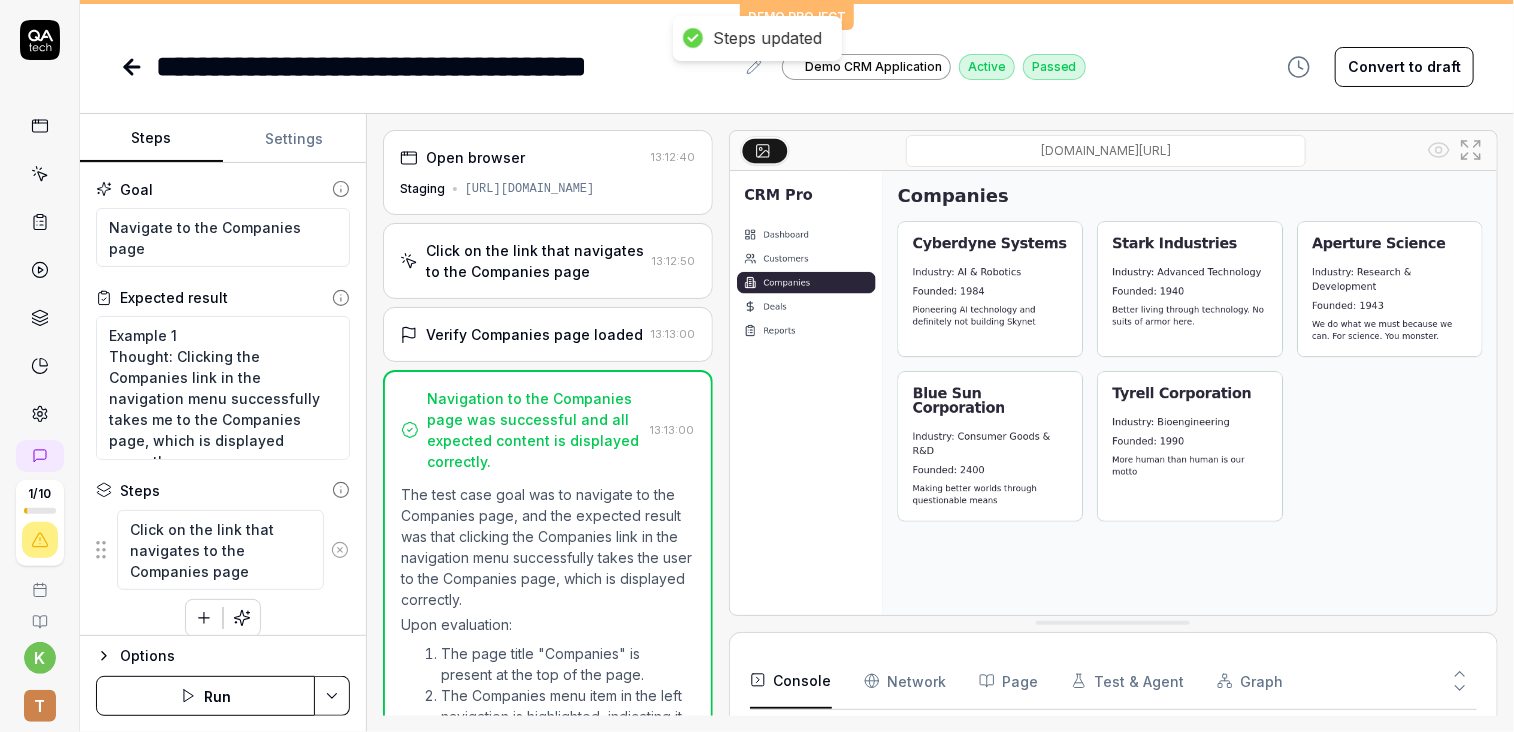 scroll, scrollTop: 25, scrollLeft: 0, axis: vertical 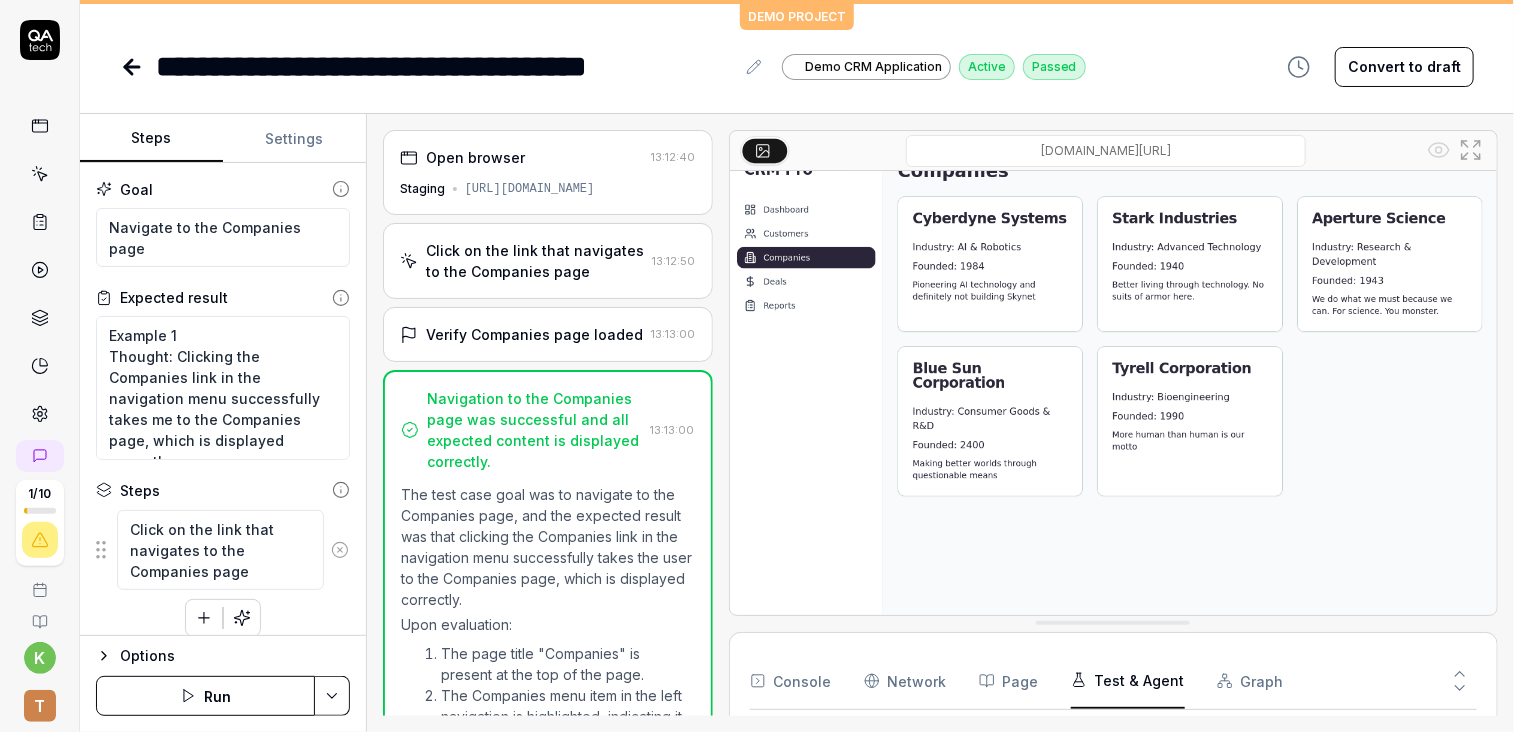 click on "Test & Agent" at bounding box center [1128, 681] 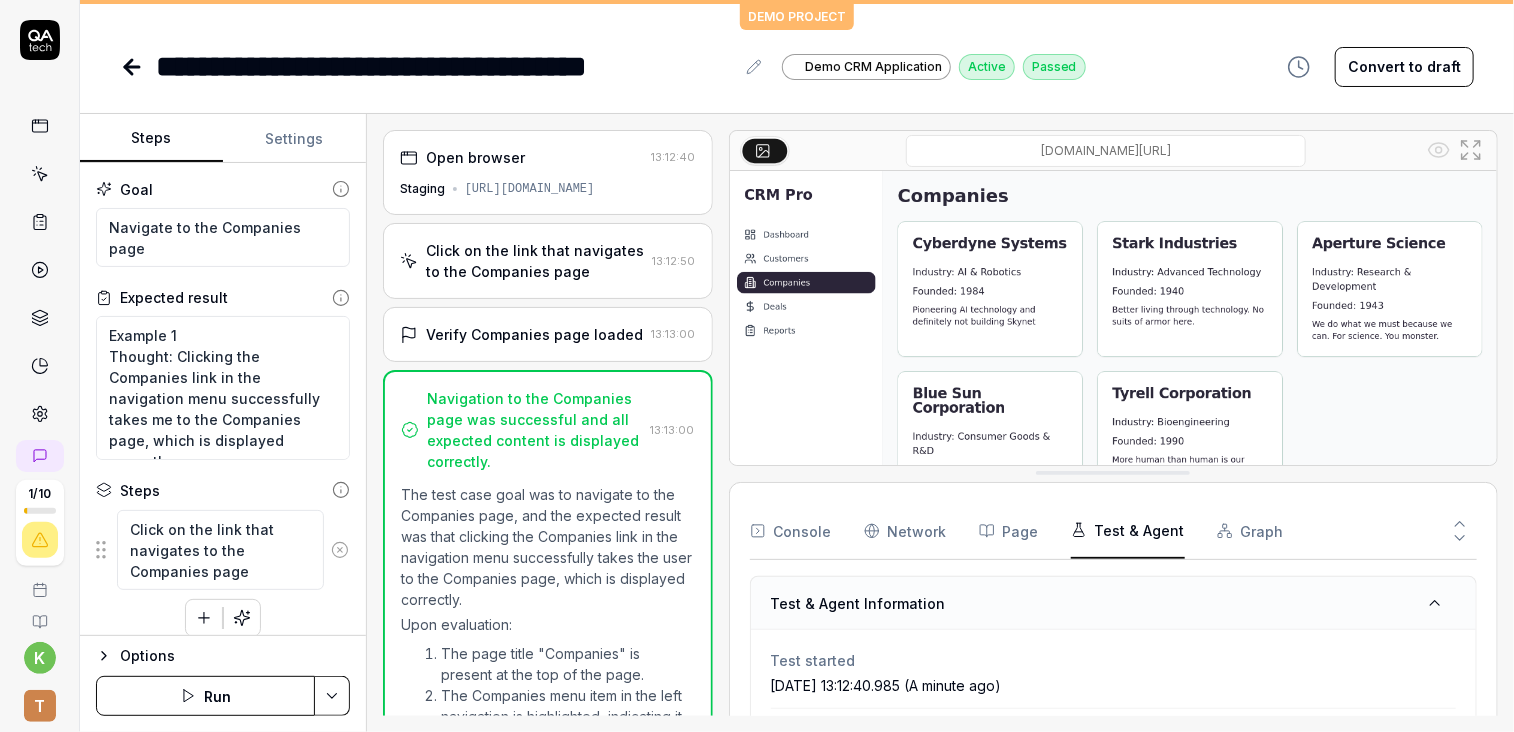 drag, startPoint x: 1114, startPoint y: 617, endPoint x: 1128, endPoint y: 466, distance: 151.64761 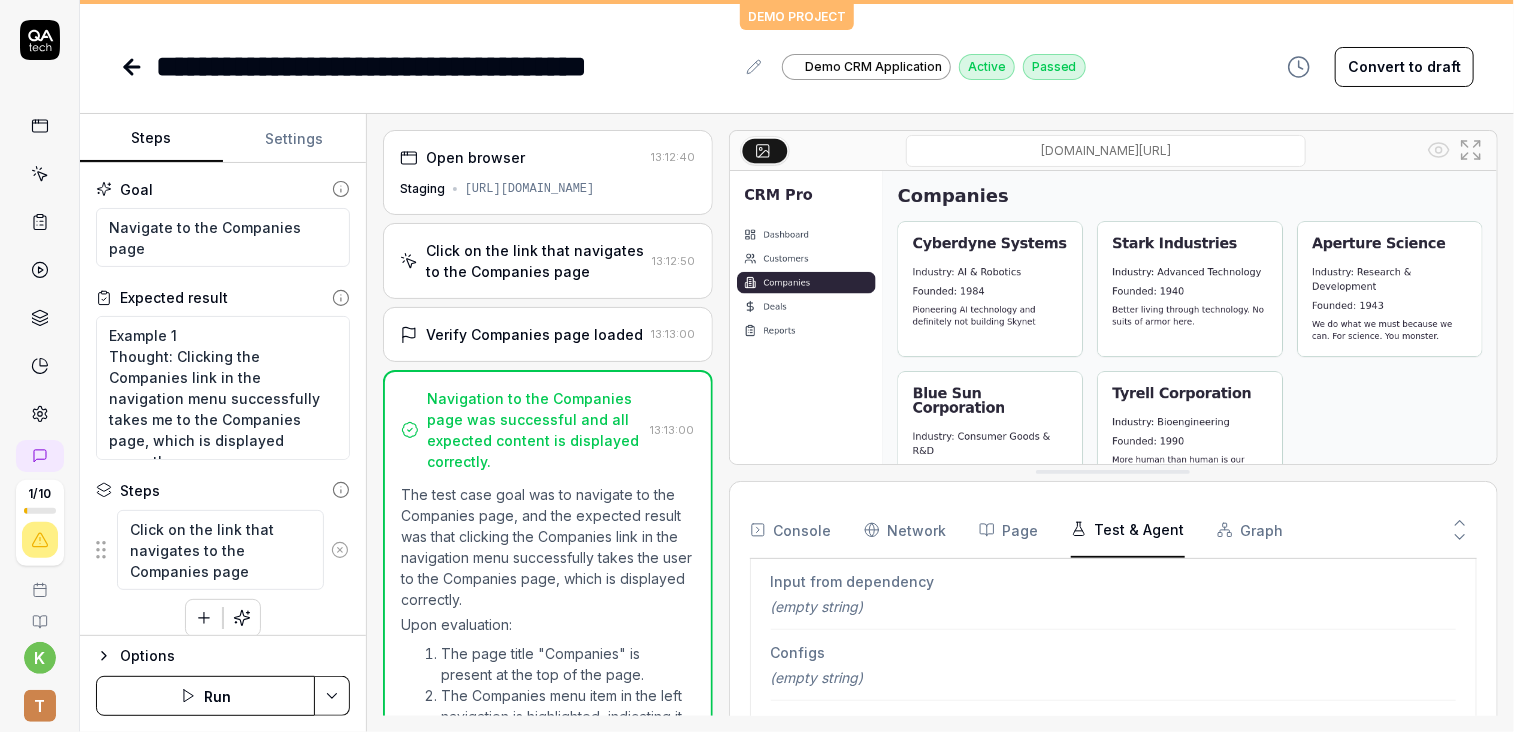 scroll, scrollTop: 543, scrollLeft: 0, axis: vertical 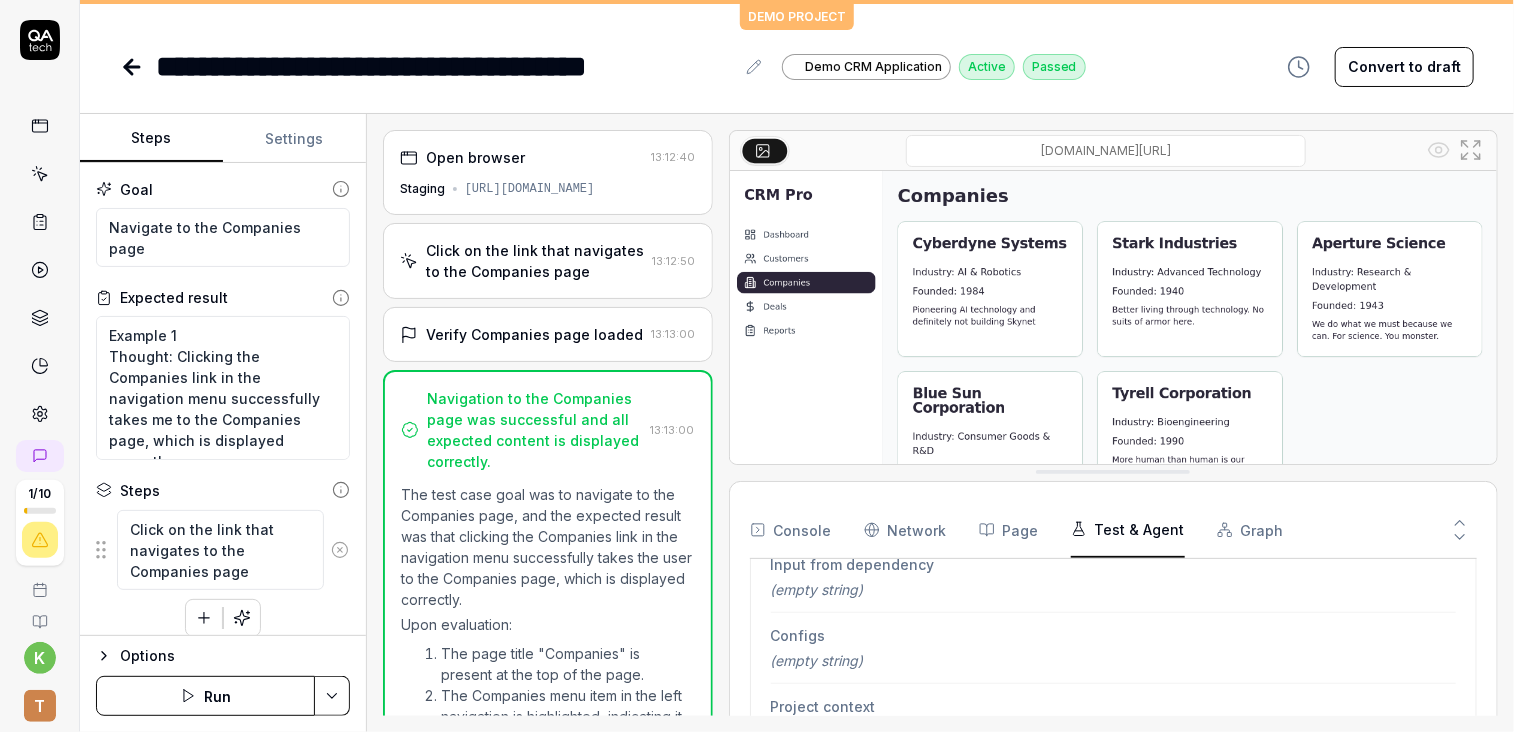 click on "Configs" at bounding box center (1113, 635) 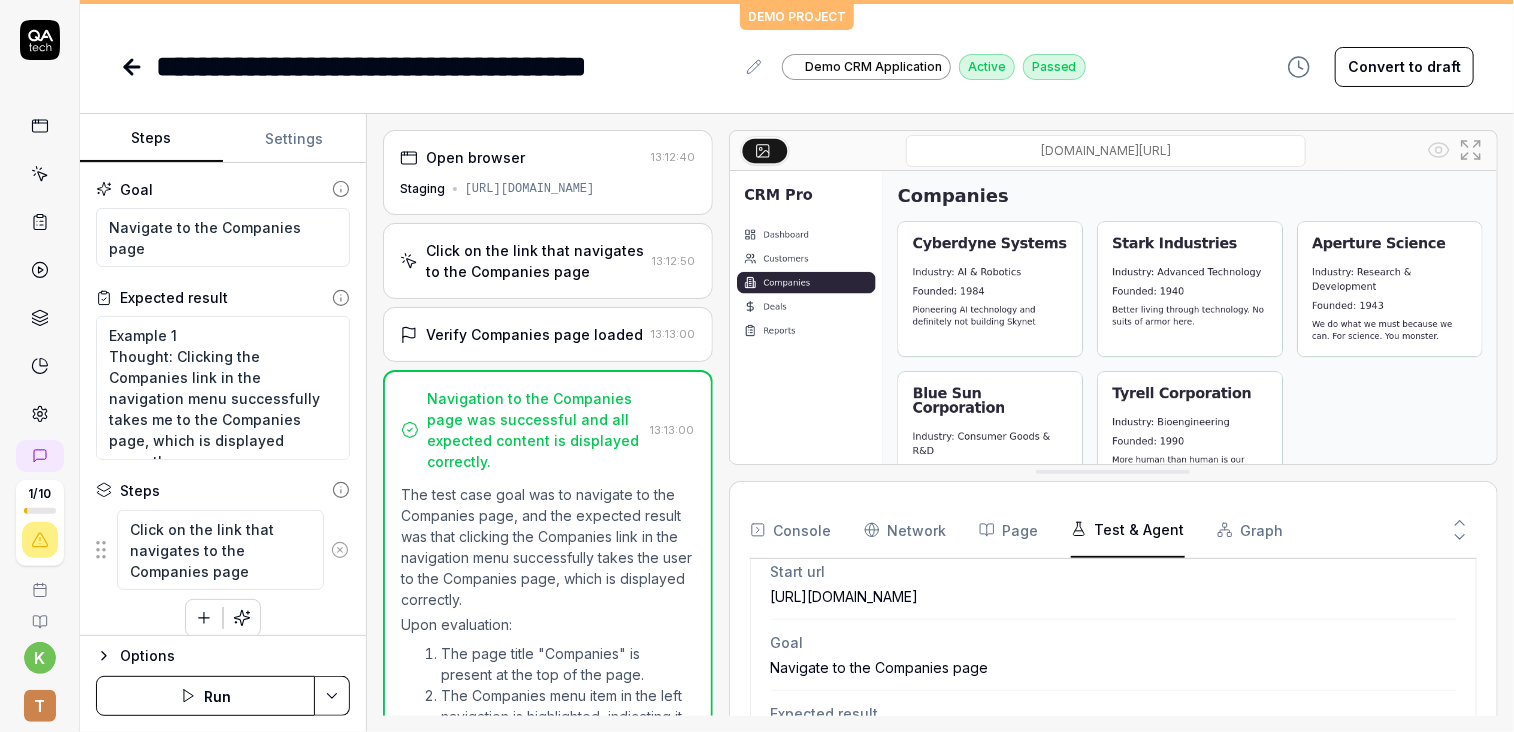 scroll, scrollTop: 0, scrollLeft: 0, axis: both 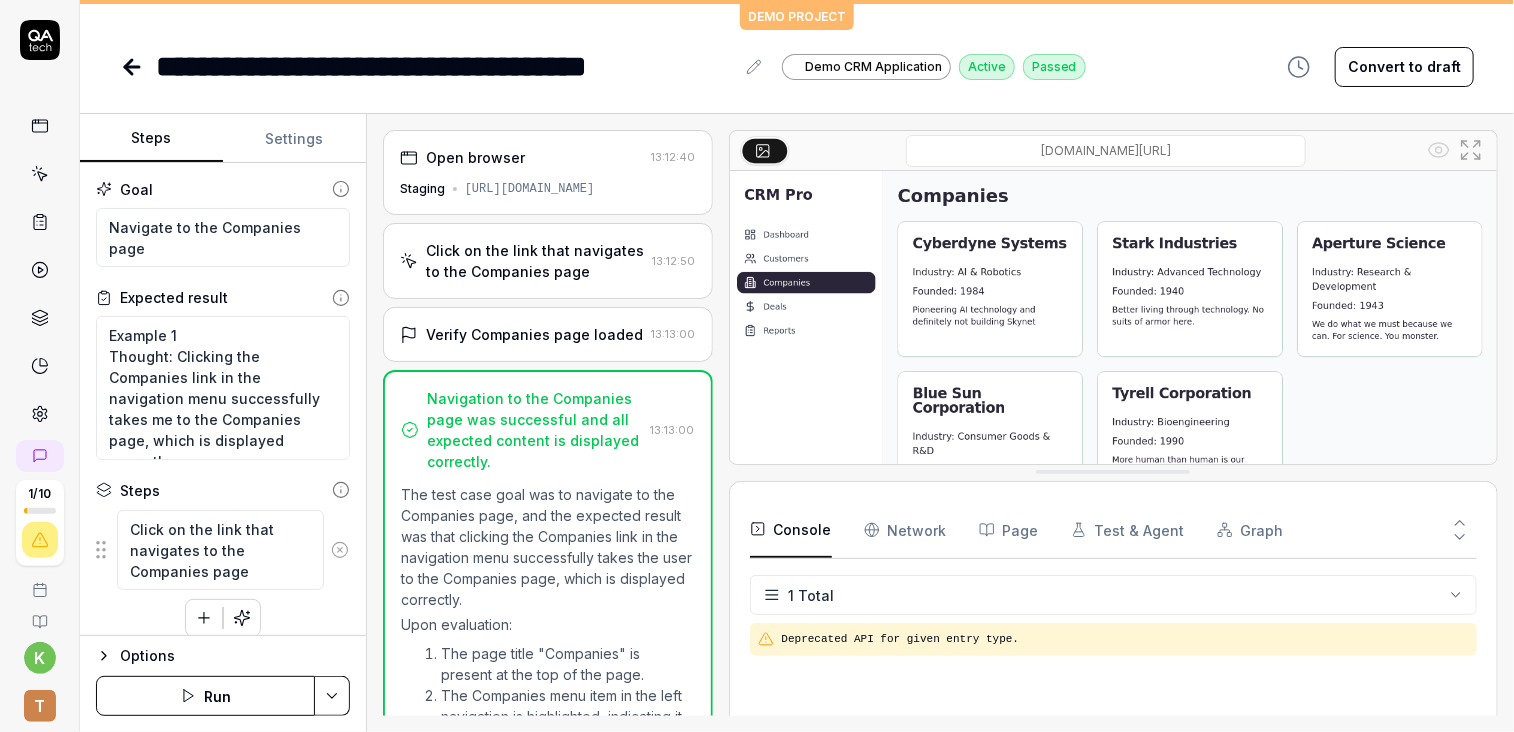click on "Console" at bounding box center [791, 530] 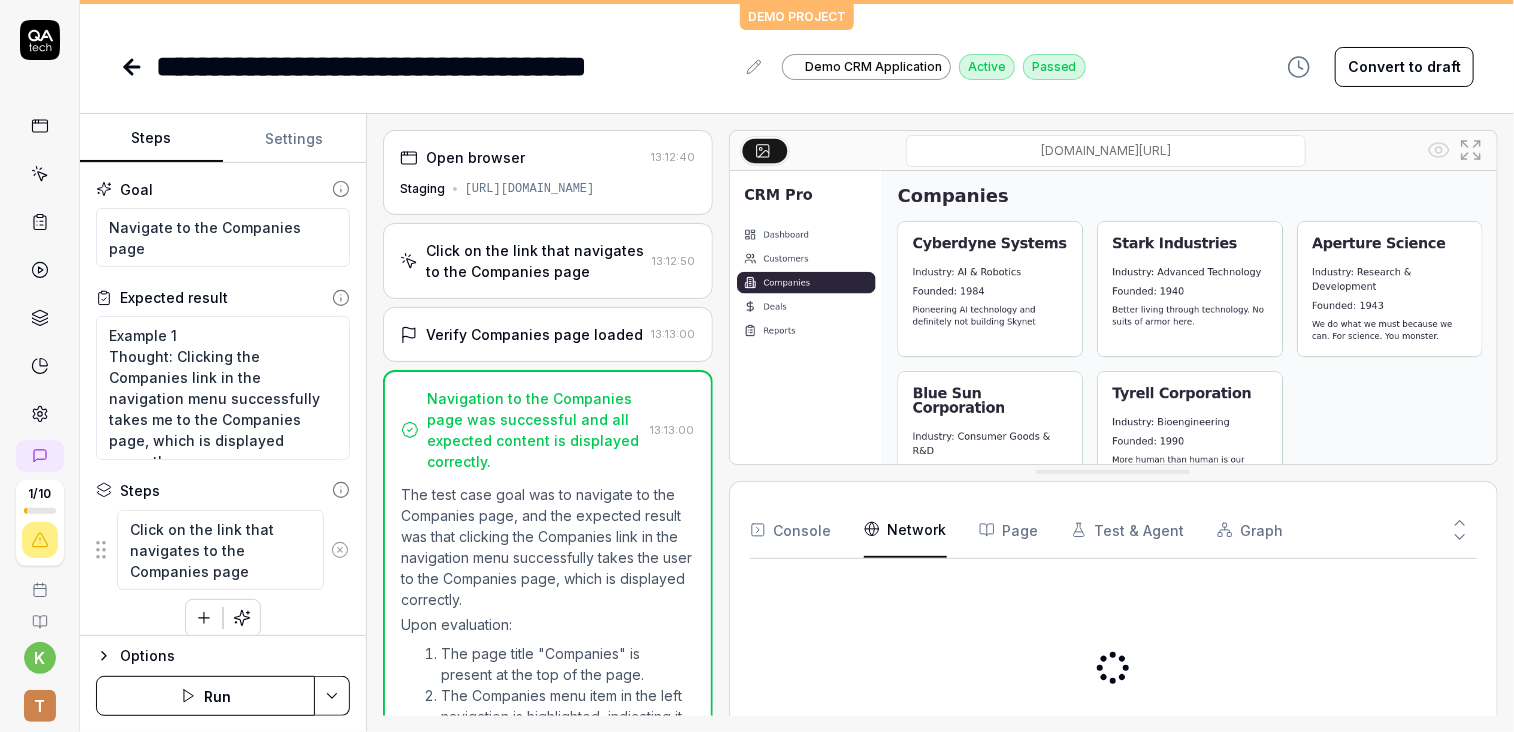 click on "Network" at bounding box center (905, 530) 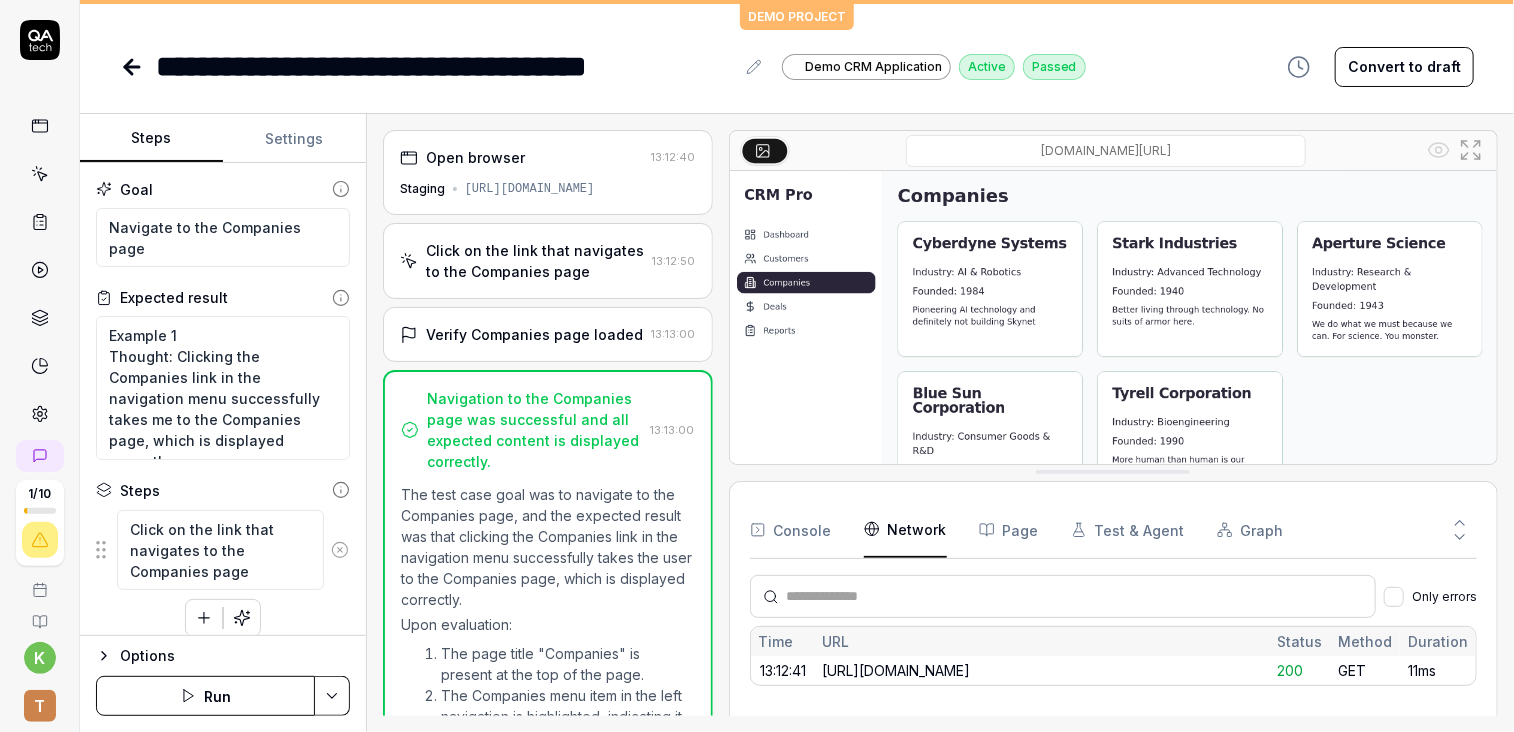 click on "Page" at bounding box center [1009, 530] 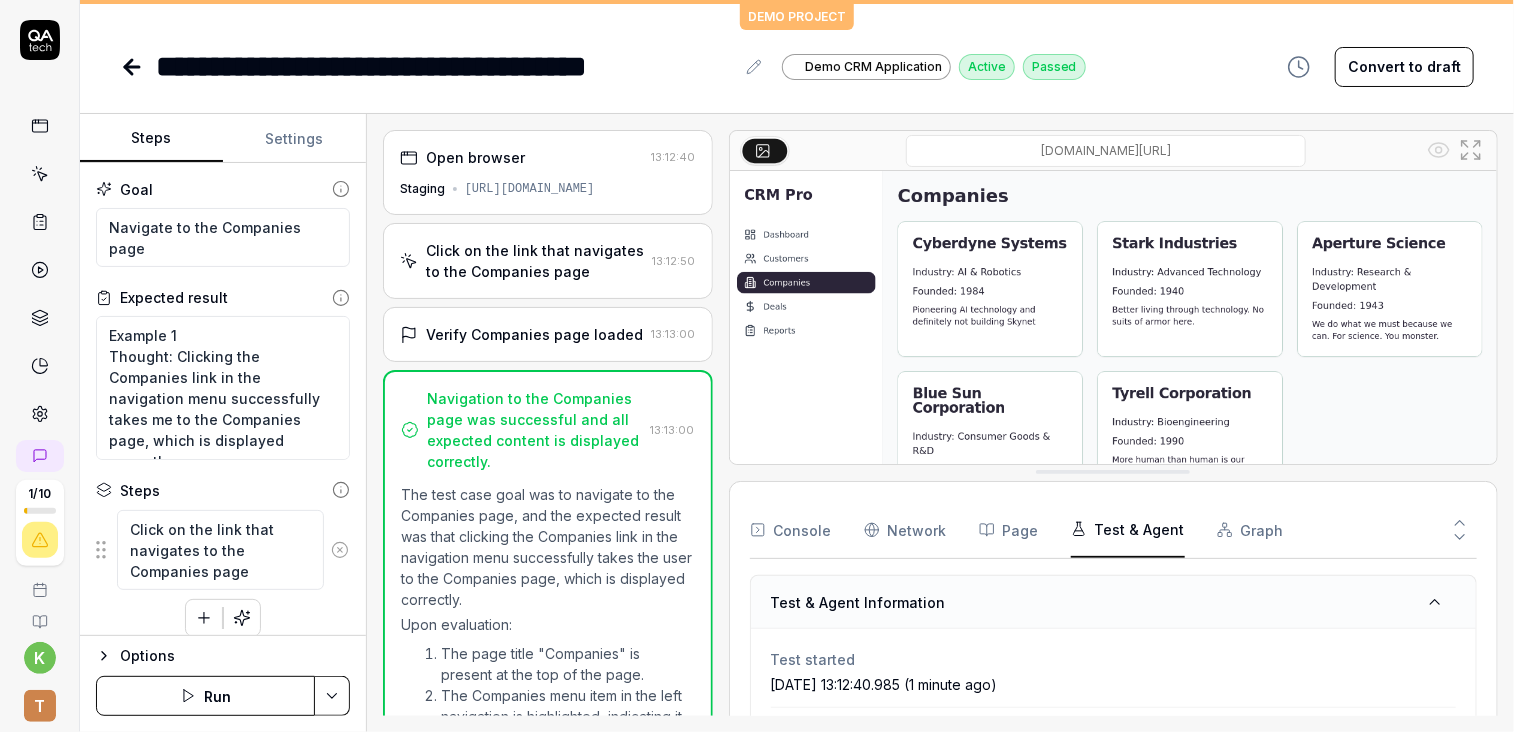 click on "Test & Agent" at bounding box center (1128, 530) 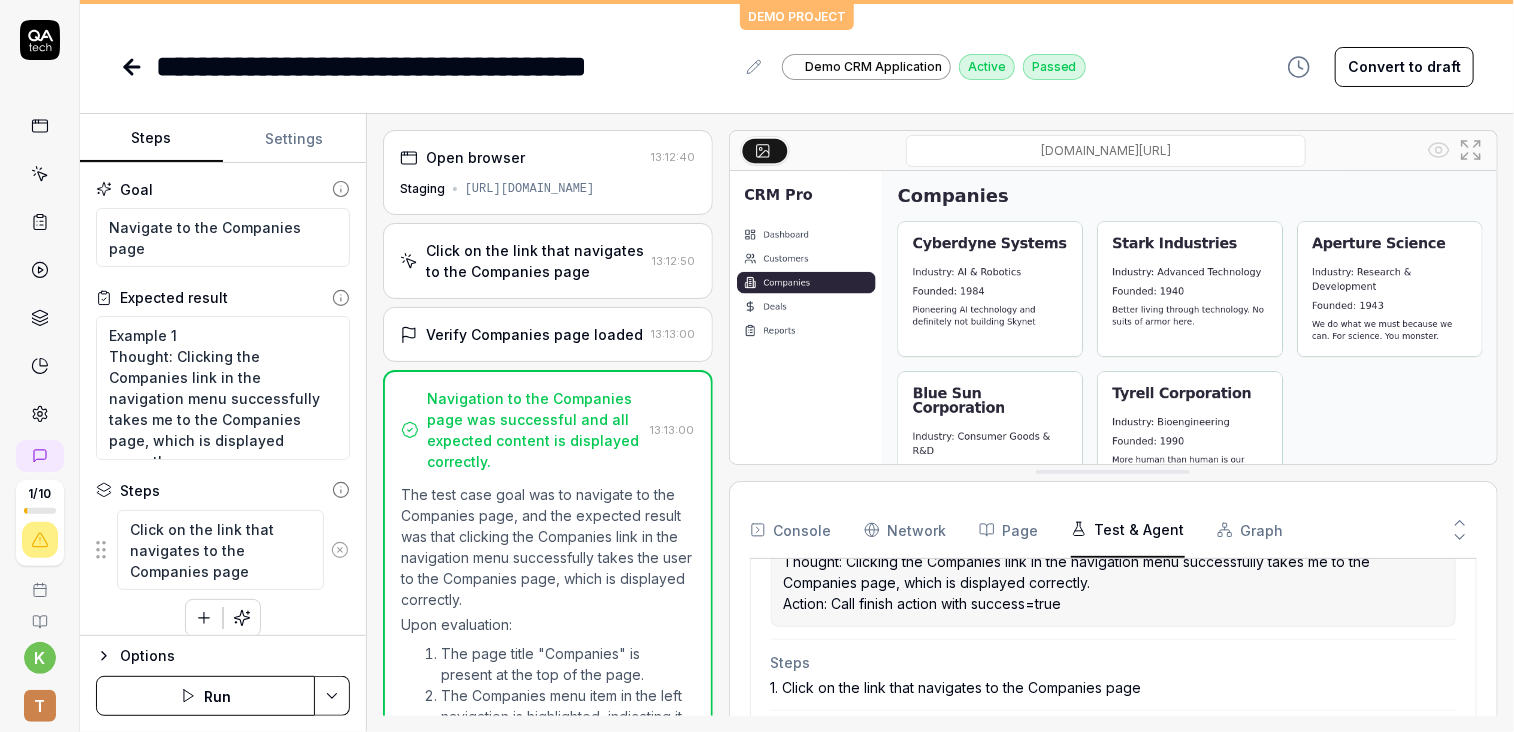 scroll, scrollTop: 333, scrollLeft: 0, axis: vertical 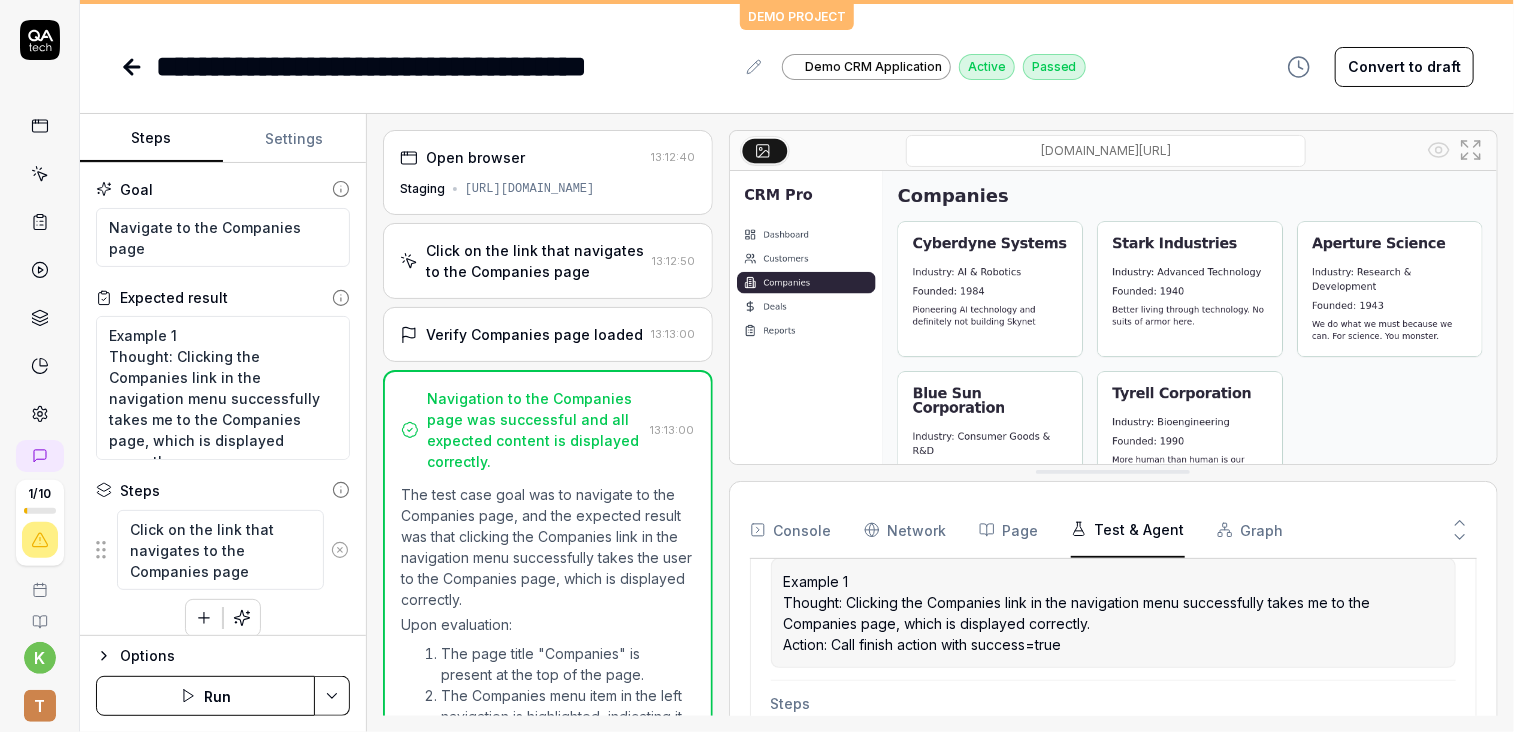 type 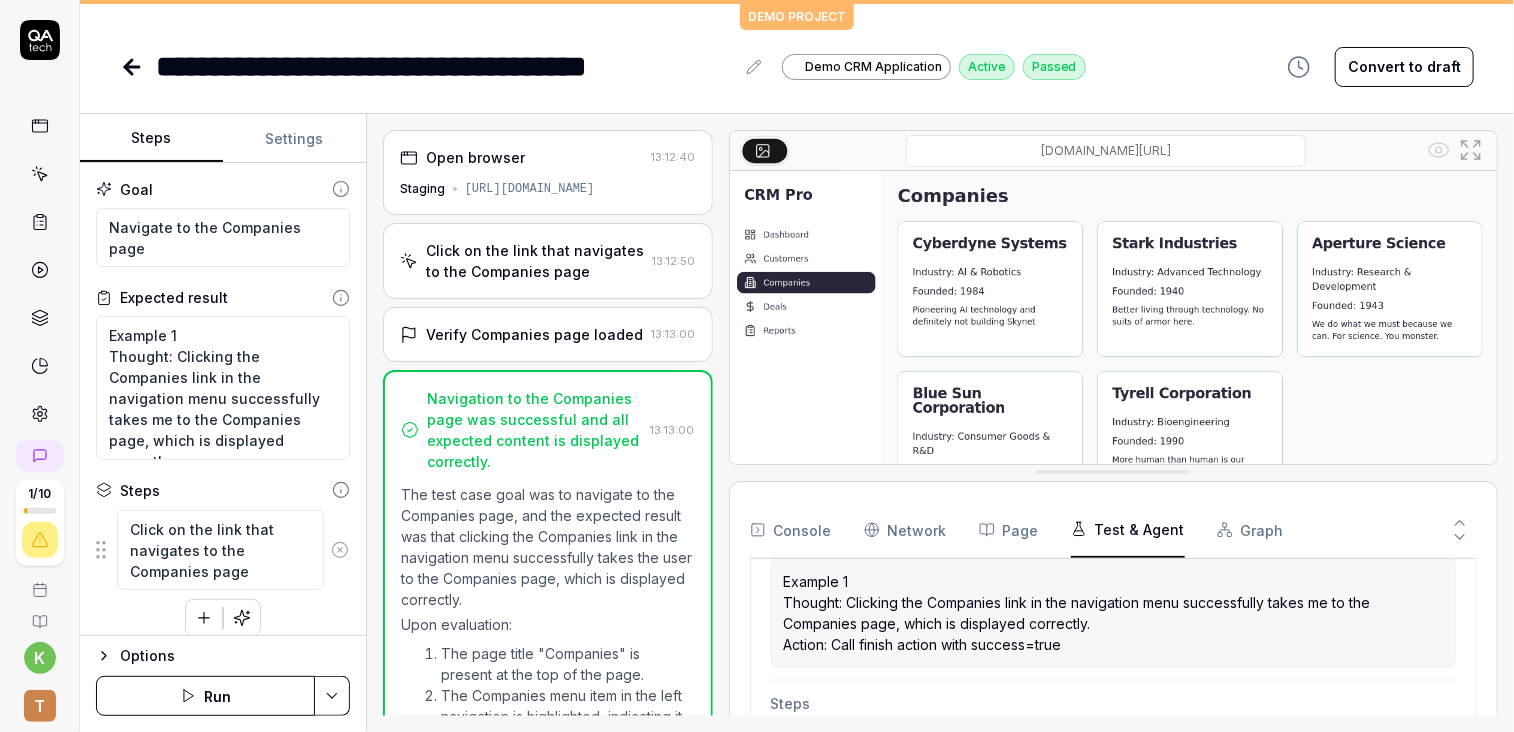 click on "Verify Companies page loaded" at bounding box center (534, 334) 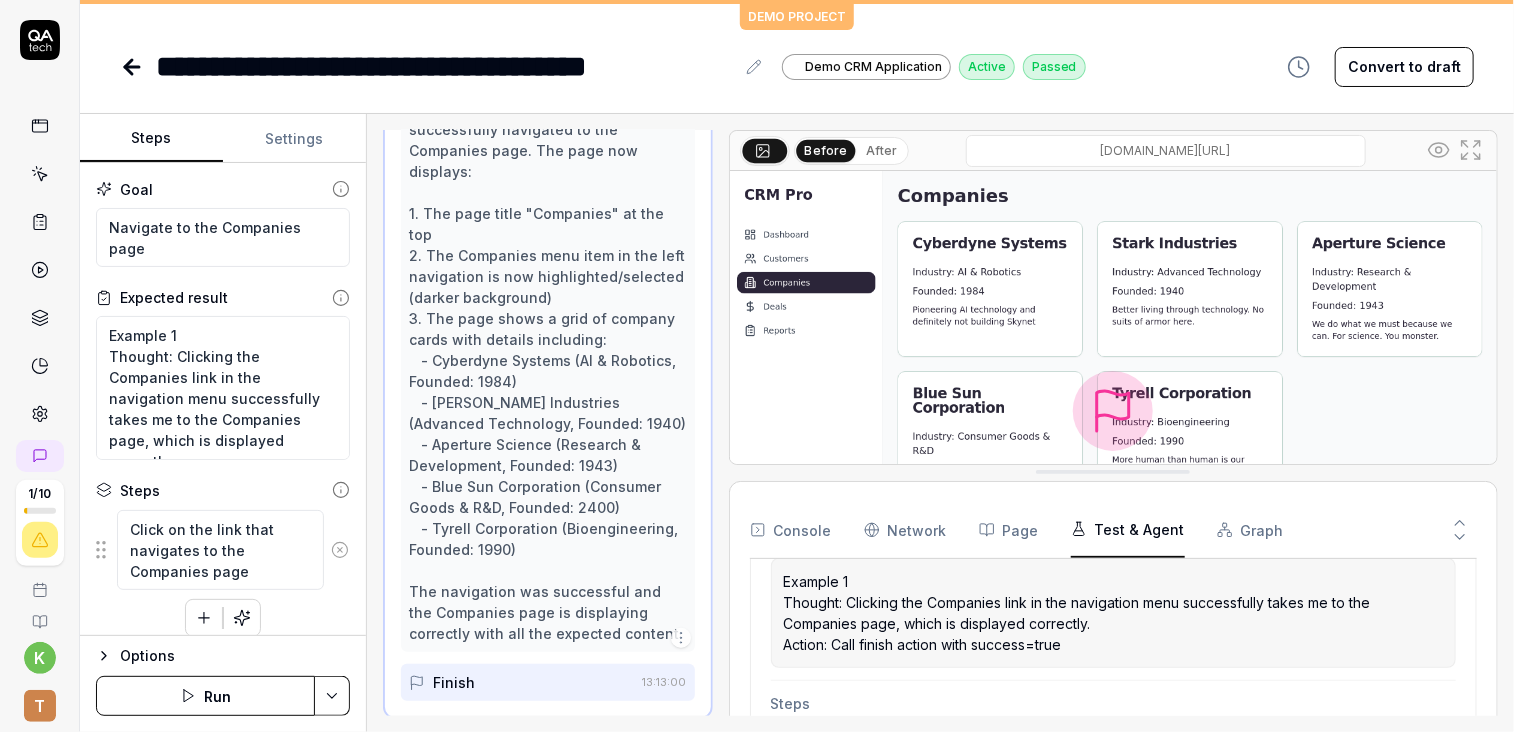 scroll, scrollTop: 311, scrollLeft: 0, axis: vertical 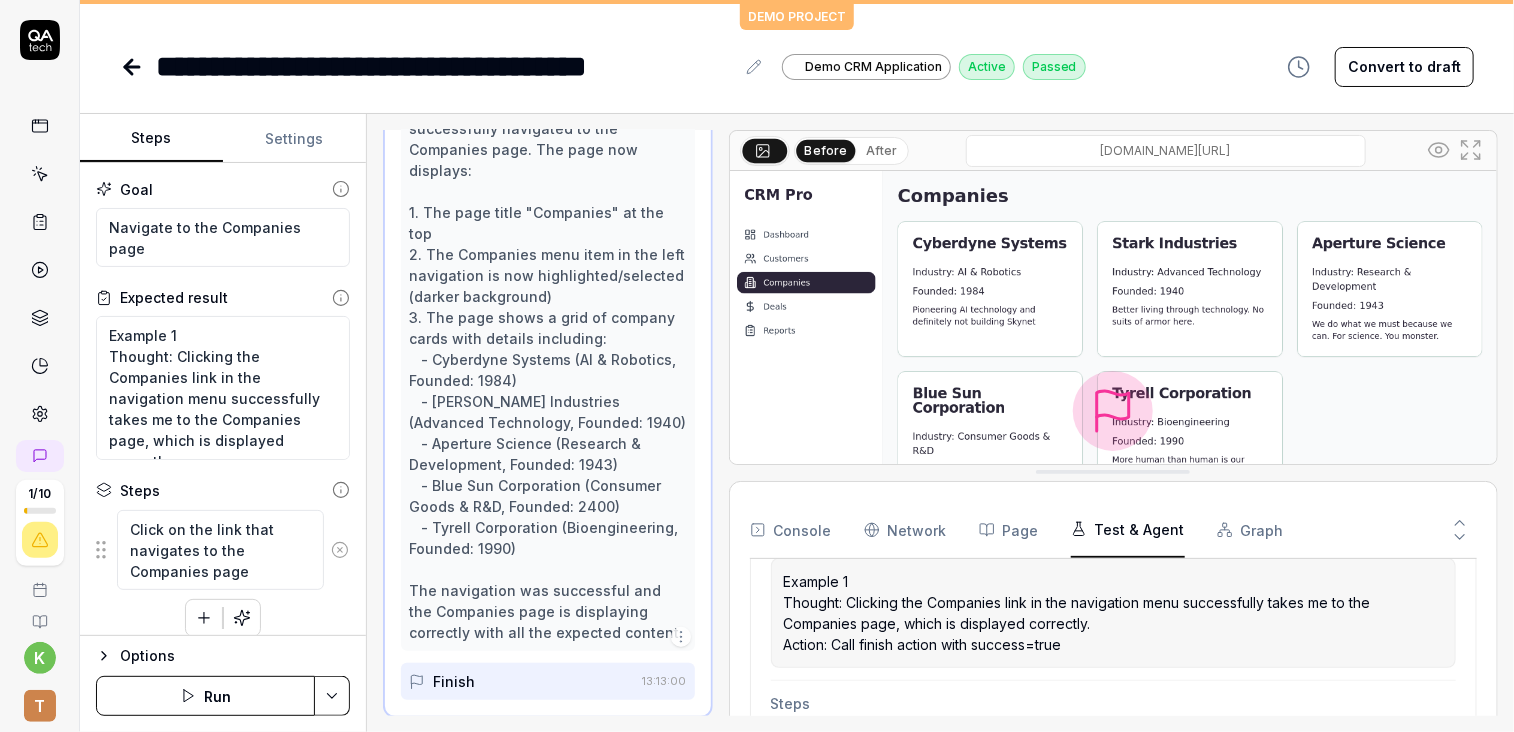 click on "Perfect! After clicking the Companies link, I can see that the page has successfully navigated to the Companies page. The page now displays:
1. The page title "Companies" at the top
2. The Companies menu item in the left navigation is now highlighted/selected (darker background)
3. The page shows a grid of company cards with details including:
- Cyberdyne Systems (AI & Robotics, Founded: 1984)
- [PERSON_NAME] Industries (Advanced Technology, Founded: 1940)
- Aperture Science (Research & Development, Founded: 1943)
- Blue Sun Corporation (Consumer Goods & R&D, Founded: 2400)
- Tyrell Corporation (Bioengineering, Founded: 1990)
The navigation was successful and the Companies page is displaying correctly with all the expected content." at bounding box center (548, 359) 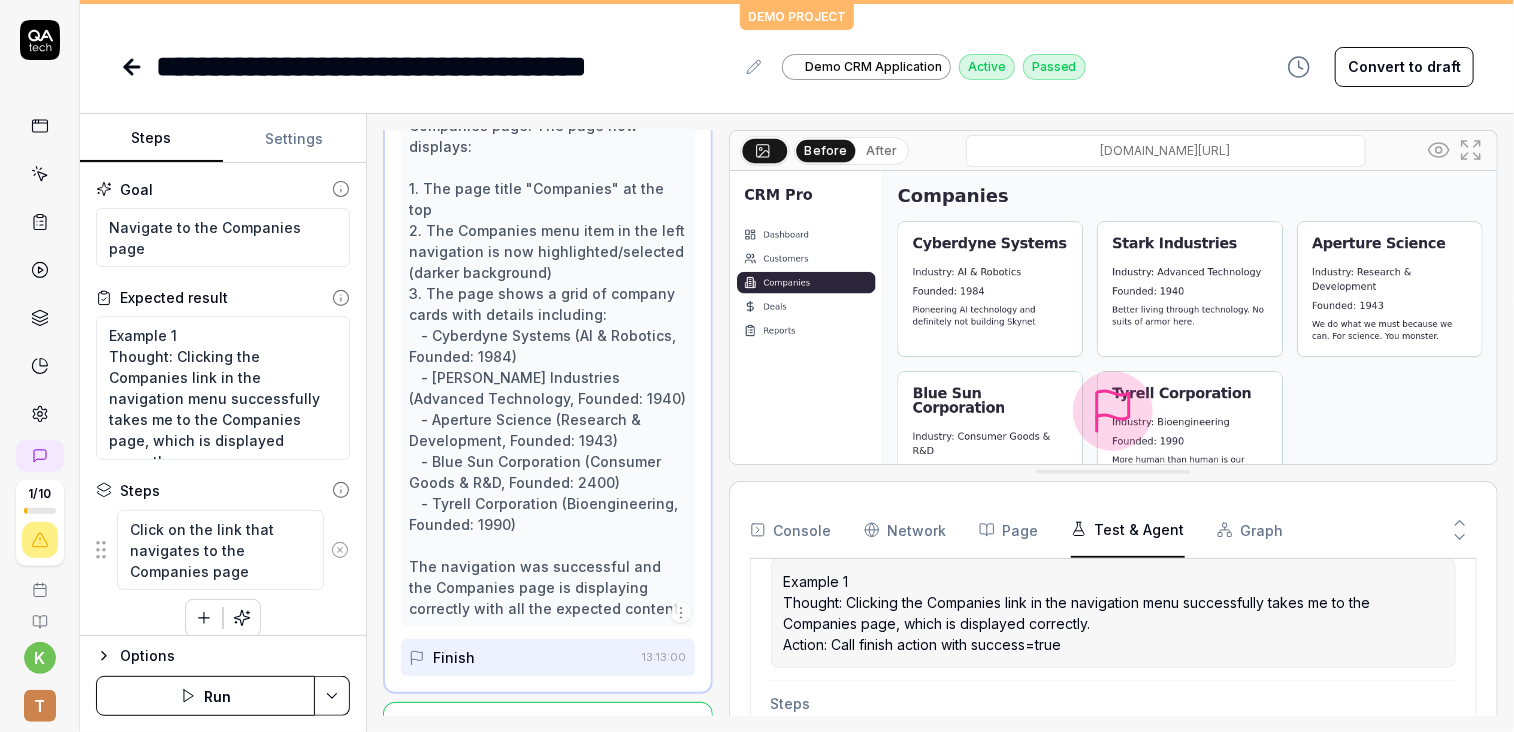 scroll, scrollTop: 436, scrollLeft: 0, axis: vertical 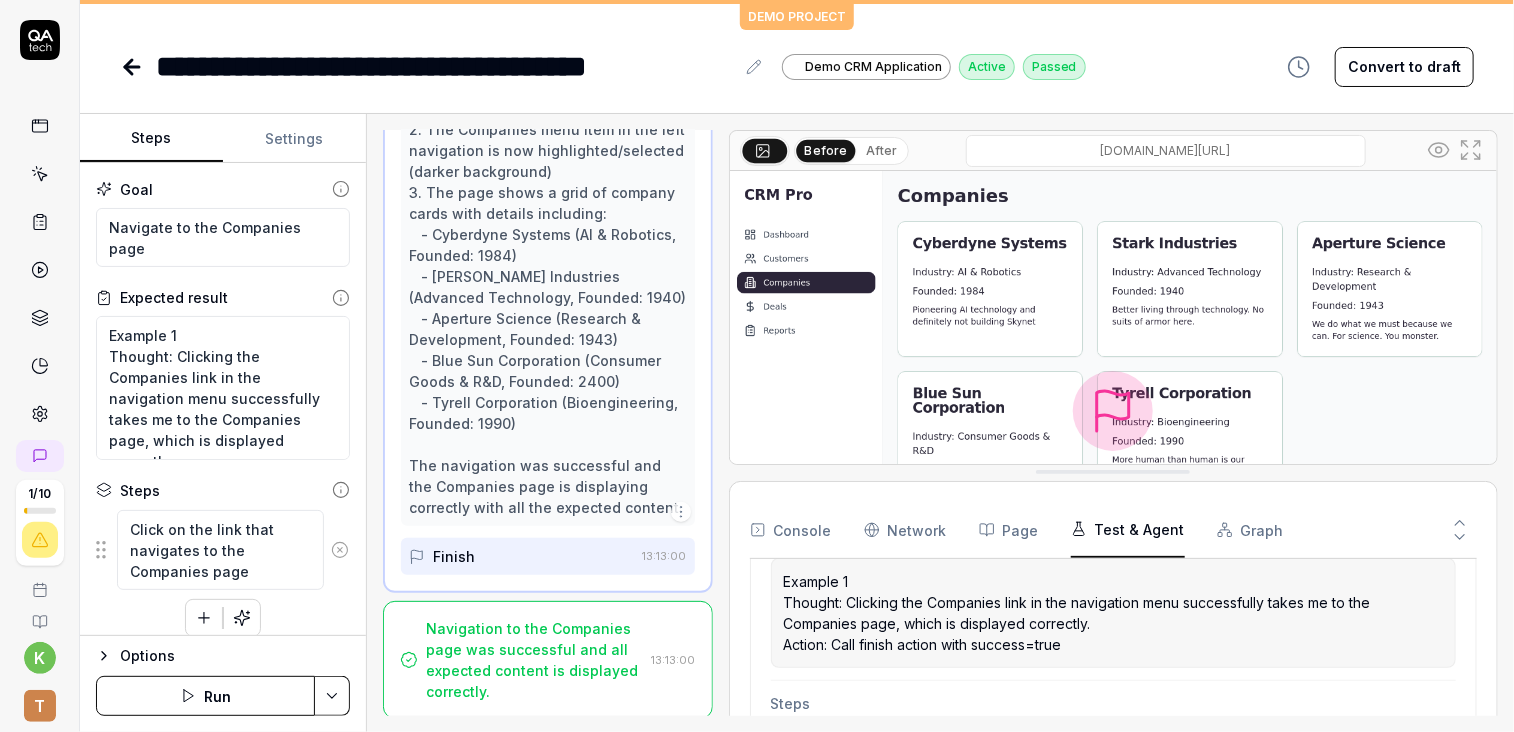 click on "Navigation to the Companies page was successful and all expected content is displayed correctly." at bounding box center [535, 660] 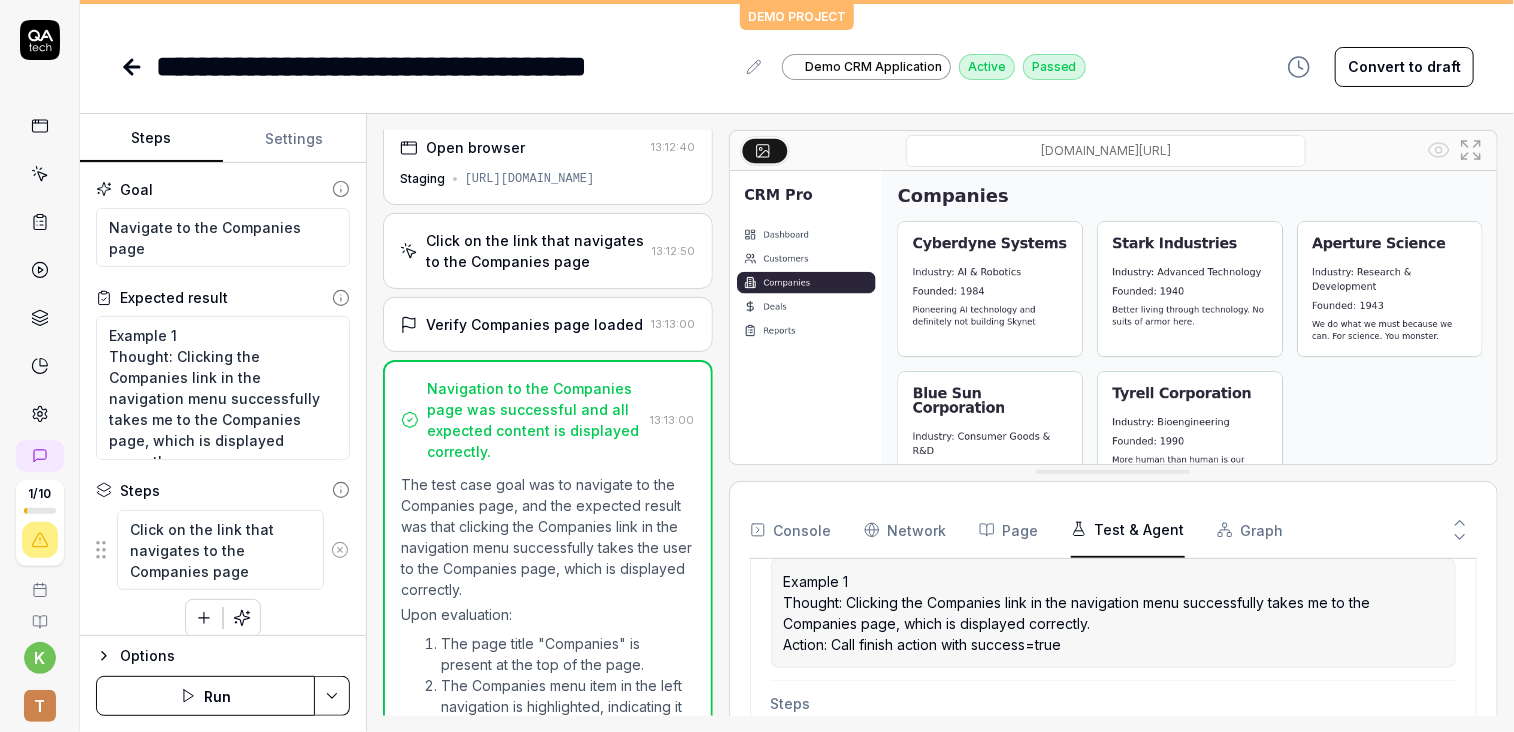 scroll, scrollTop: 0, scrollLeft: 0, axis: both 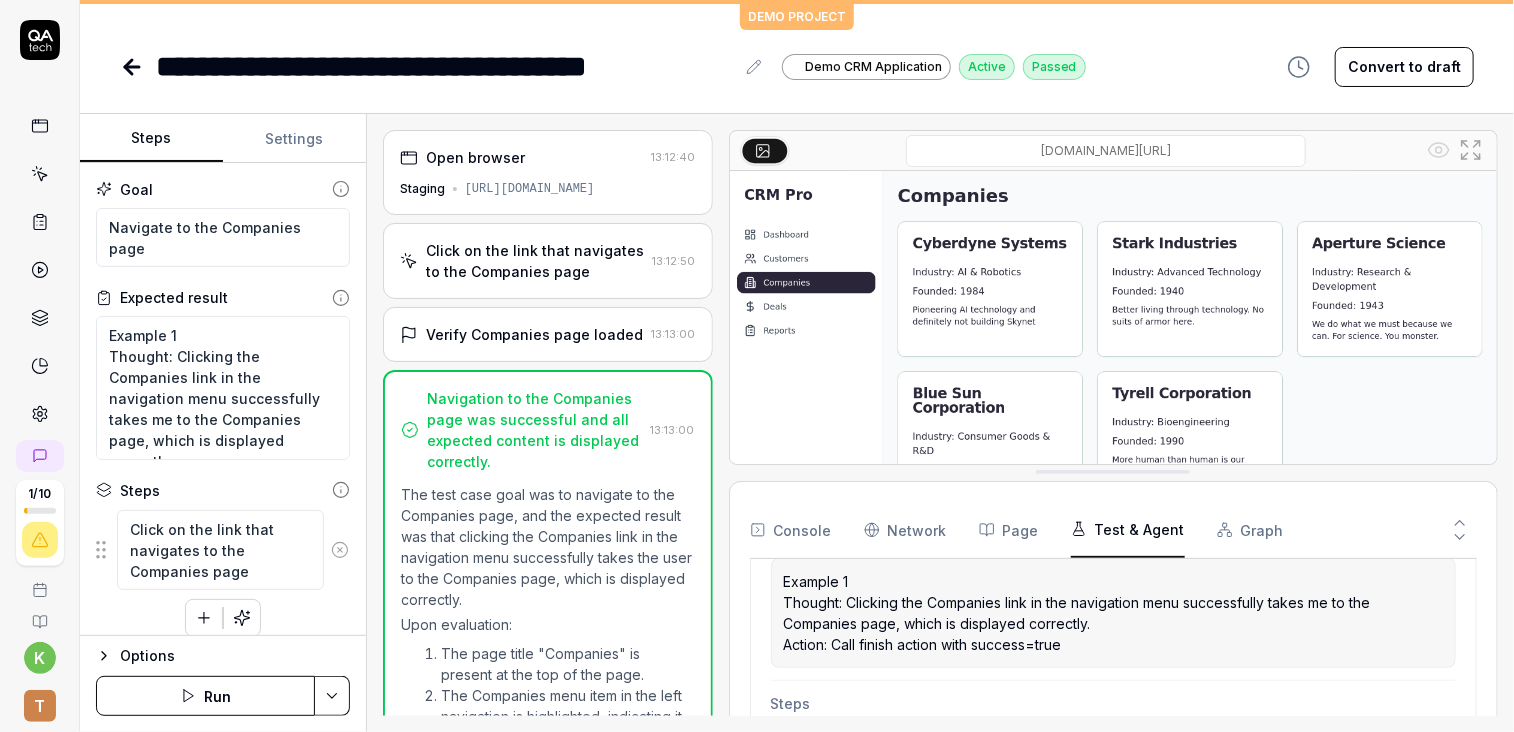 click on "Verify Companies page loaded" at bounding box center [534, 334] 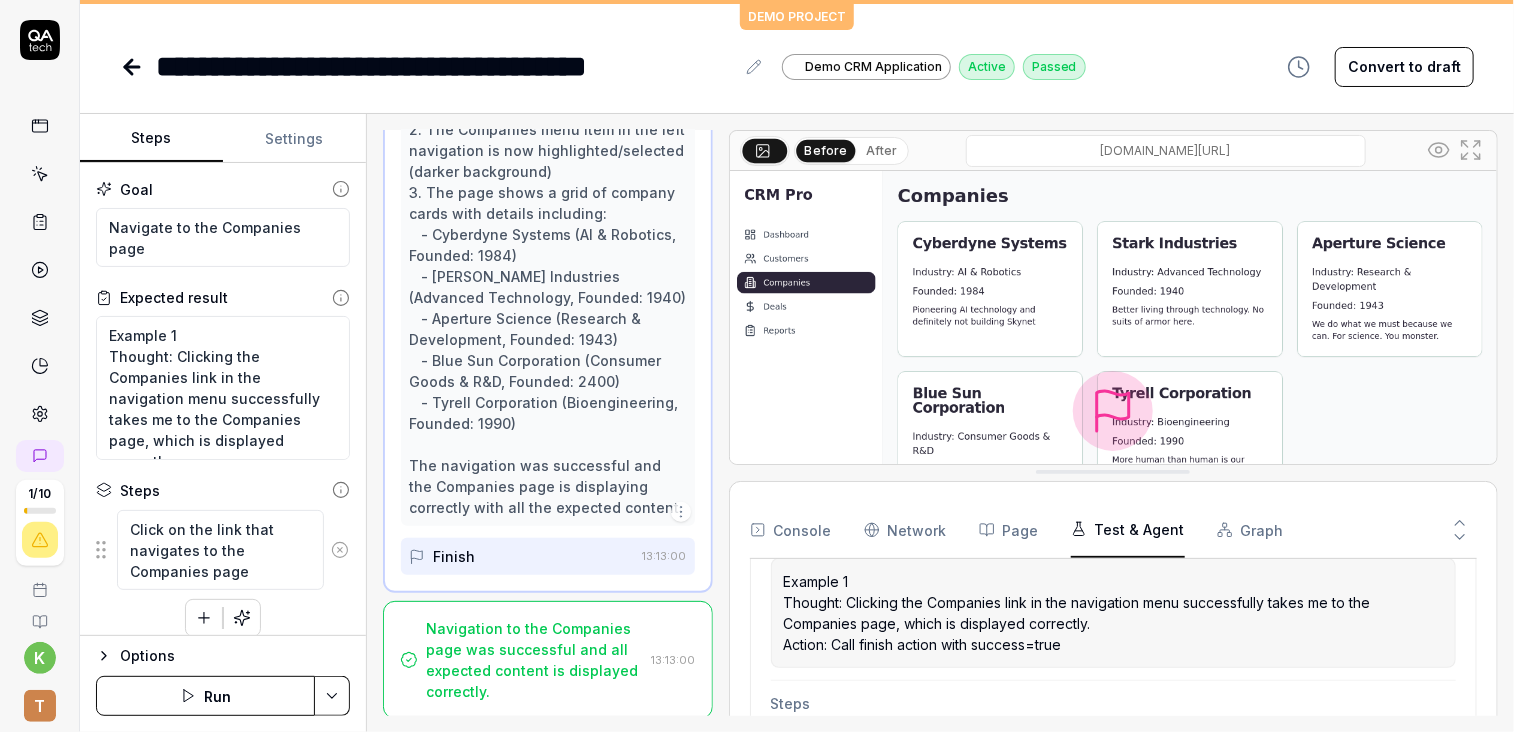 scroll, scrollTop: 0, scrollLeft: 0, axis: both 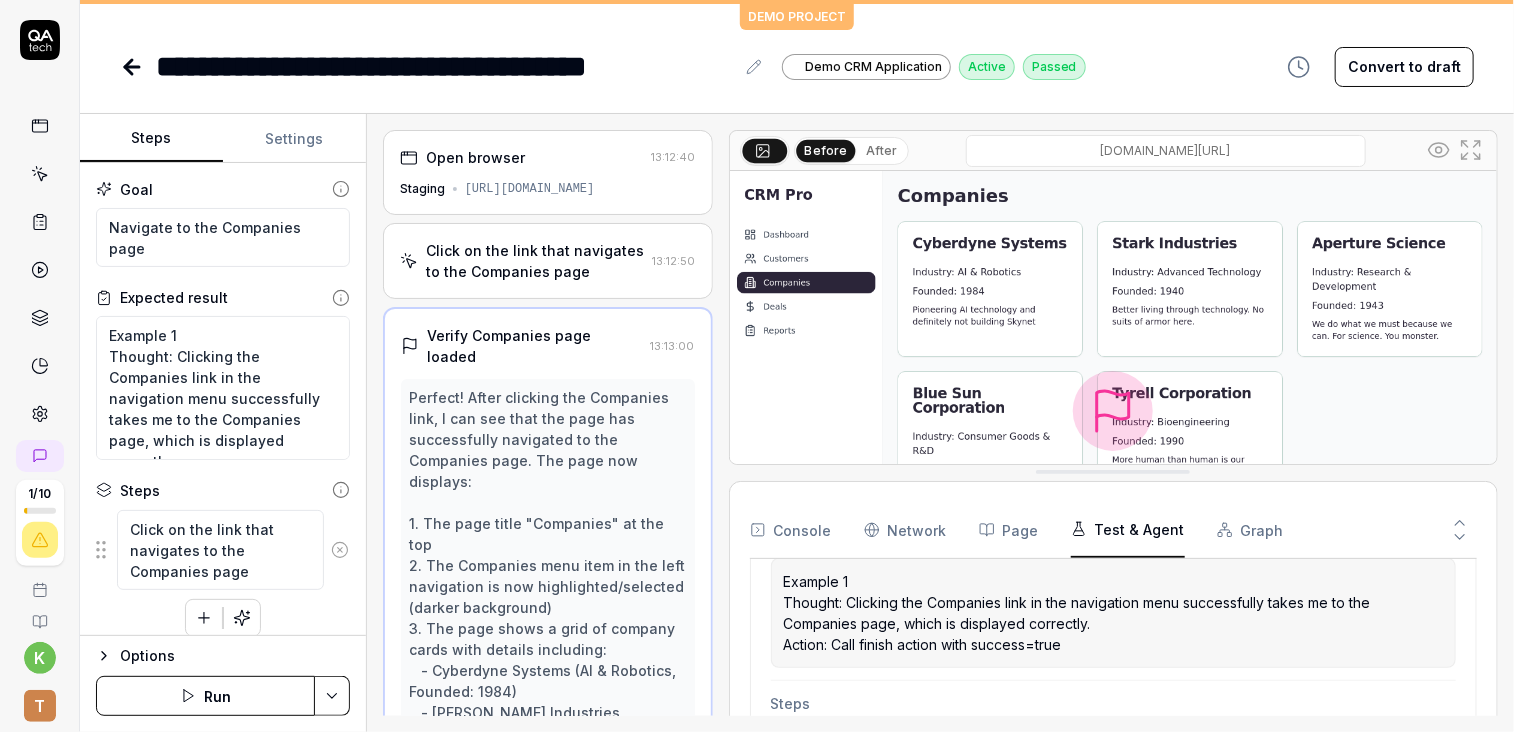 click on "Click on the link that navigates to the Companies page" at bounding box center [535, 261] 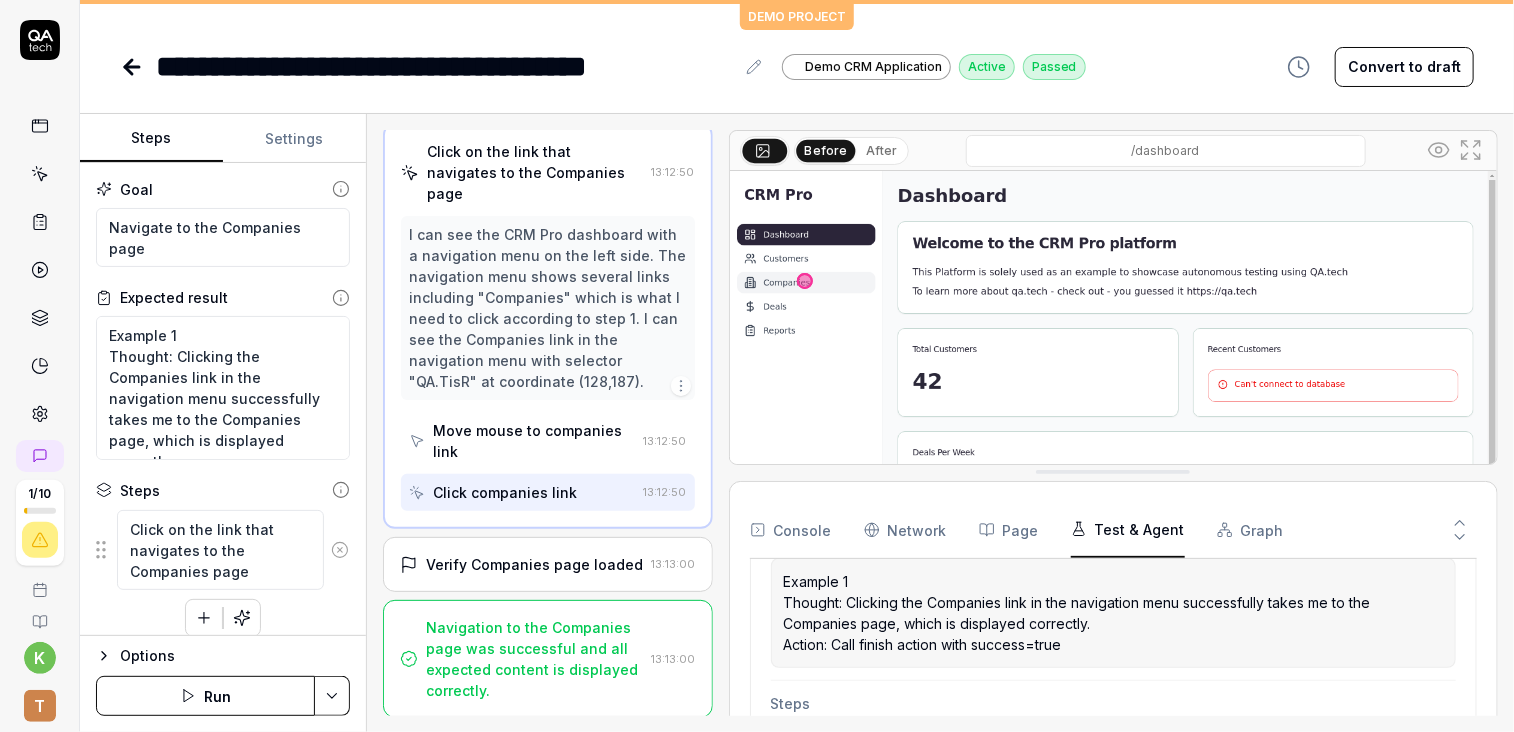 scroll, scrollTop: 0, scrollLeft: 0, axis: both 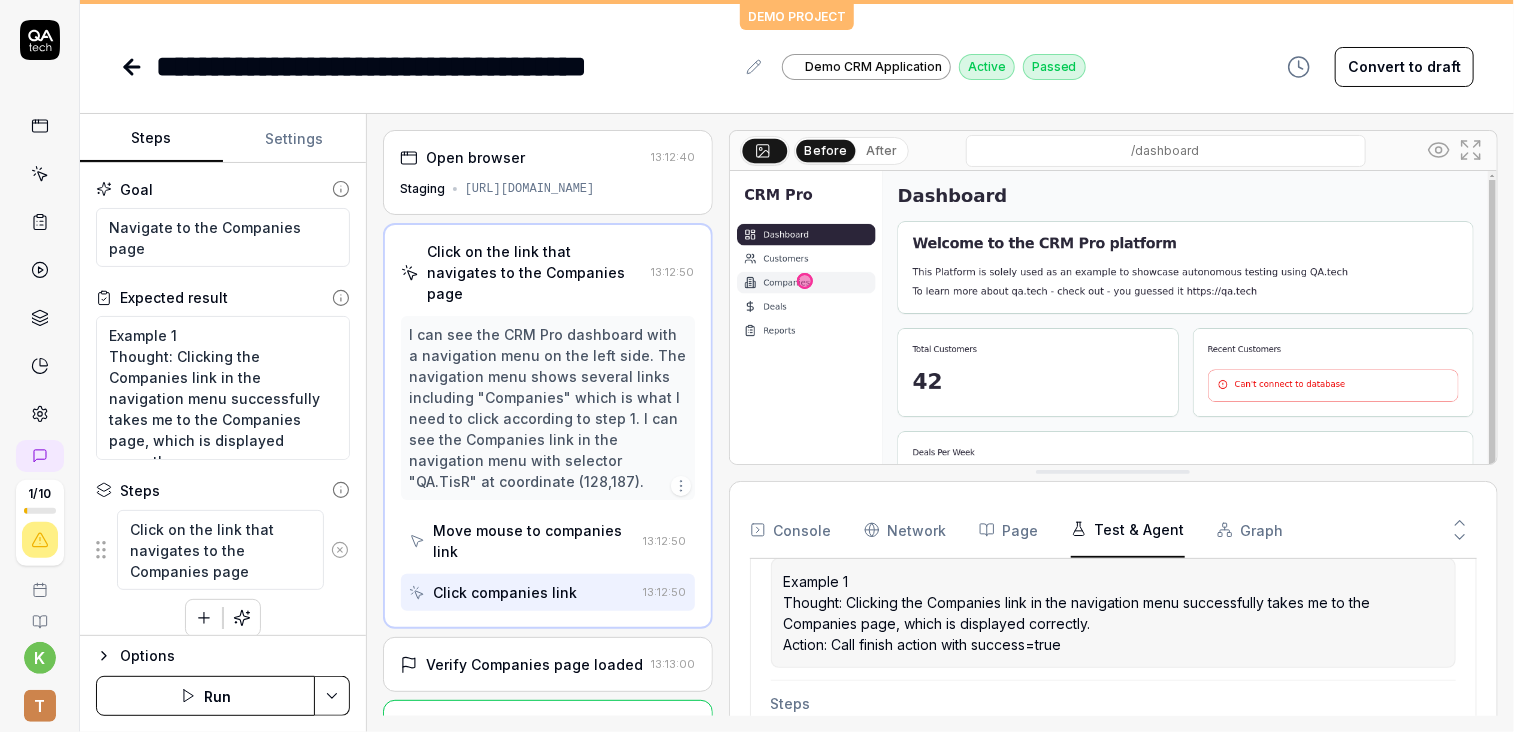 click 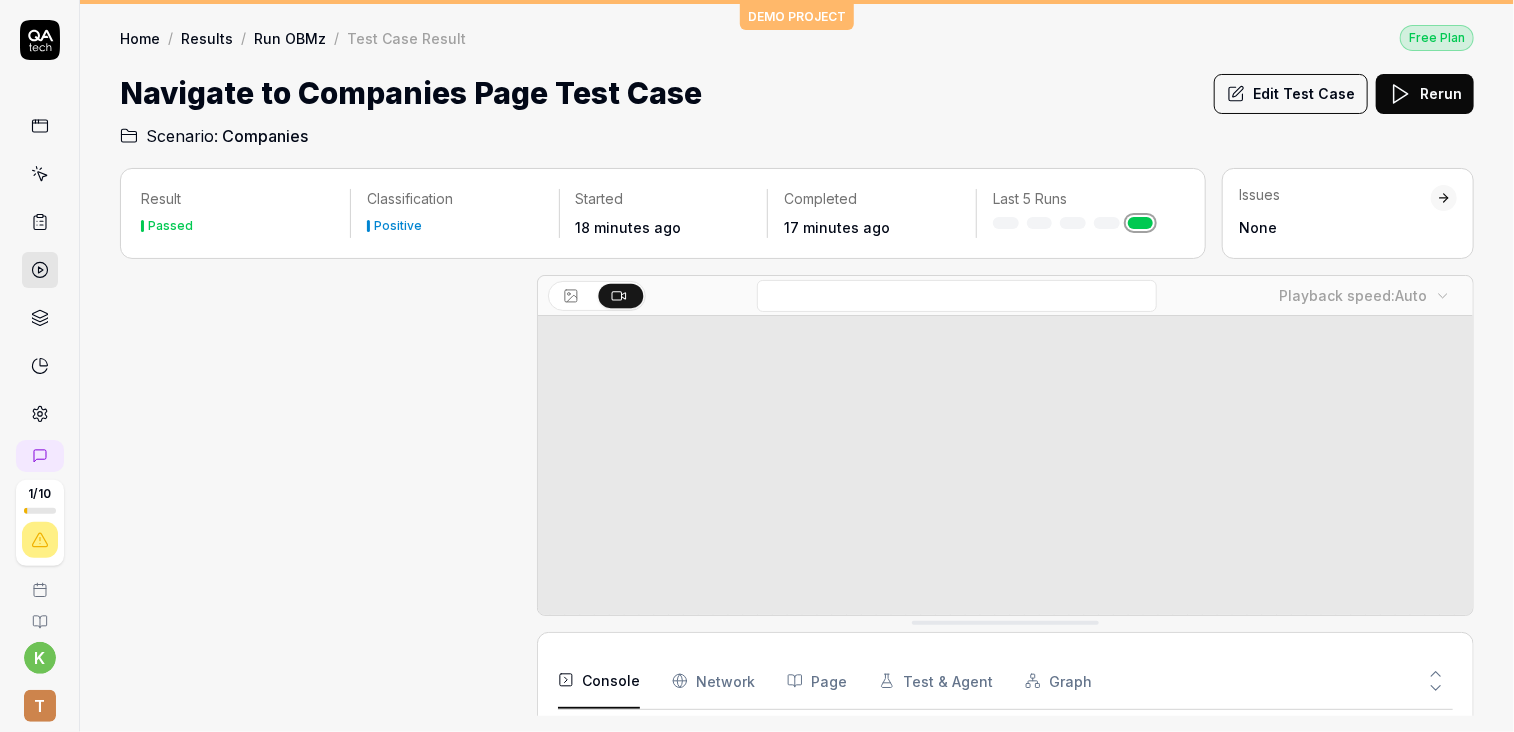 scroll, scrollTop: 309, scrollLeft: 0, axis: vertical 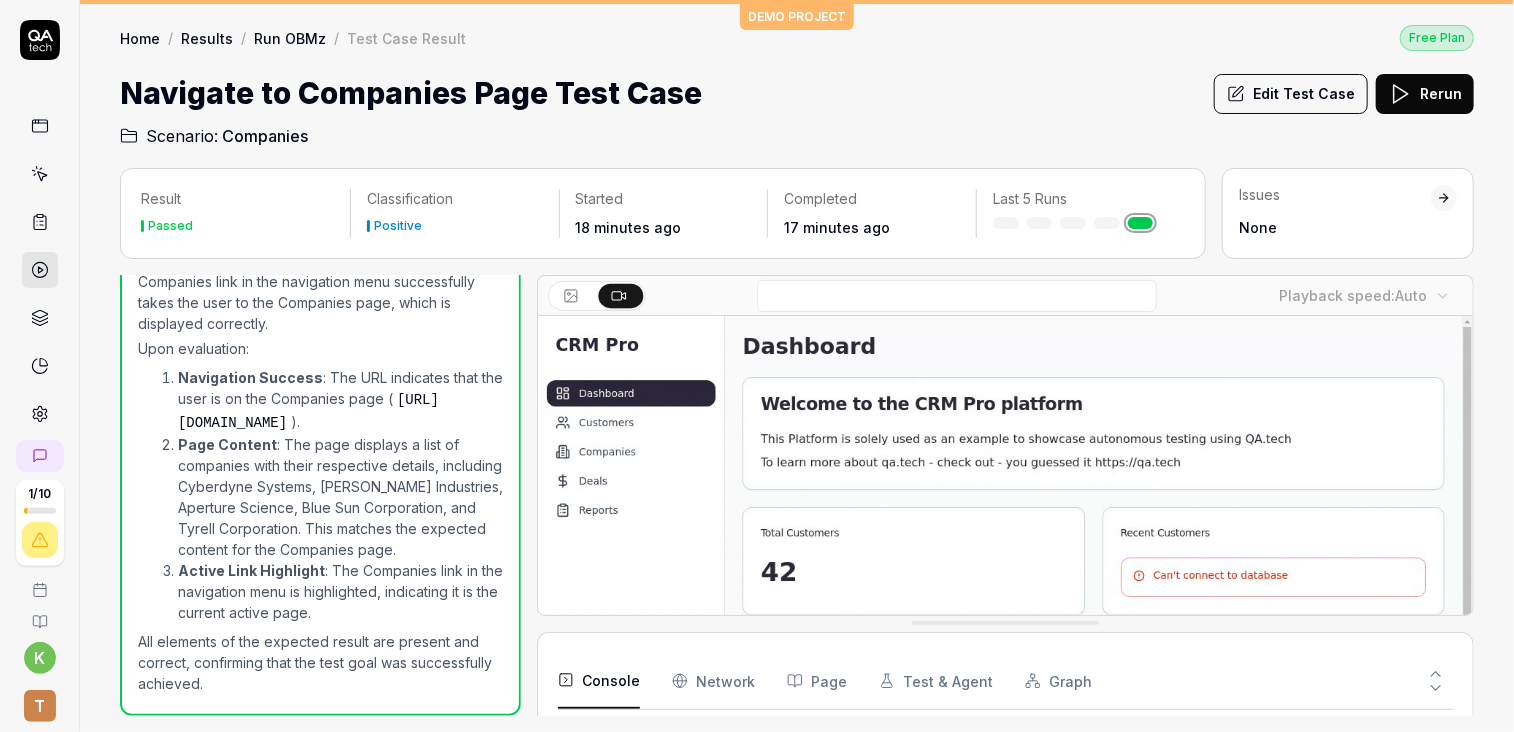 click on "Run OBMz" at bounding box center [290, 38] 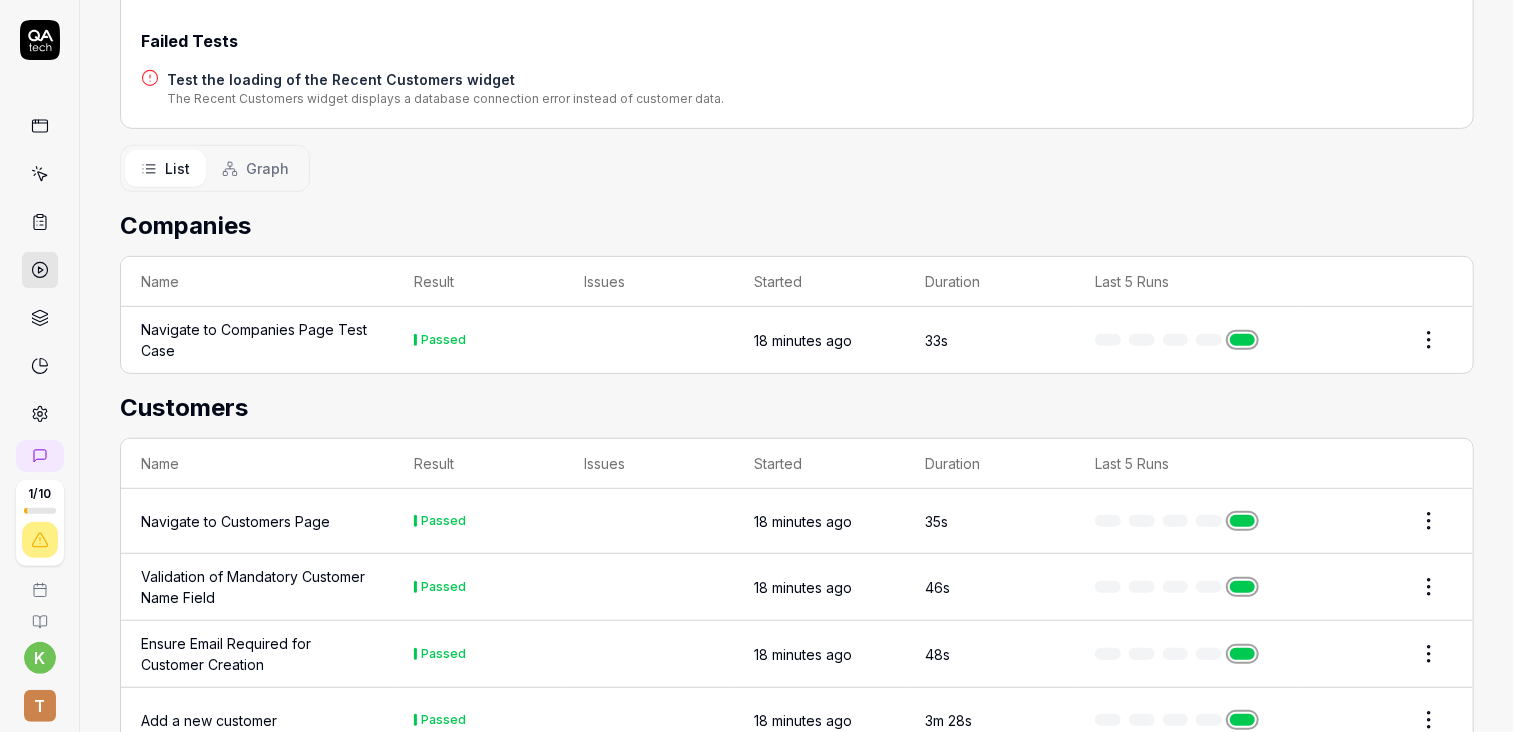 scroll, scrollTop: 688, scrollLeft: 0, axis: vertical 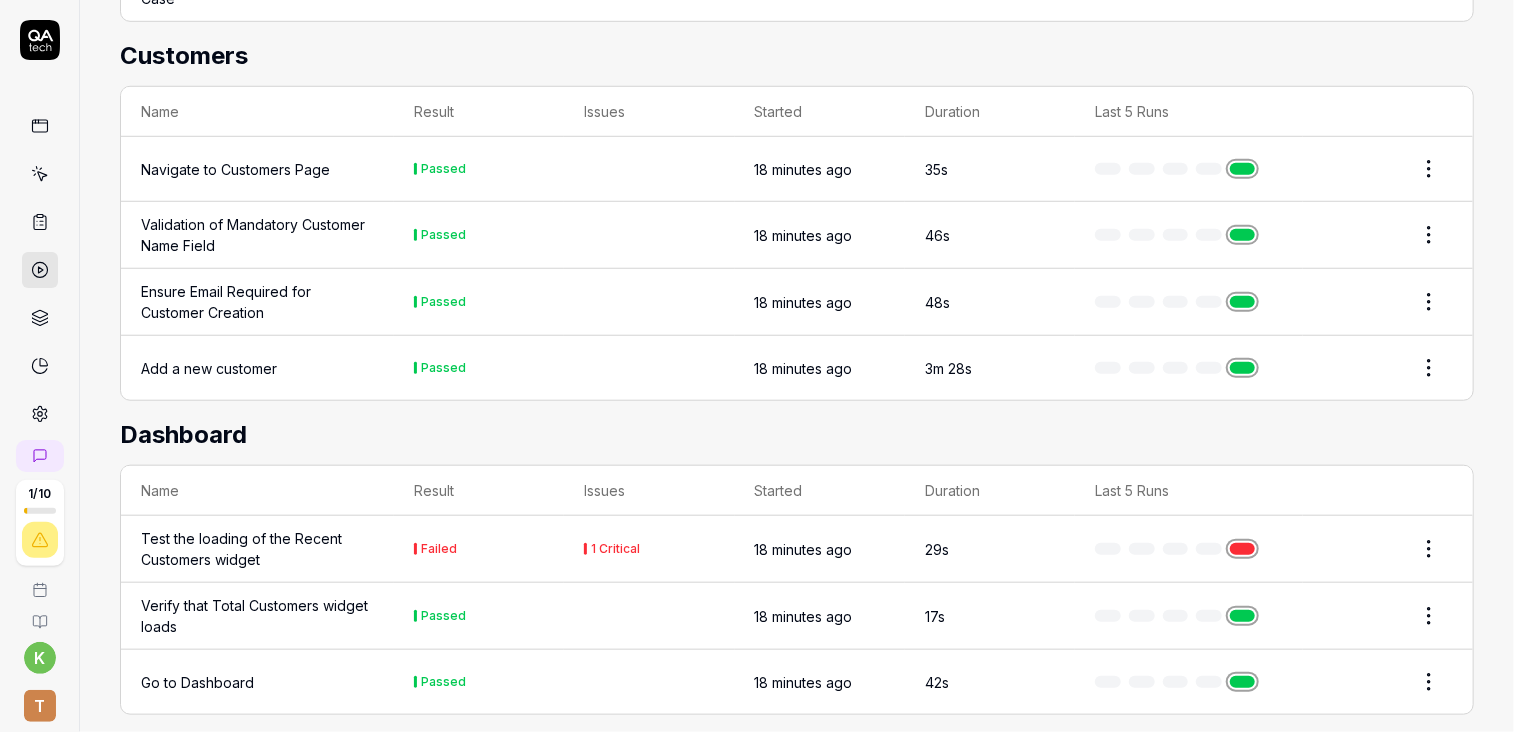 click on "Test the loading of the Recent Customers widget" at bounding box center [257, 549] 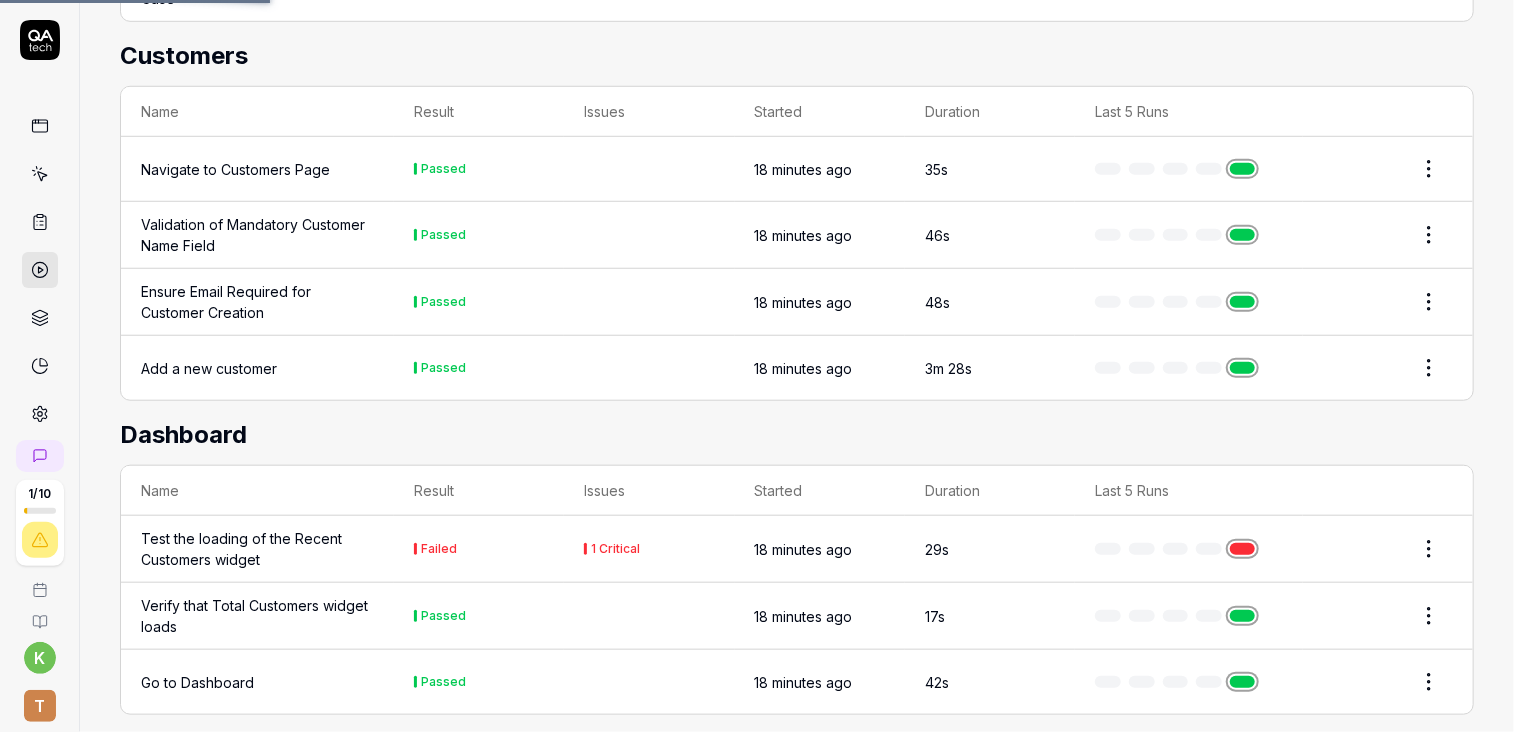 scroll, scrollTop: 0, scrollLeft: 0, axis: both 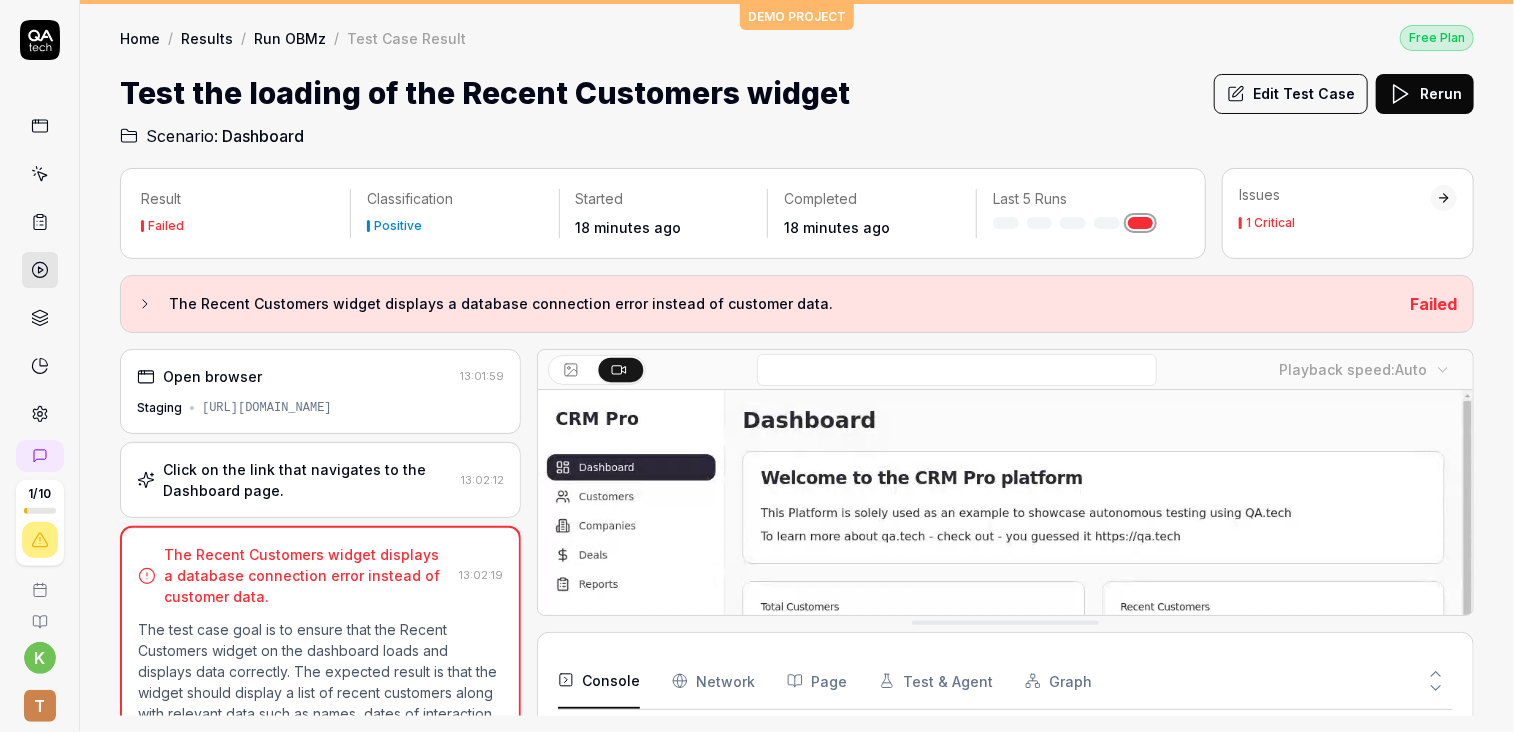 click on "Run OBMz" at bounding box center (290, 38) 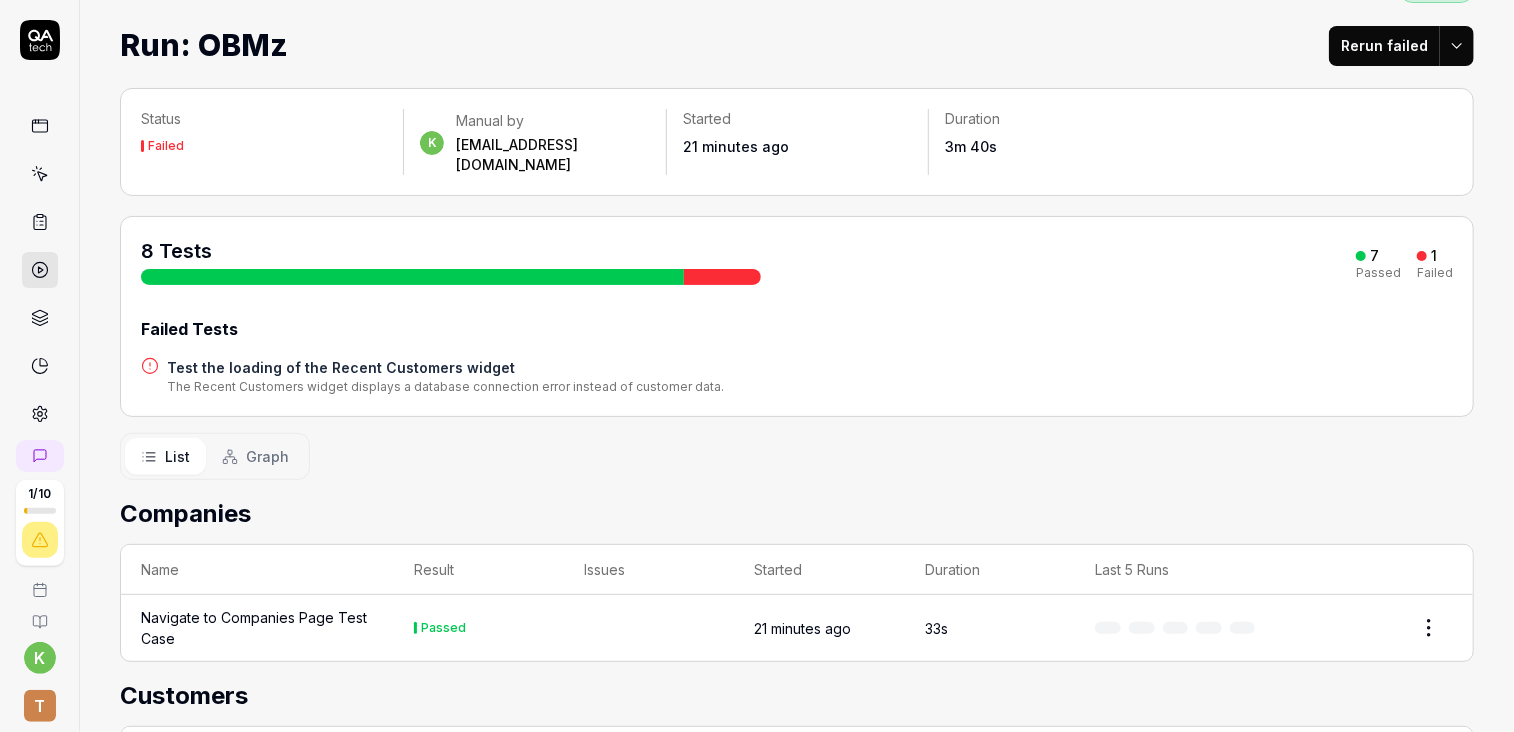 scroll, scrollTop: 0, scrollLeft: 0, axis: both 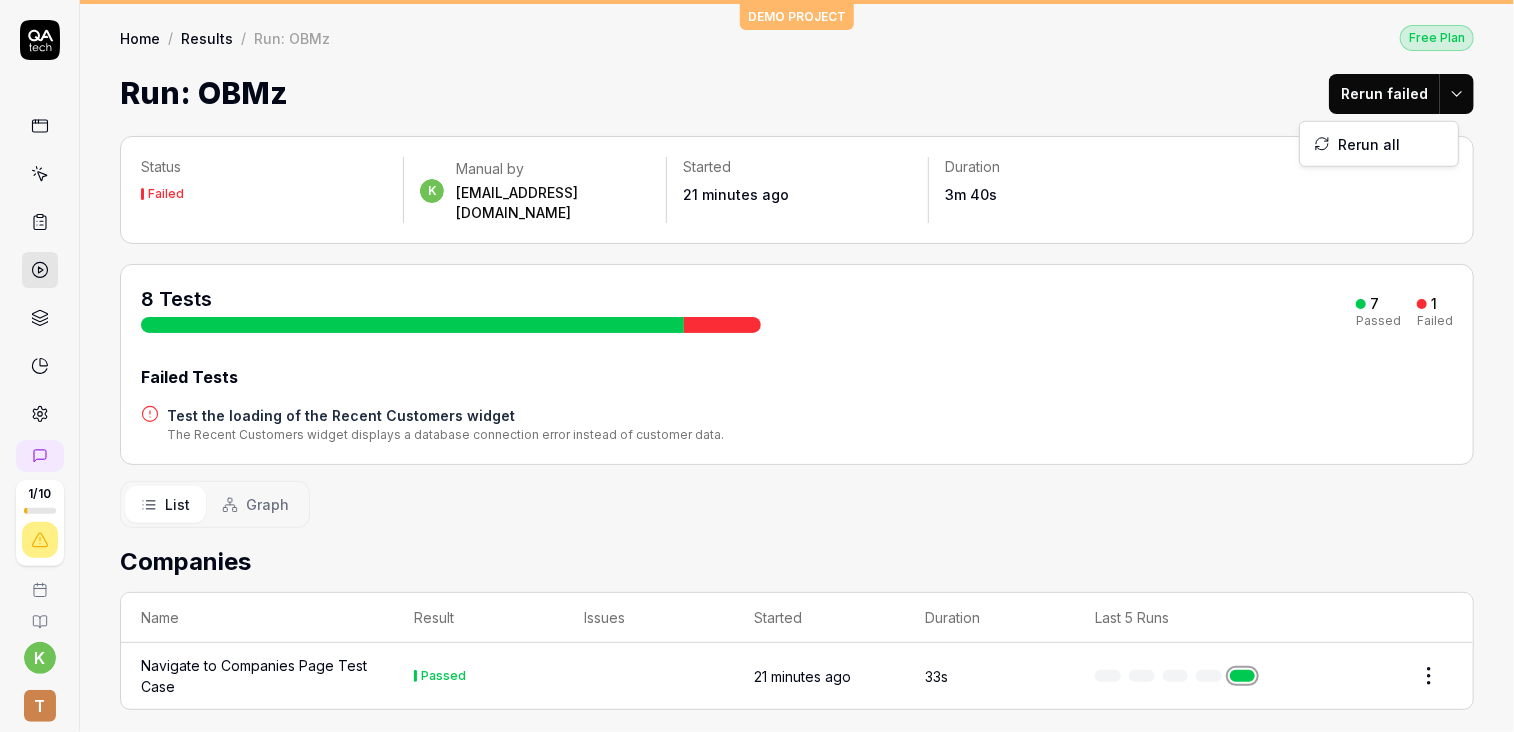 click on "1  /  10 k T DEMO PROJECT Home / Results / Run: OBMz Free Plan Home / Results / Run: OBMz Free Plan Run: OBMz Rerun failed Status Failed k Manual by [PERSON_NAME][EMAIL_ADDRESS][DOMAIN_NAME] Started 21 minutes ago Duration 3m 40s 8 Tests   7 Passed 1 Failed Failed Tests Test the loading of the Recent Customers widget The Recent Customers widget displays a database connection error instead of customer data. List Graph Companies Name Result Issues Started Duration Last 5 Runs Navigate to Companies Page Test Case Passed 21 minutes ago 33s Customers Name Result Issues Started Duration Last 5 Runs Navigate to Customers Page Passed 21 minutes ago 35s Validation of Mandatory Customer Name Field Passed 21 minutes ago 46s Ensure Email Required for Customer Creation Passed 21 minutes ago 48s Add a new customer Passed 20 minutes ago 3m 28s Dashboard Name Result Issues Started Duration Last 5 Runs Test the loading of the Recent Customers widget Failed 1   Critical 21 minutes ago 29s Verify that Total Customers widget loads Passed 17s 42s" at bounding box center (757, 366) 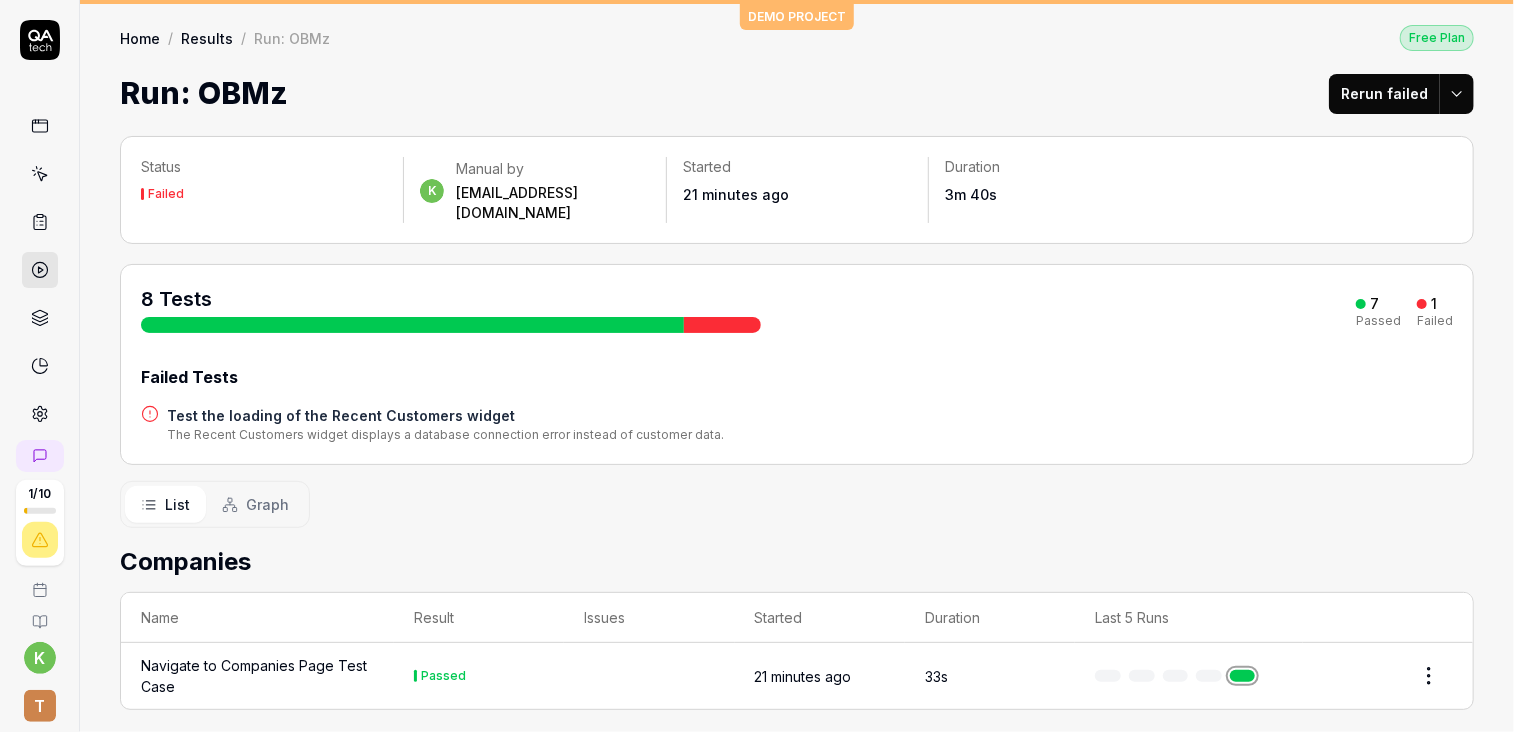 click on "1  /  10 k T DEMO PROJECT Home / Results / Run: OBMz Free Plan Home / Results / Run: OBMz Free Plan Run: OBMz Rerun failed Status Failed k Manual by [PERSON_NAME][EMAIL_ADDRESS][DOMAIN_NAME] Started 21 minutes ago Duration 3m 40s 8 Tests   7 Passed 1 Failed Failed Tests Test the loading of the Recent Customers widget The Recent Customers widget displays a database connection error instead of customer data. List Graph Companies Name Result Issues Started Duration Last 5 Runs Navigate to Companies Page Test Case Passed 21 minutes ago 33s Customers Name Result Issues Started Duration Last 5 Runs Navigate to Customers Page Passed 21 minutes ago 35s Validation of Mandatory Customer Name Field Passed 21 minutes ago 46s Ensure Email Required for Customer Creation Passed 21 minutes ago 48s Add a new customer Passed 20 minutes ago 3m 28s Dashboard Name Result Issues Started Duration Last 5 Runs Test the loading of the Recent Customers widget Failed 1   Critical 21 minutes ago 29s Verify that Total Customers widget loads Passed 17s 42s" at bounding box center (757, 366) 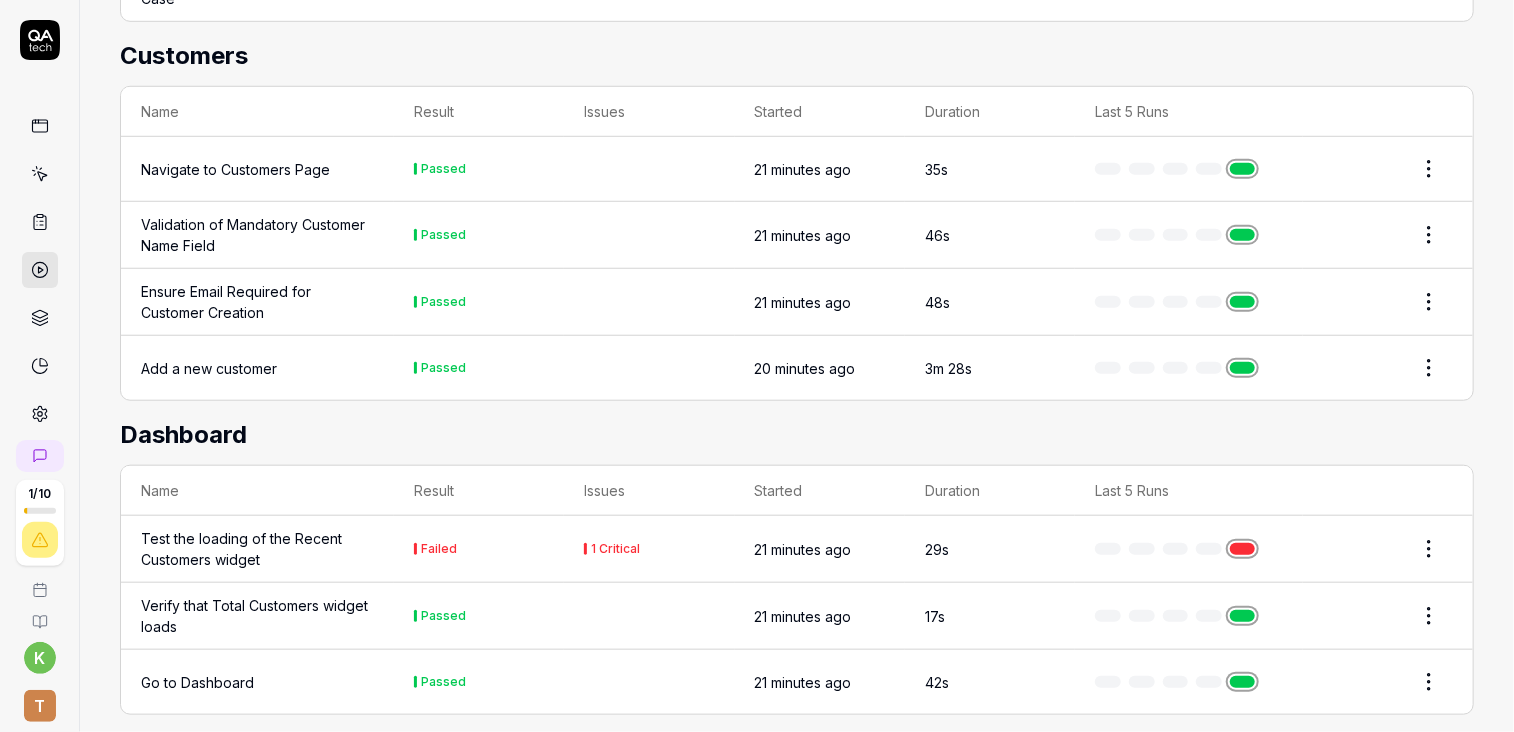 scroll, scrollTop: 0, scrollLeft: 0, axis: both 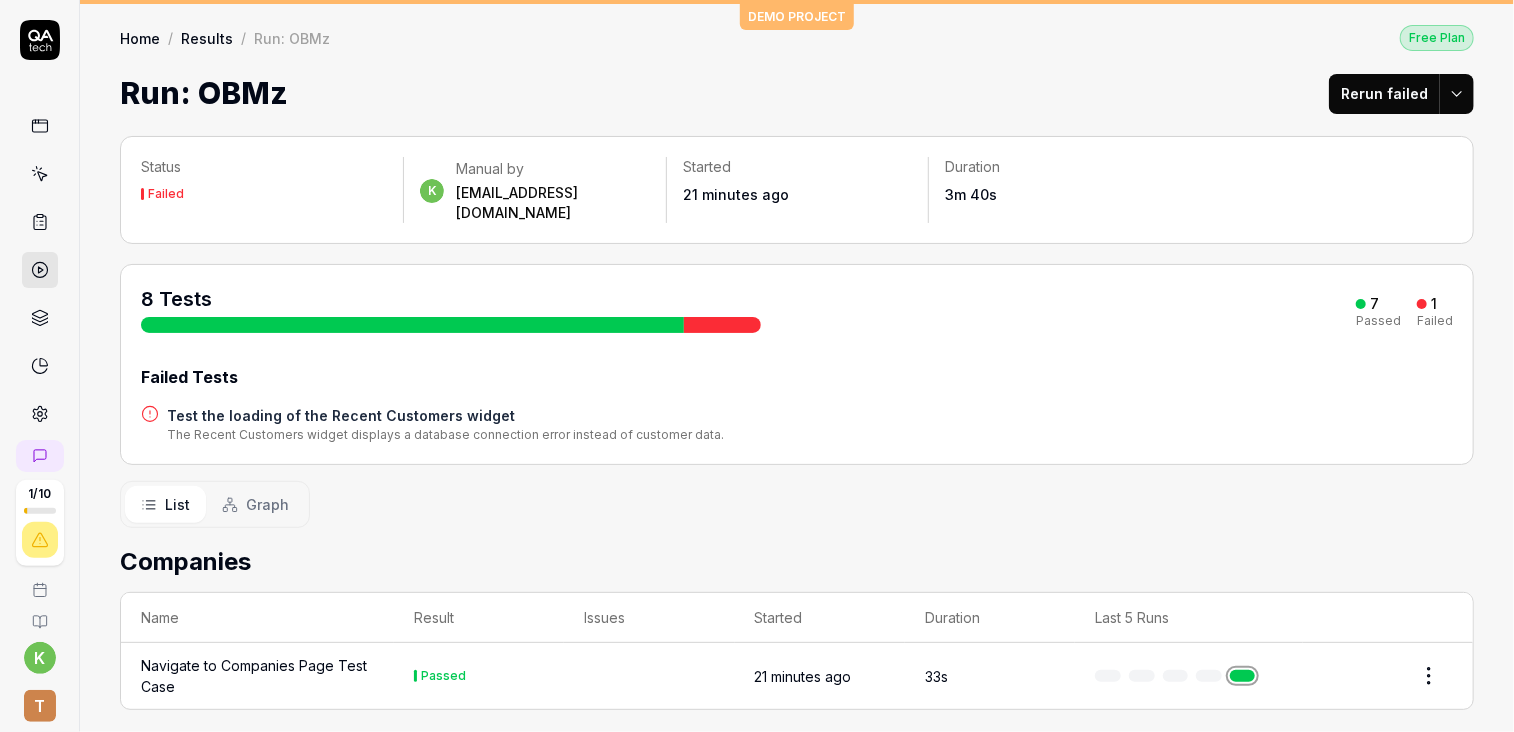 click on "Results" at bounding box center [207, 38] 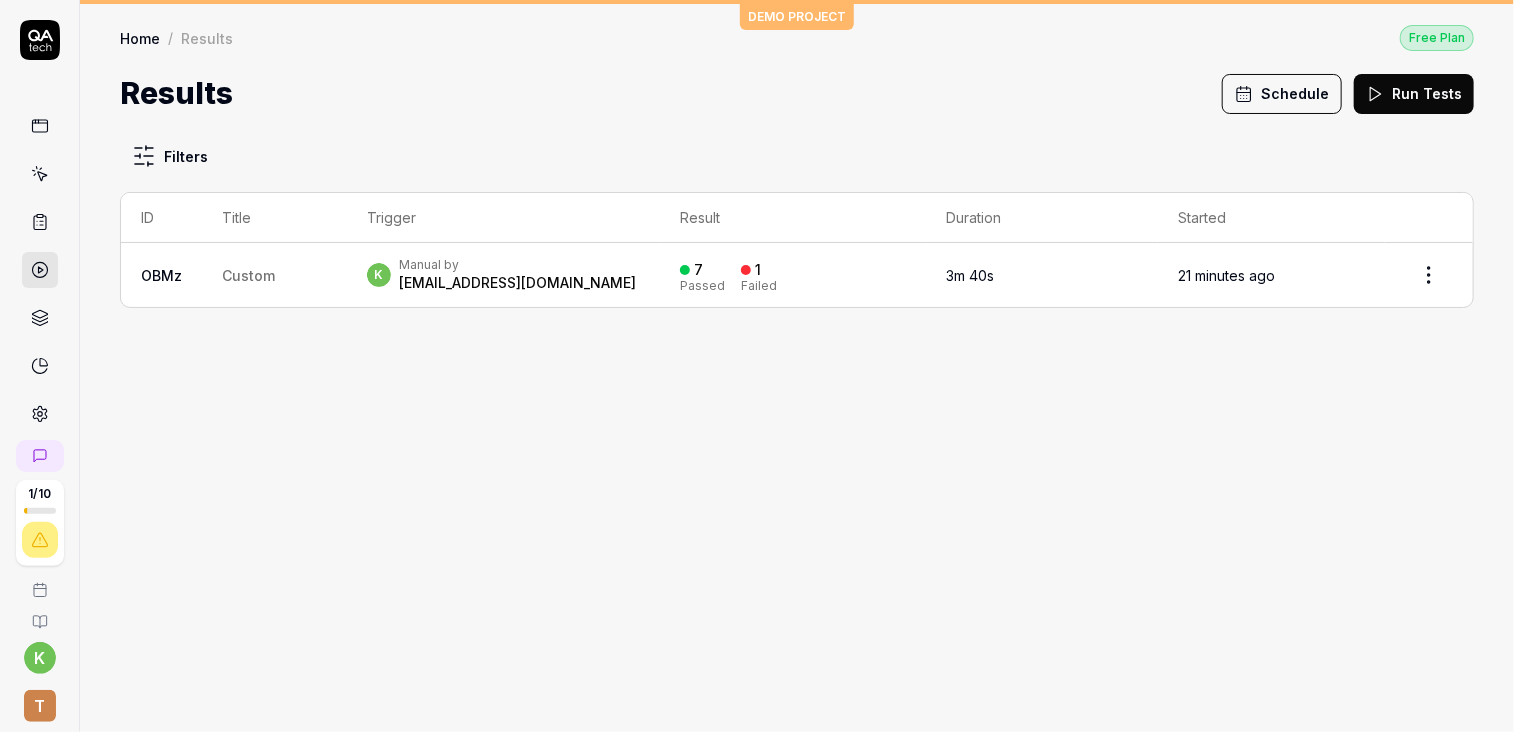 click on "Home" at bounding box center [140, 38] 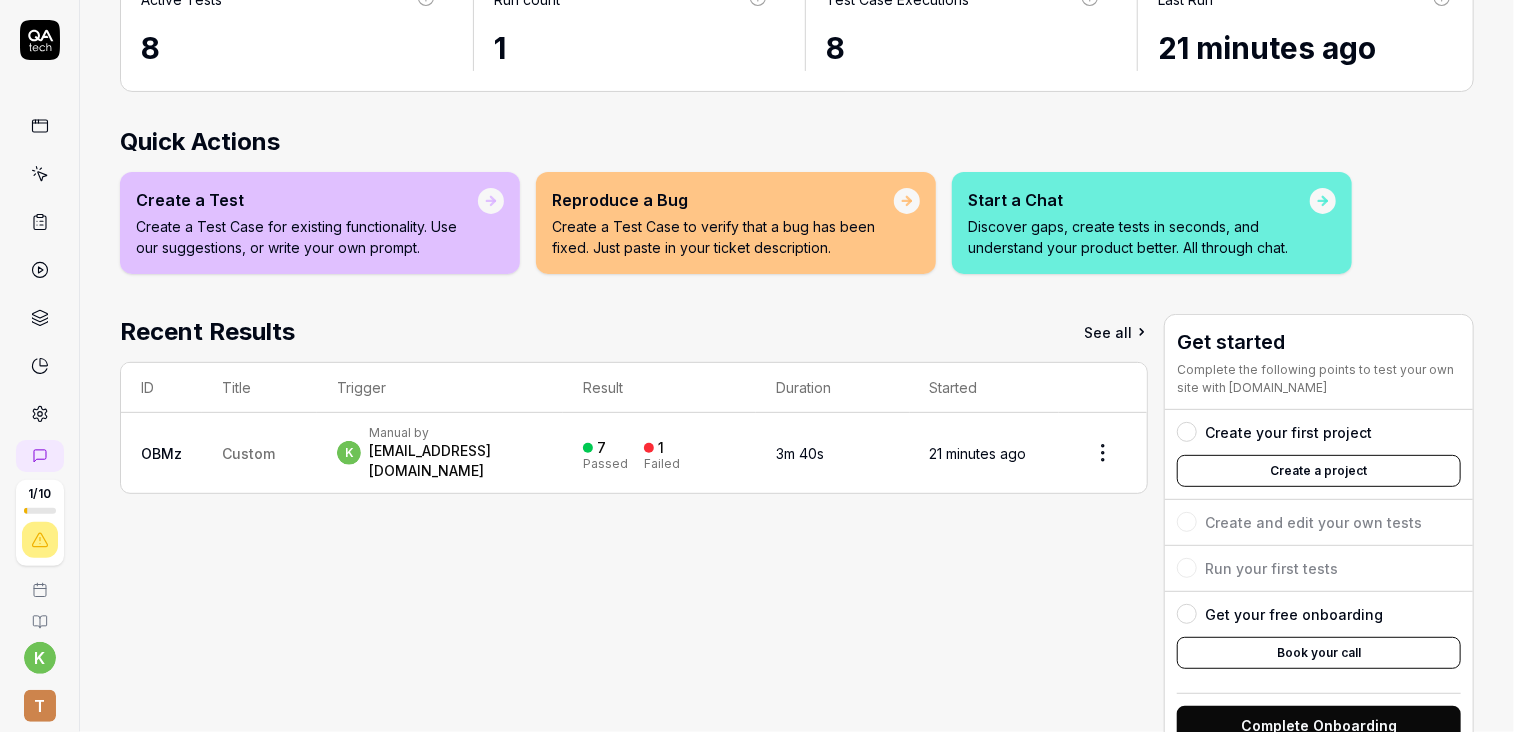 scroll, scrollTop: 0, scrollLeft: 0, axis: both 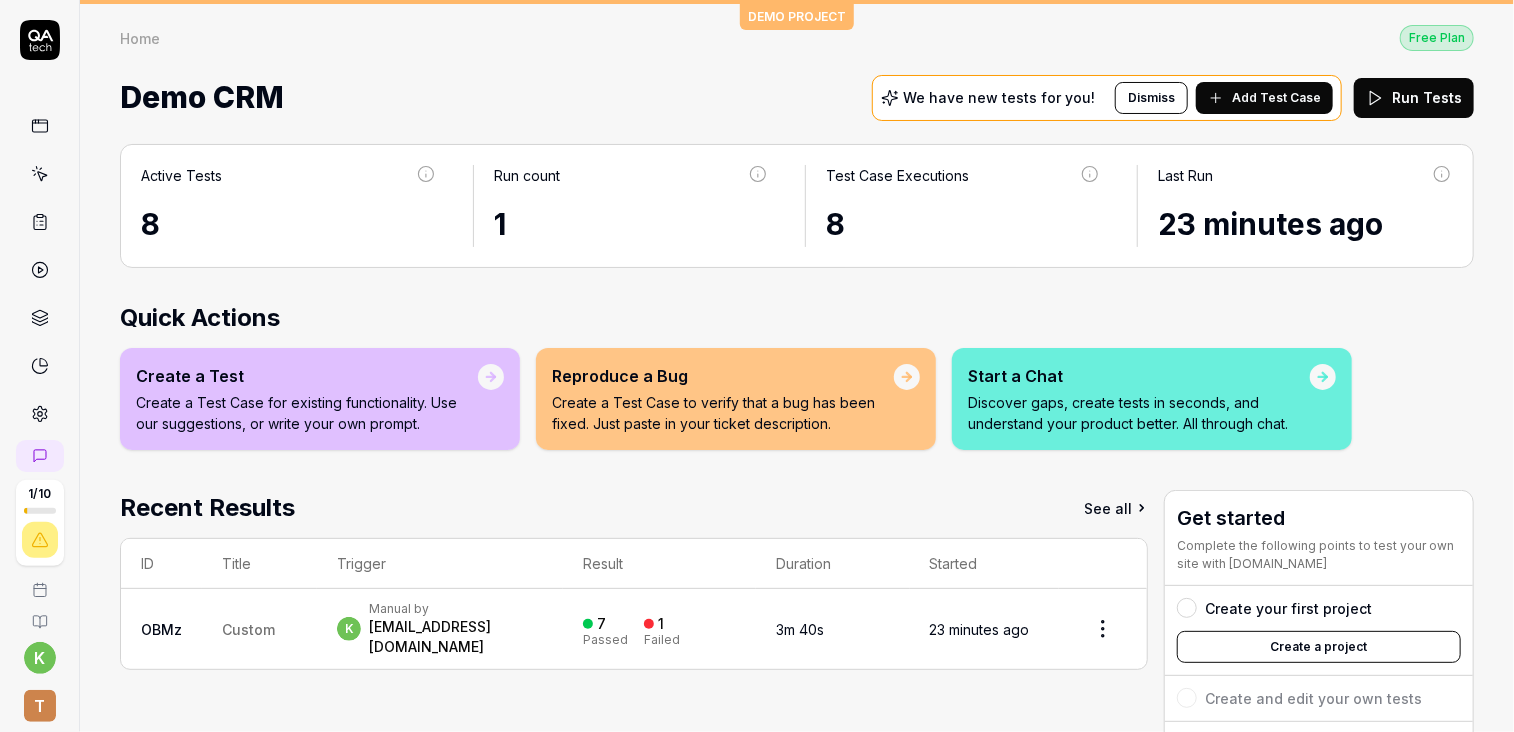 click on "Create a Test Case for existing functionality. Use our suggestions, or write your own prompt." at bounding box center (307, 413) 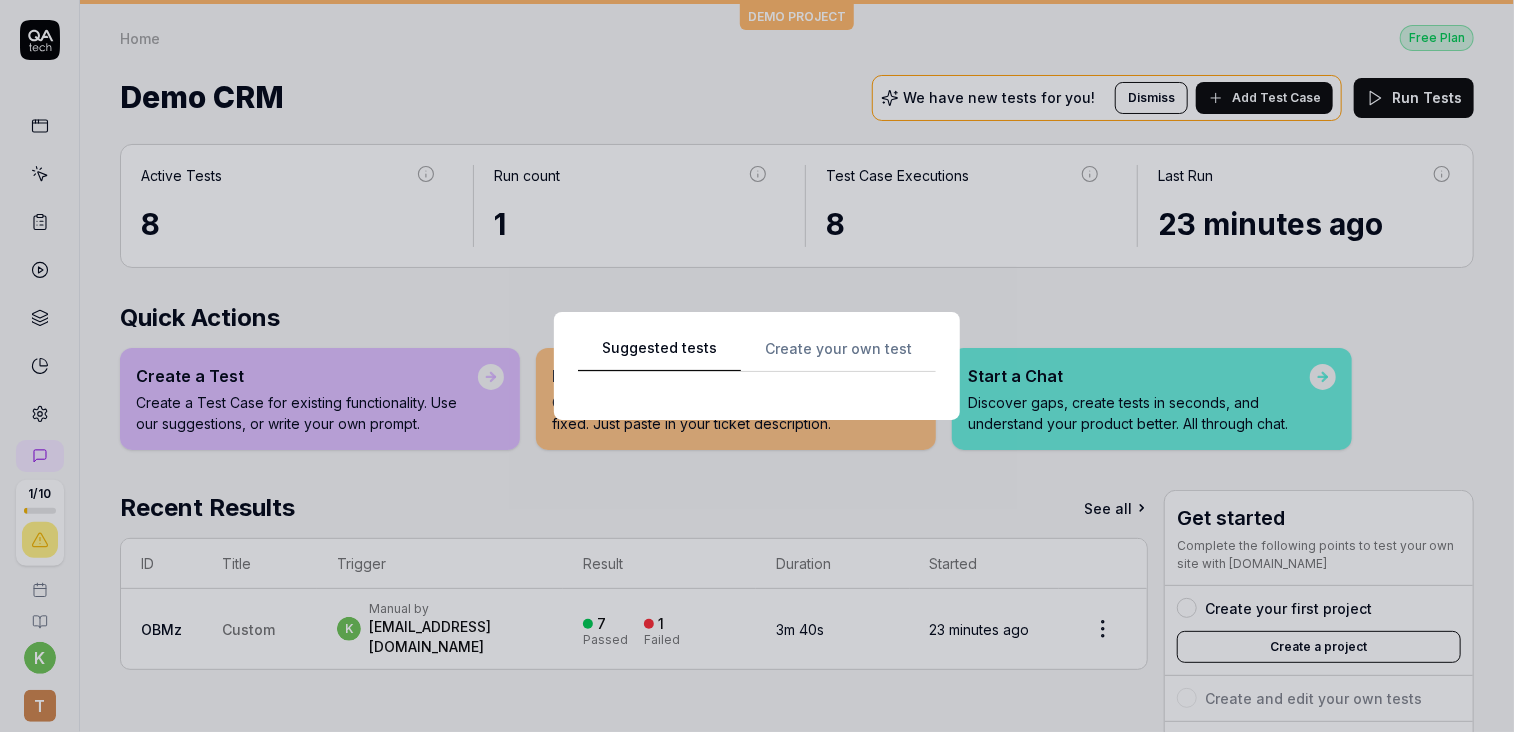 scroll, scrollTop: 0, scrollLeft: 0, axis: both 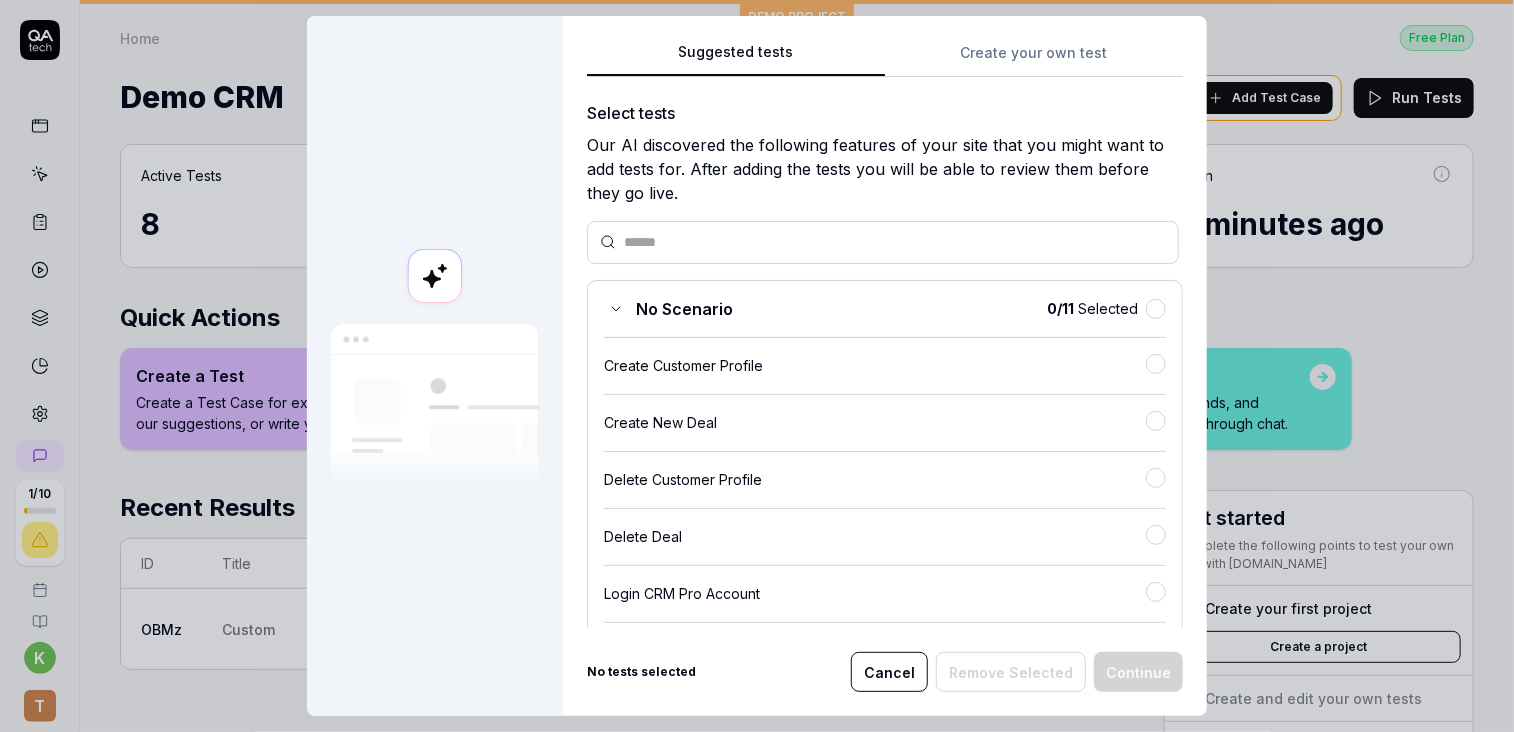 click on "Suggested tests Create your own test Select tests Our AI discovered the following features of your site that you might want to add tests for. After adding the tests you will be able to review them before they go live. No Scenario 0 / 11   Selected Create Customer Profile Create New Deal Delete Customer Profile Delete Deal Login CRM Pro Account Logout CRM Pro Account Move Deal Stage Update Company Details Update Customer Information View Company Details View Deal Details Analyze your site Want to add more tests? Analyze your site to discover more features. Crawl the site again (Takes up to 15 minutes) Analyze my site No tests selected Cancel Remove Selected Continue" at bounding box center [885, 366] 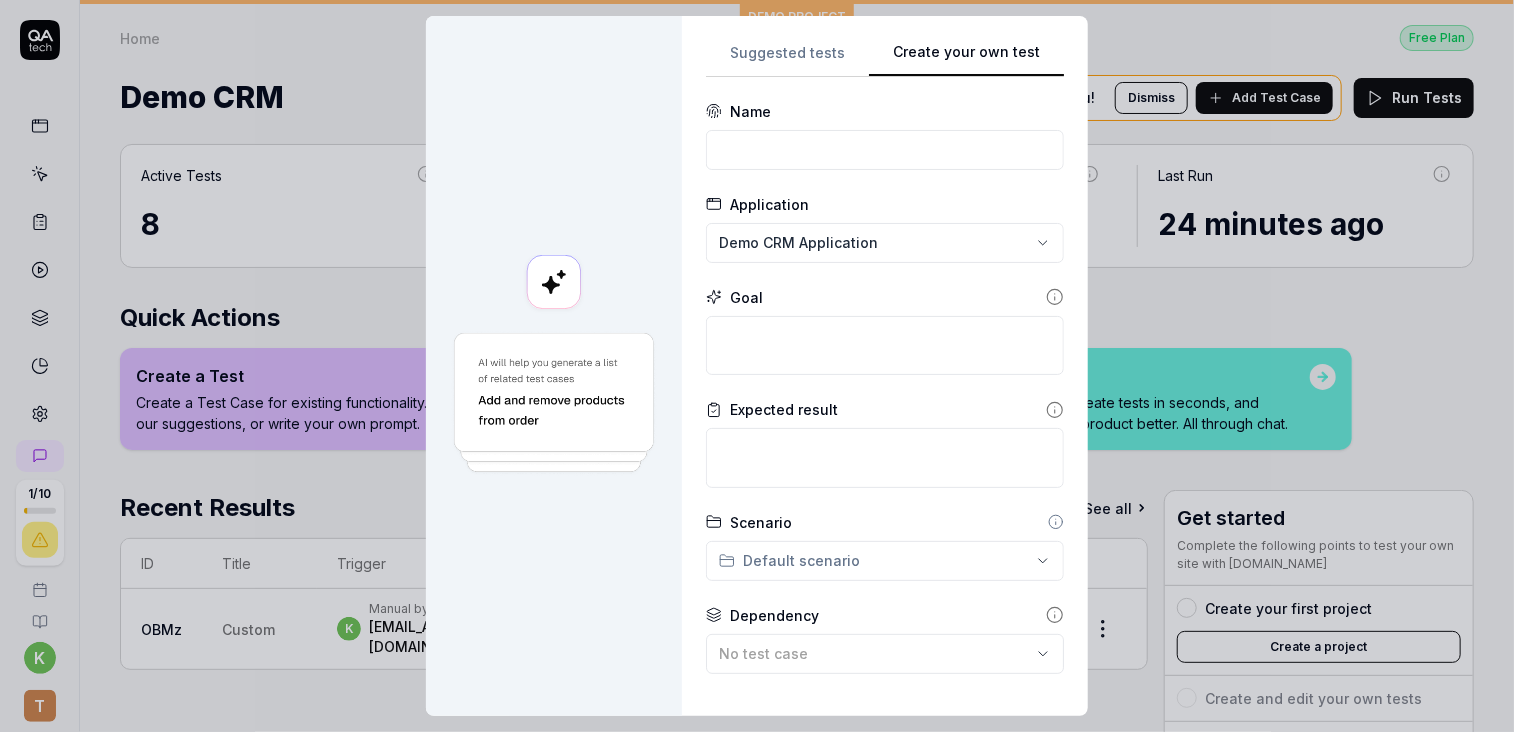 click on "Create your own test" at bounding box center [966, 59] 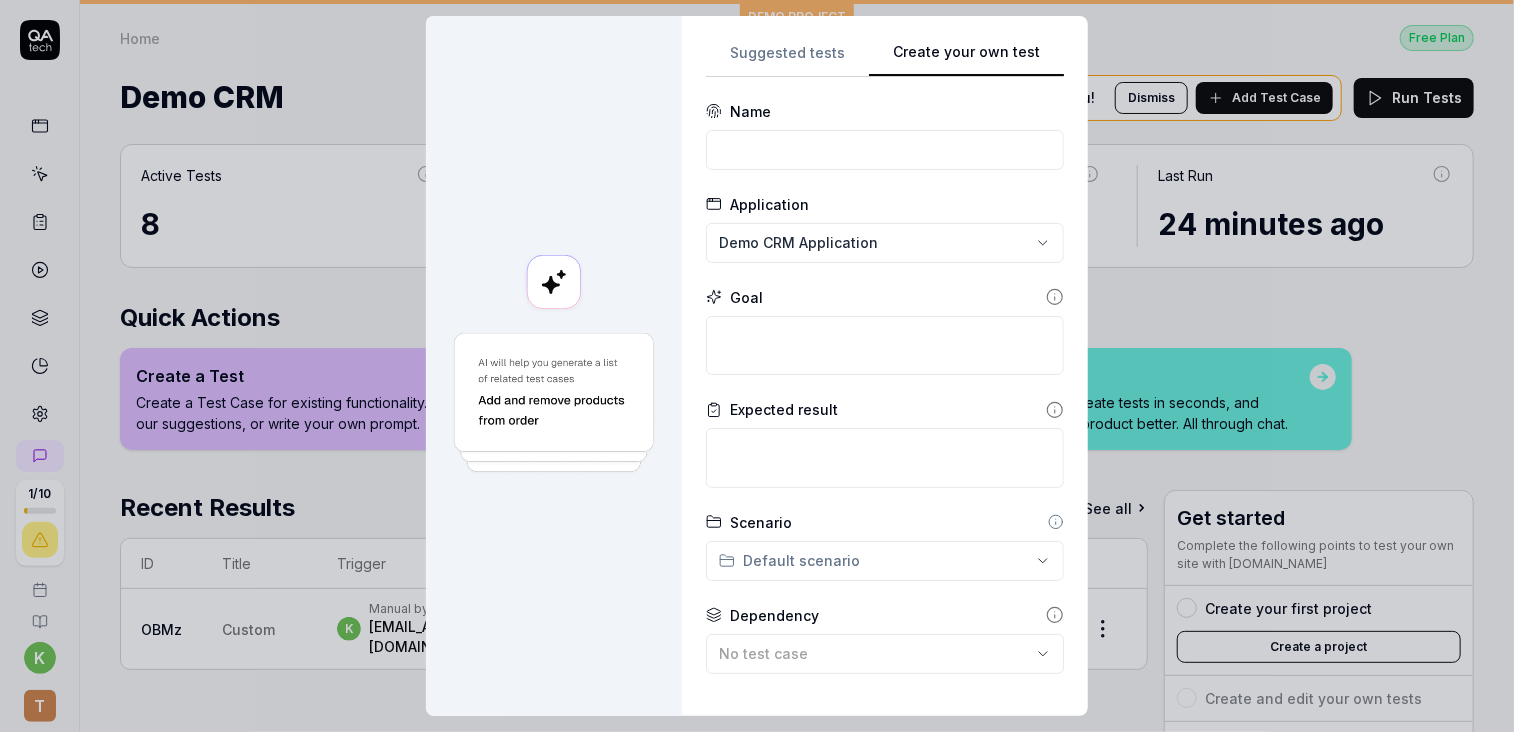 scroll, scrollTop: 0, scrollLeft: 0, axis: both 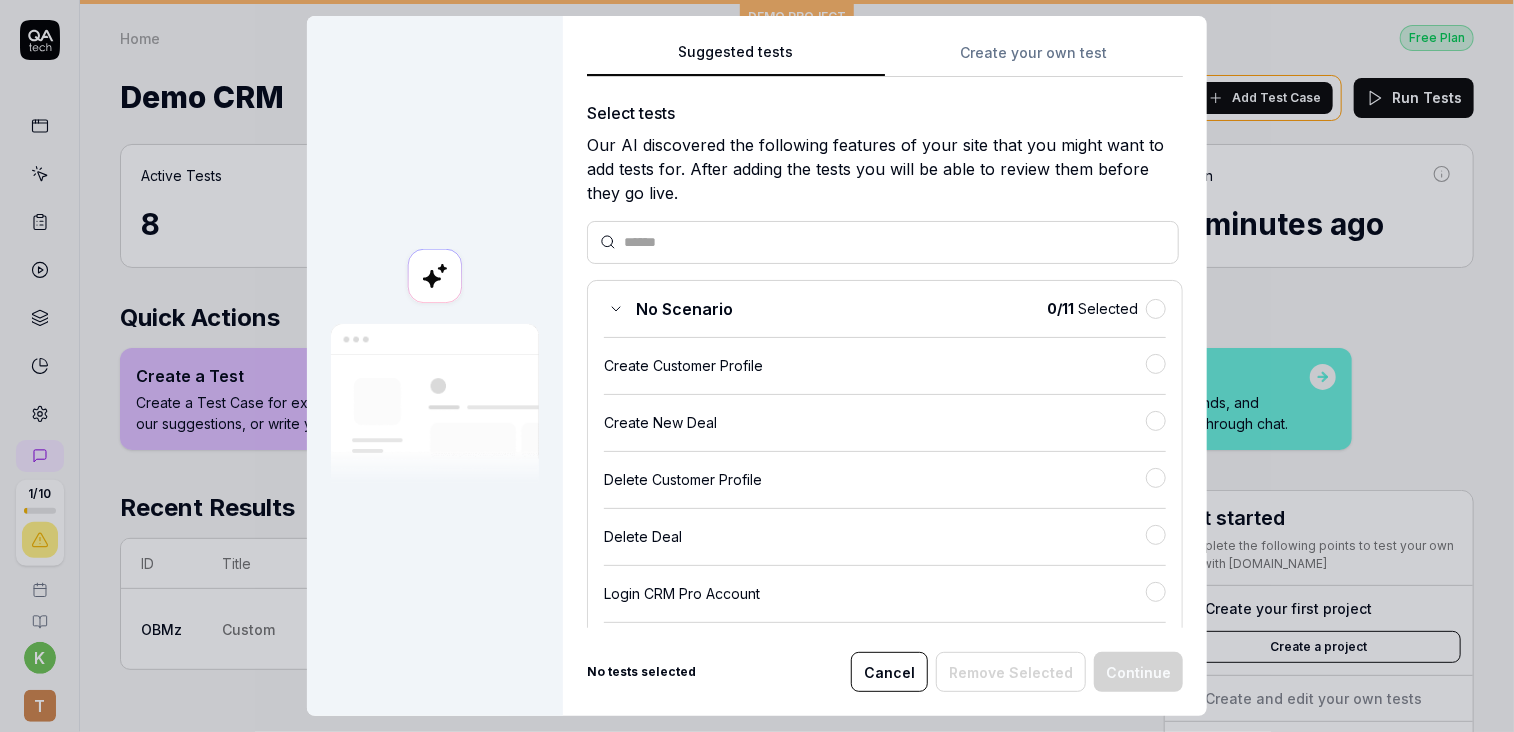 click on "Create New Deal" at bounding box center (875, 422) 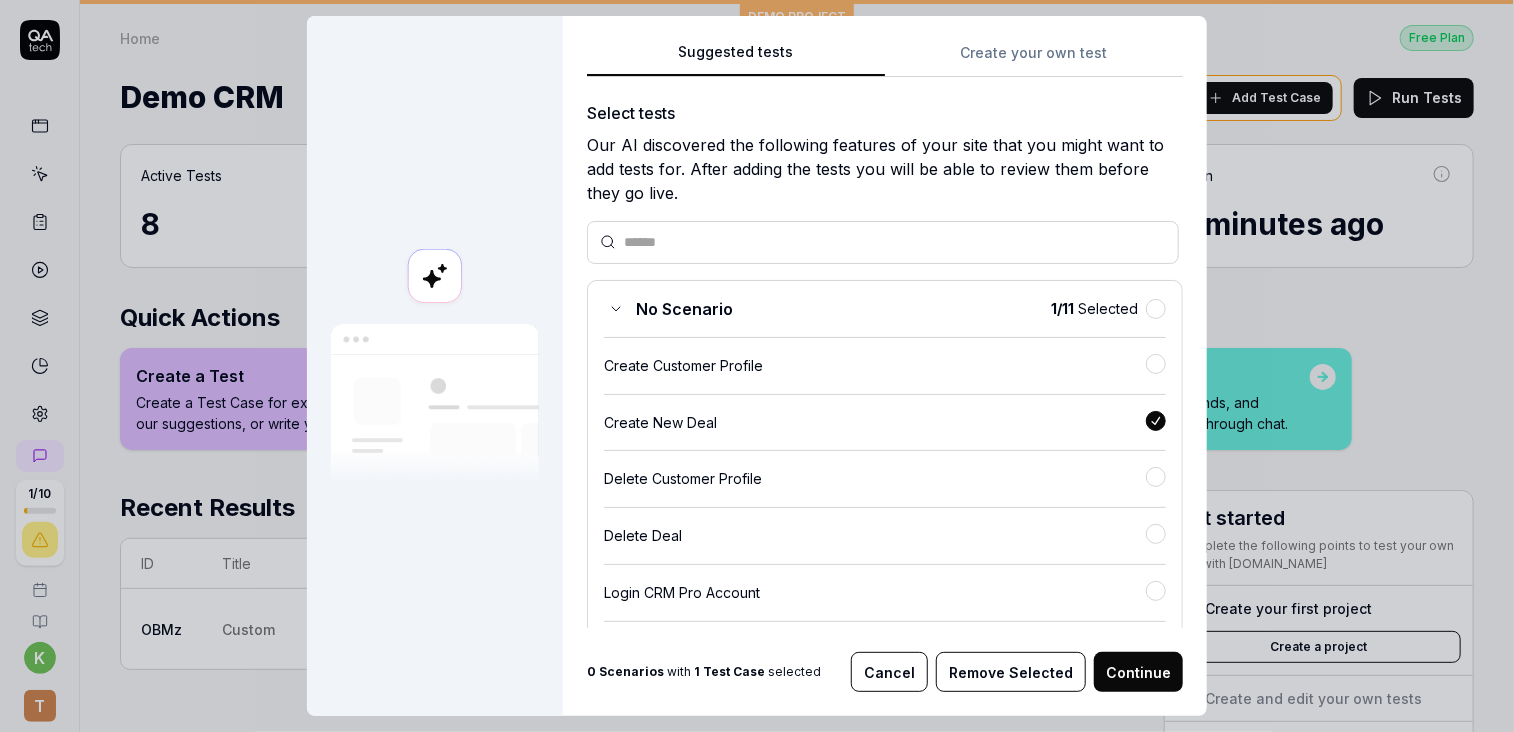 click on "Continue" at bounding box center (1138, 672) 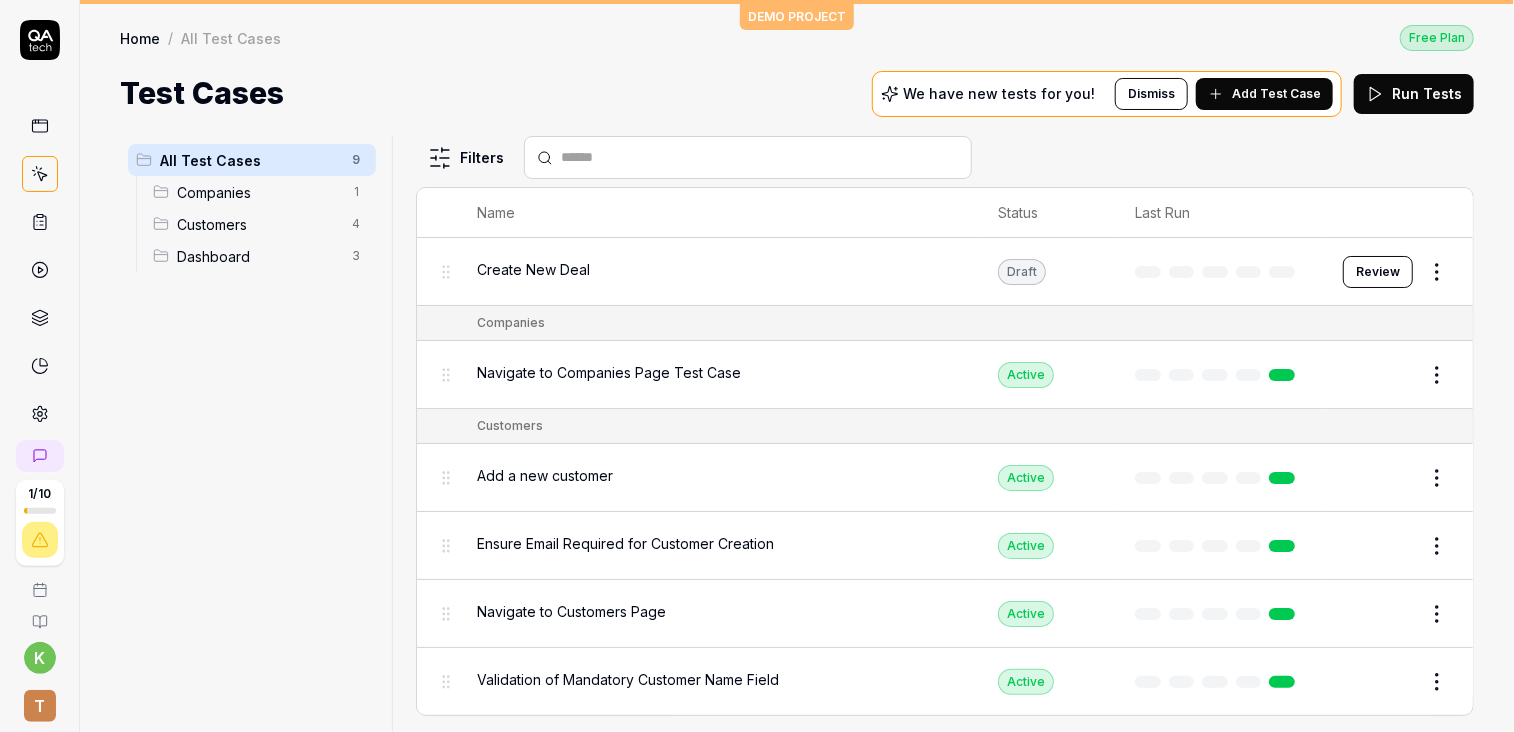 click on "Create New Deal" at bounding box center [717, 269] 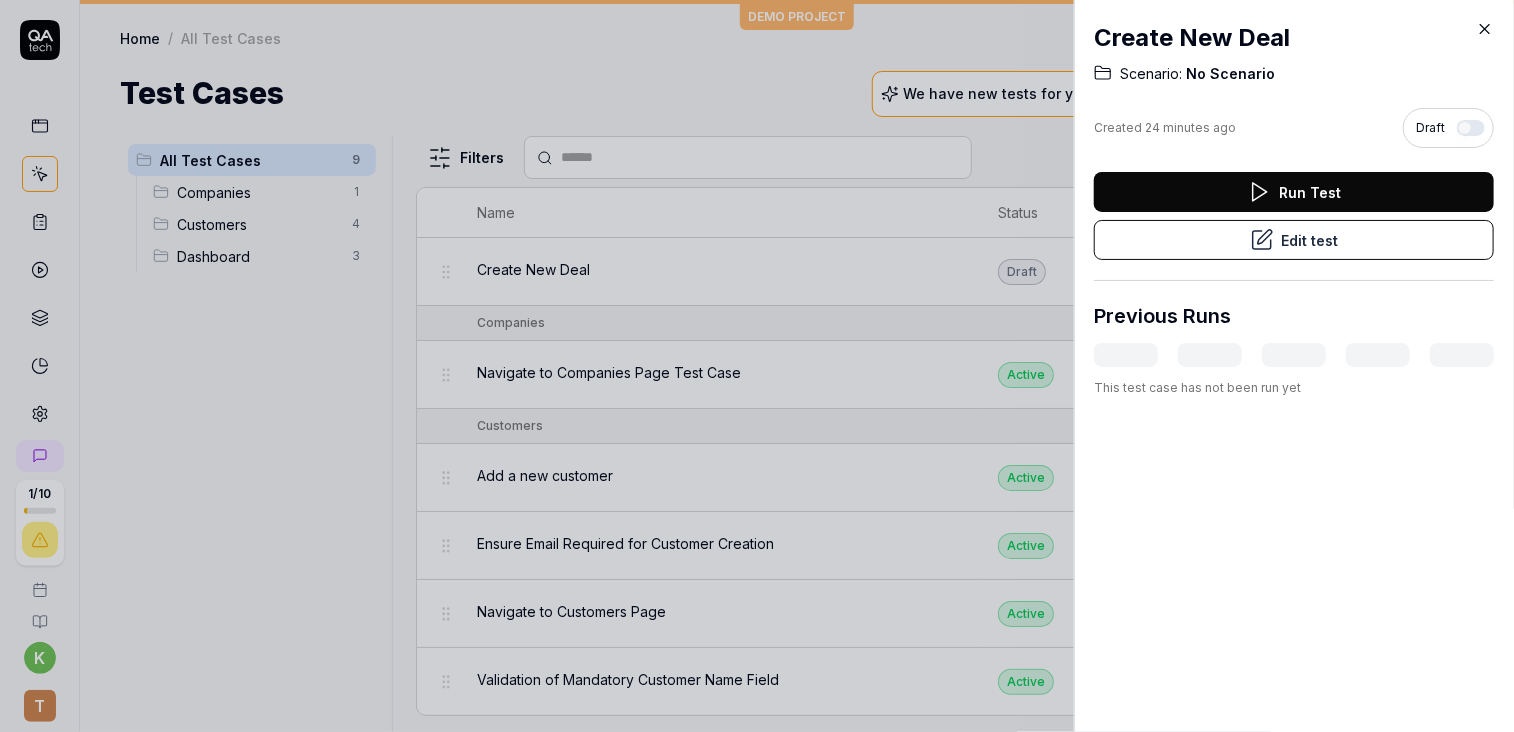 click 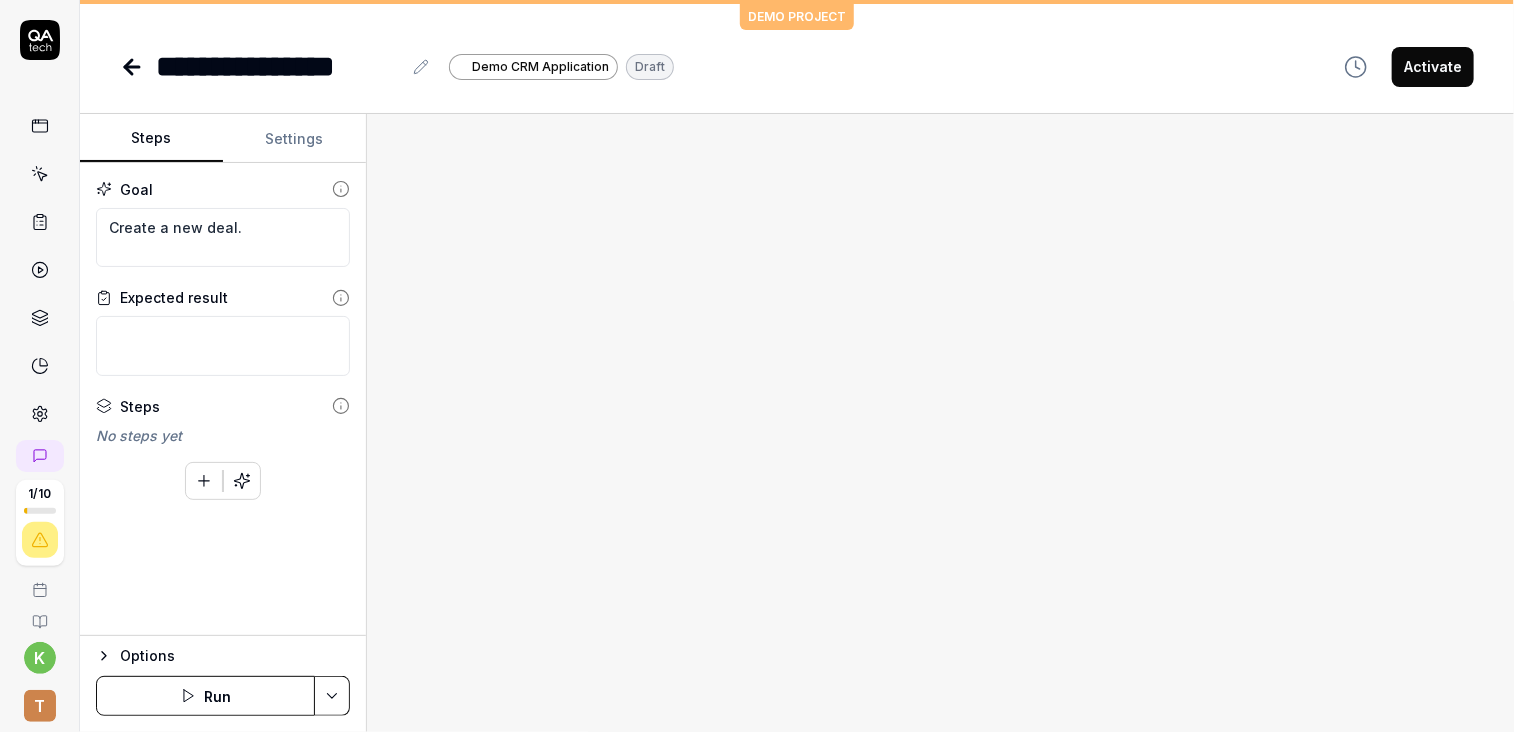 click on "Run" at bounding box center [205, 696] 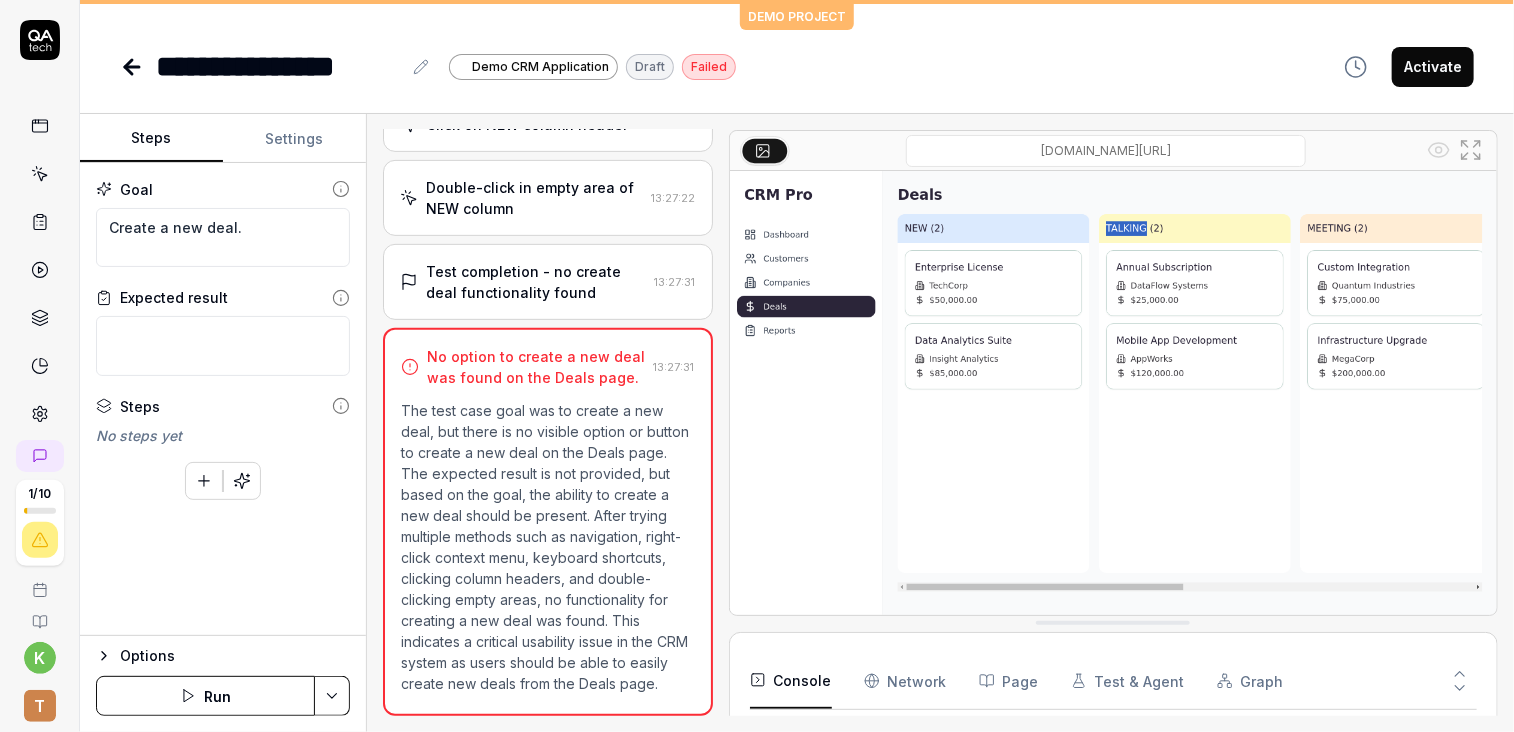 scroll, scrollTop: 0, scrollLeft: 0, axis: both 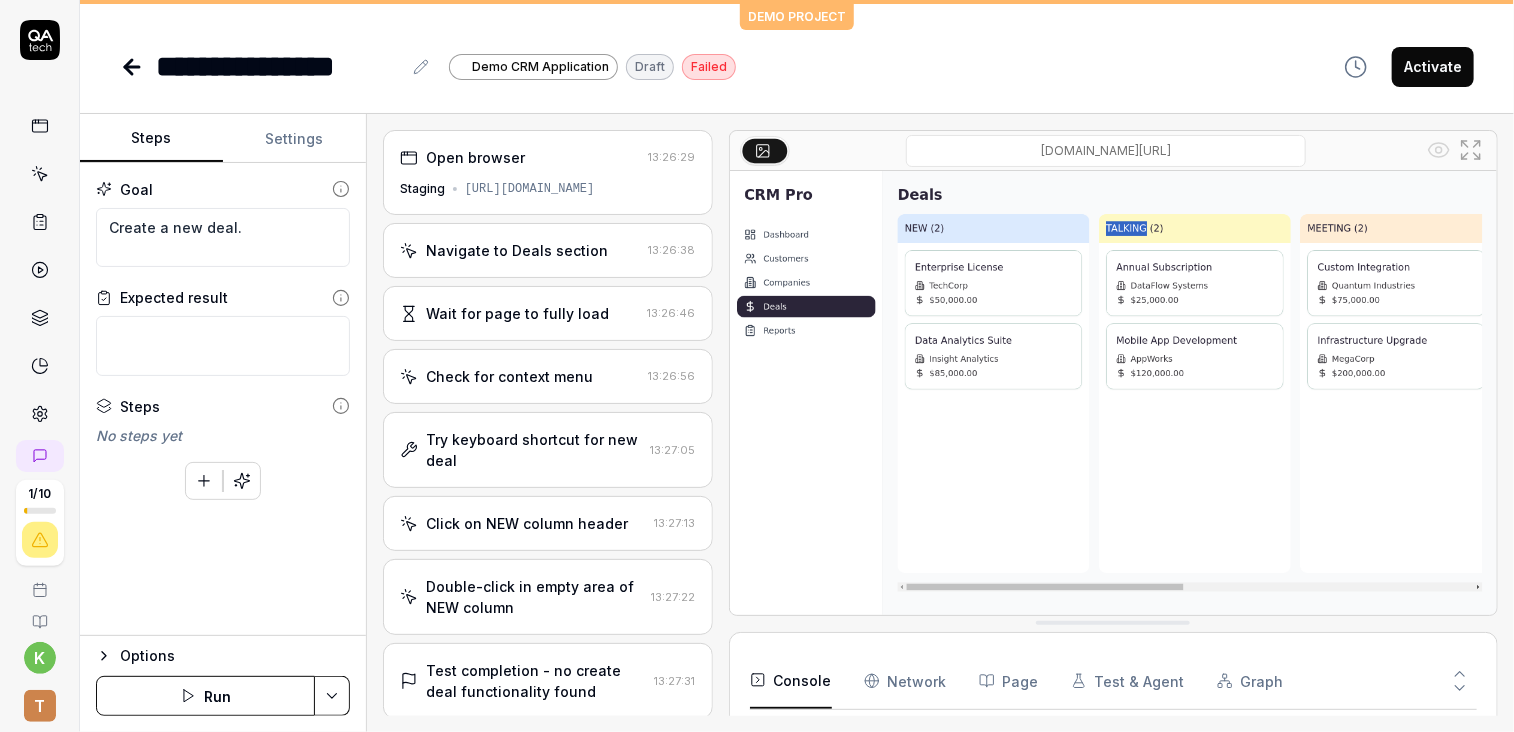 click on "[URL][DOMAIN_NAME]" at bounding box center (530, 189) 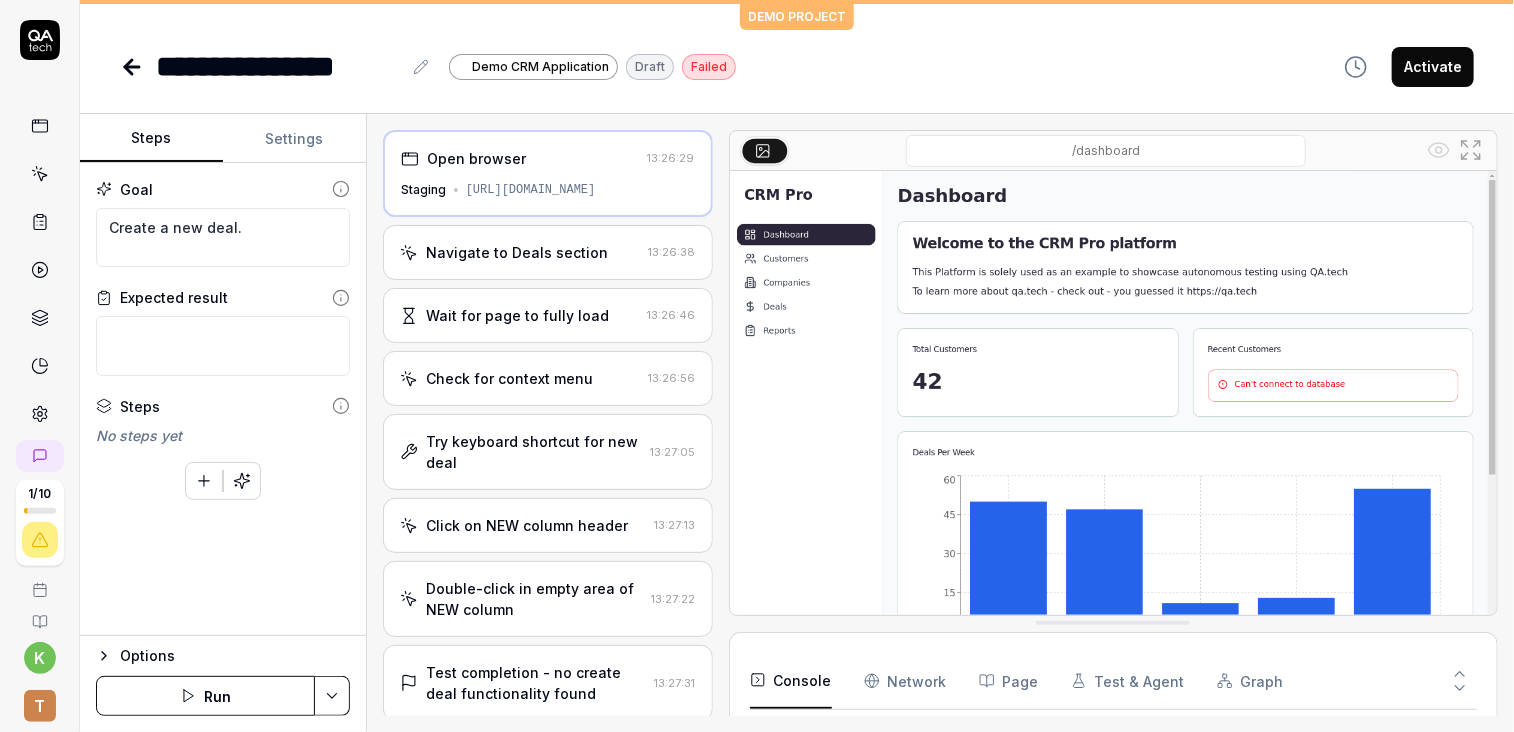 drag, startPoint x: 464, startPoint y: 184, endPoint x: 667, endPoint y: 195, distance: 203.2978 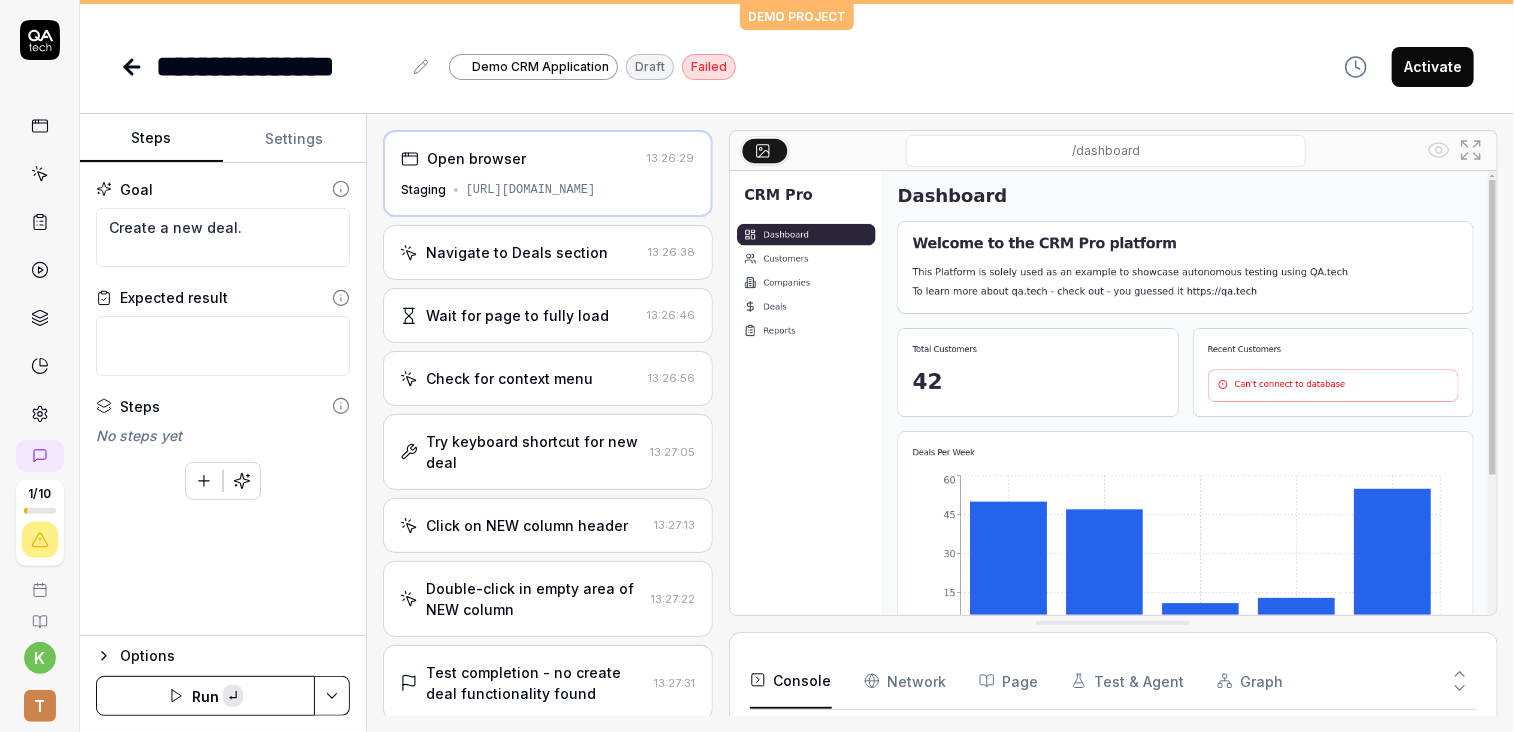 copy on "[URL][DOMAIN_NAME]" 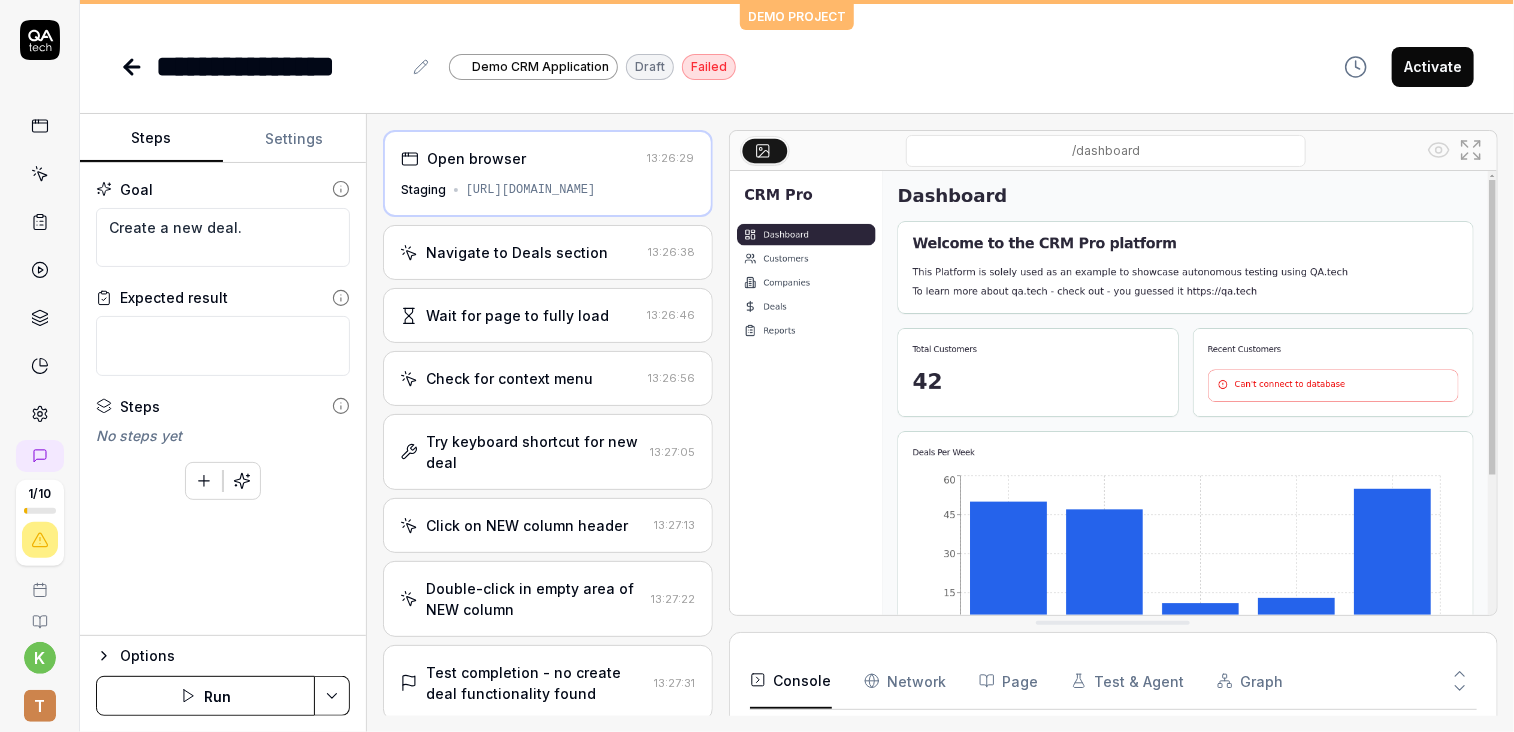 click on "**********" at bounding box center [797, 366] 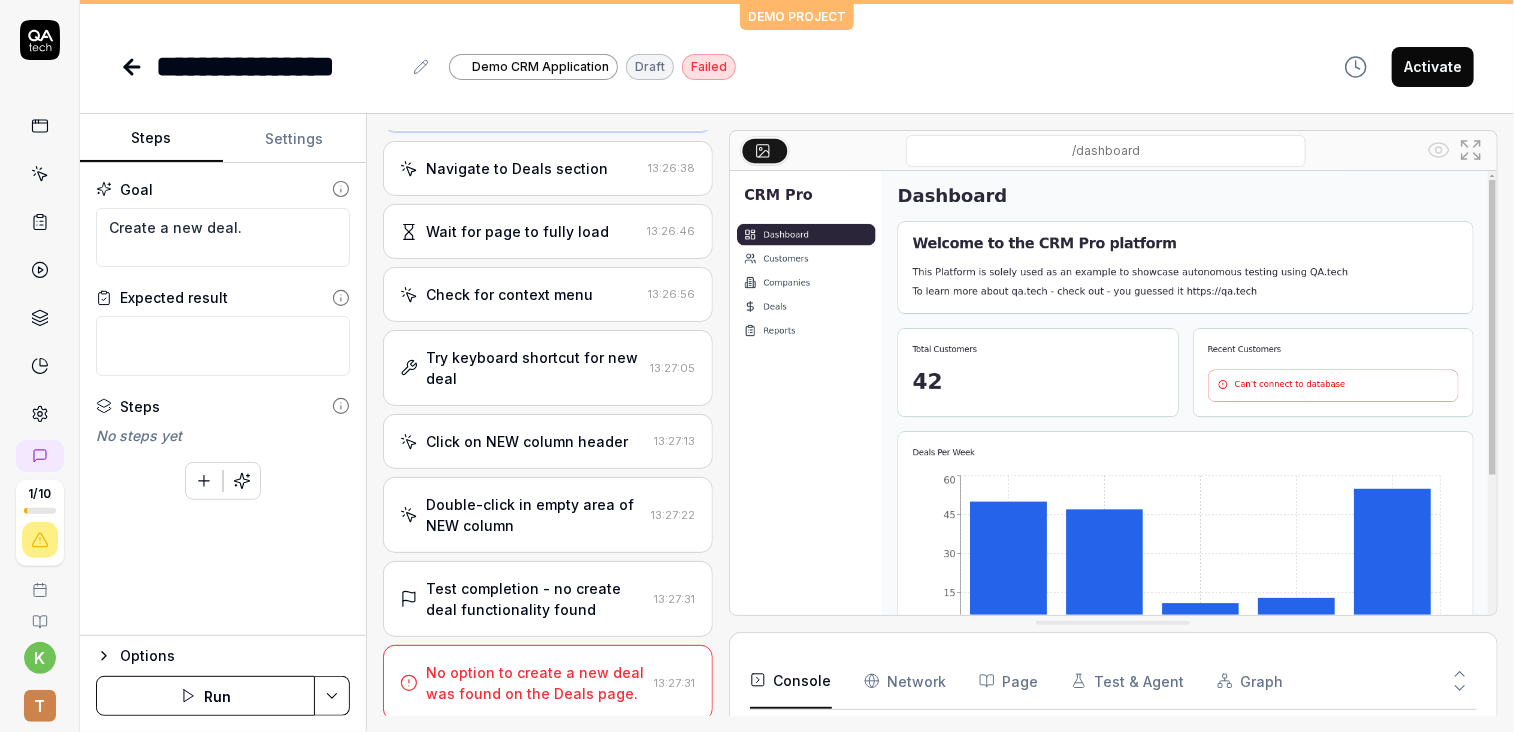 scroll, scrollTop: 0, scrollLeft: 0, axis: both 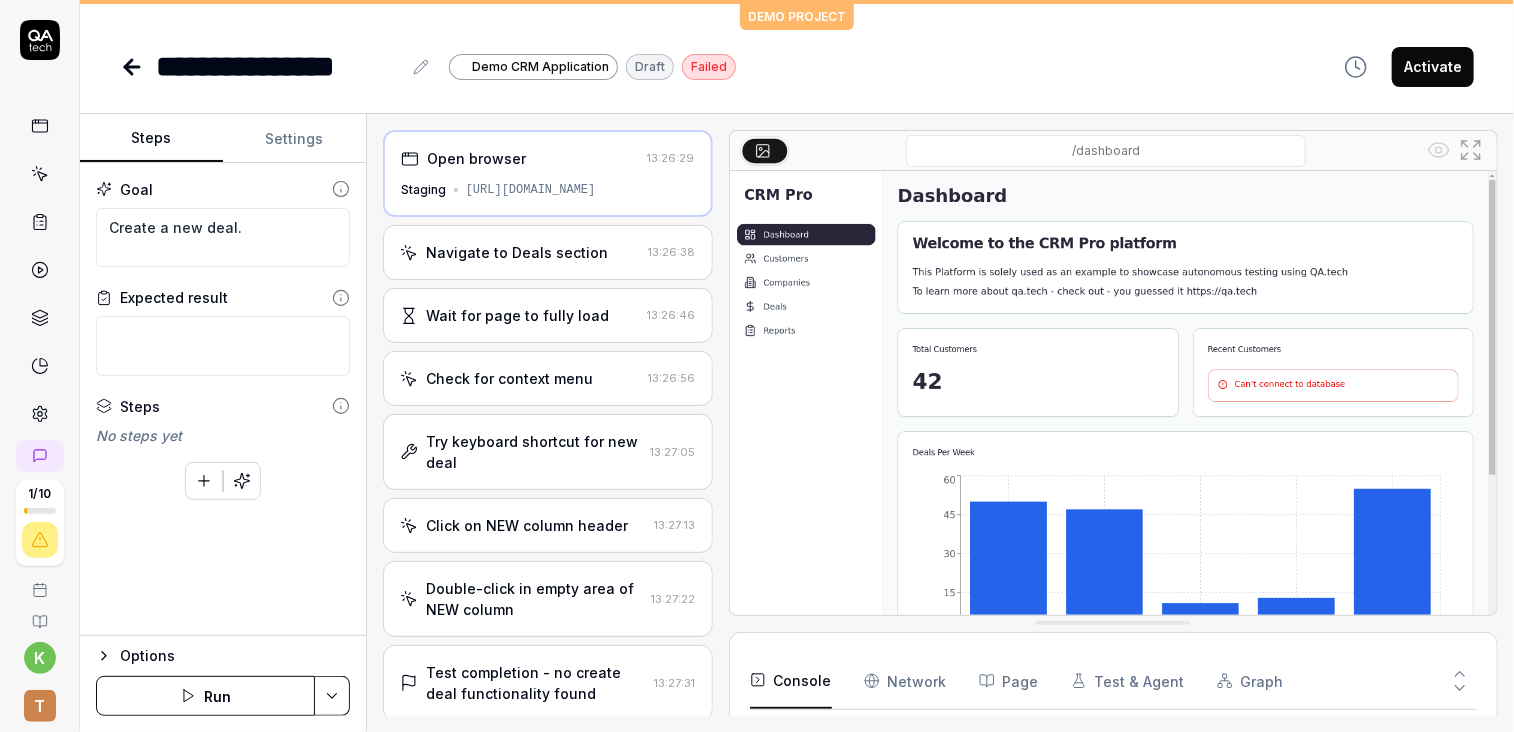 click at bounding box center (242, 481) 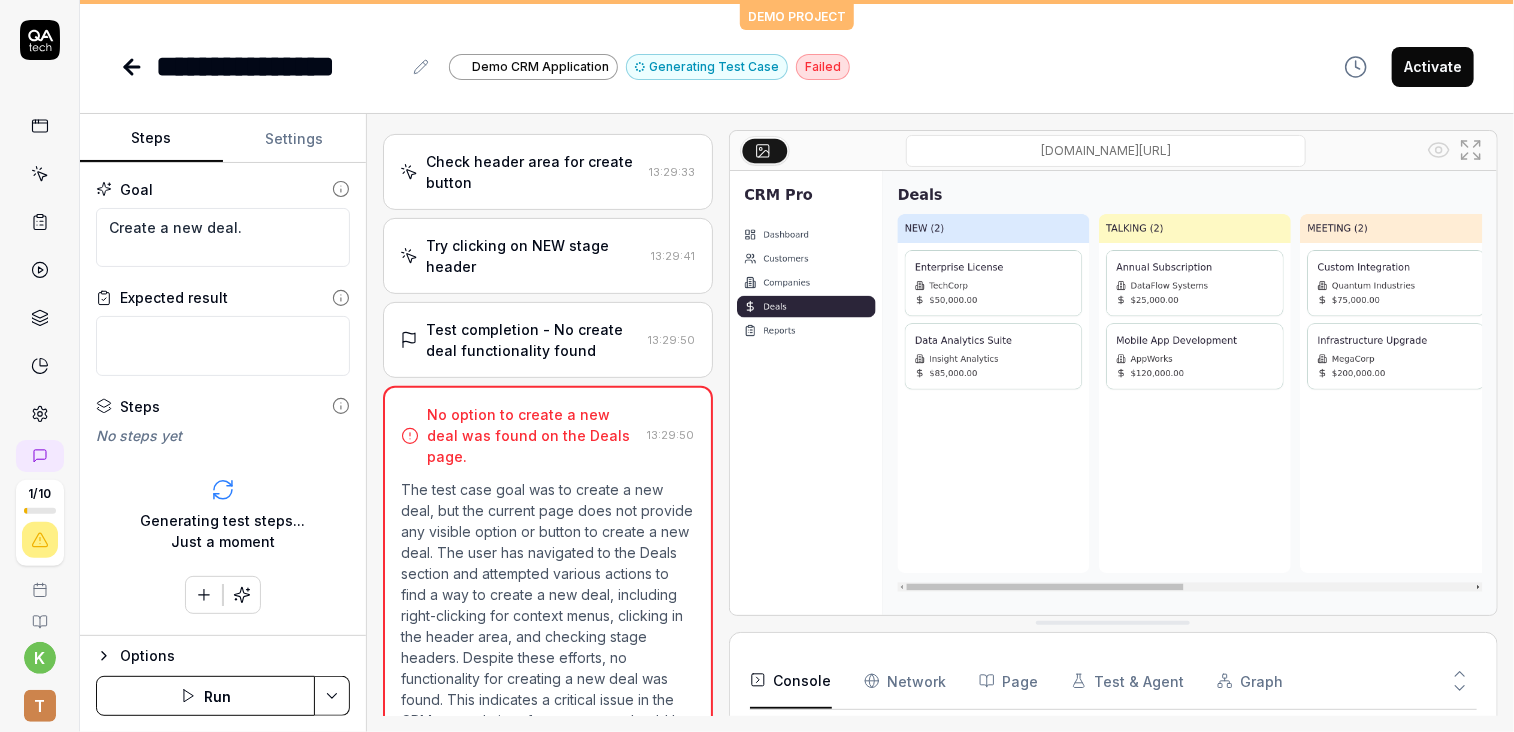 scroll, scrollTop: 436, scrollLeft: 0, axis: vertical 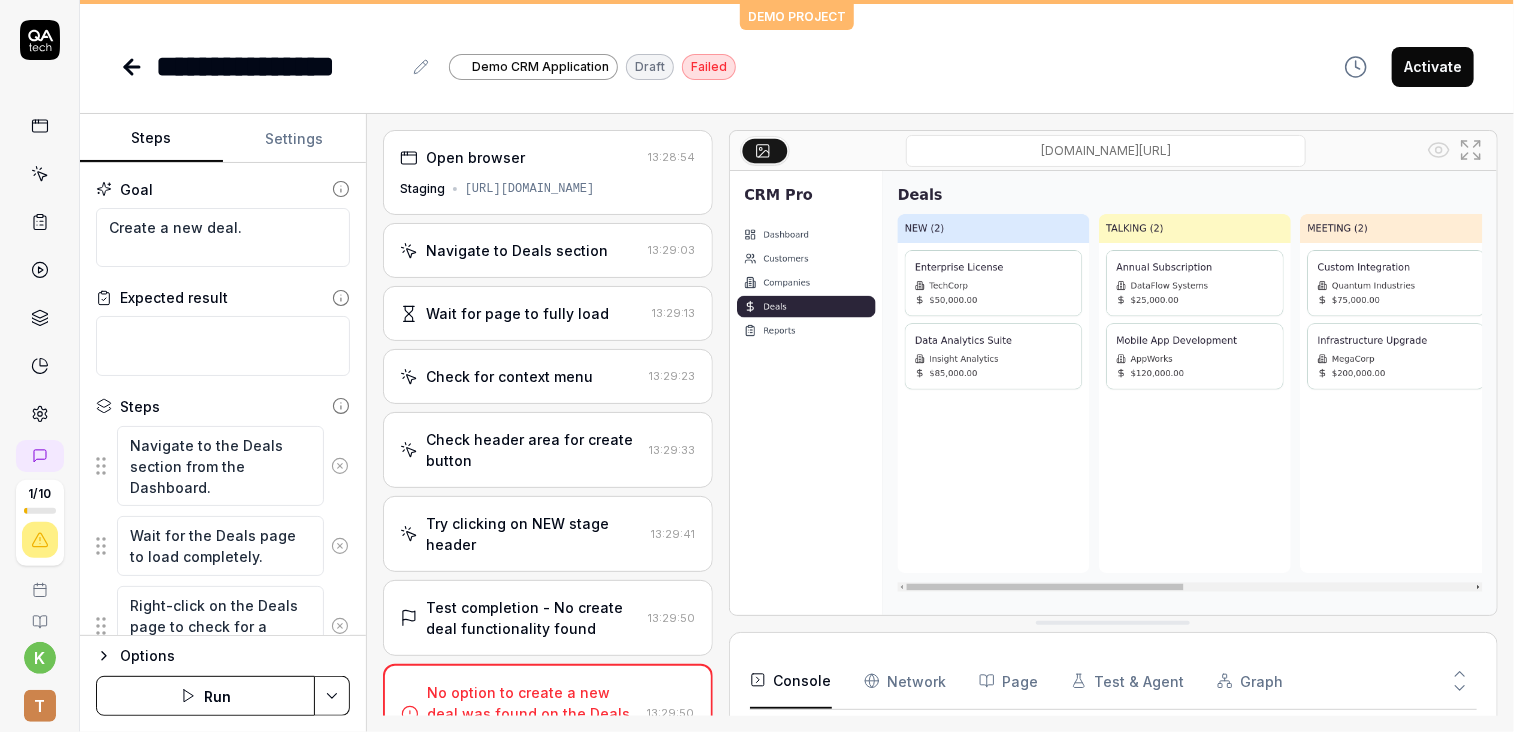 click at bounding box center [134, 67] 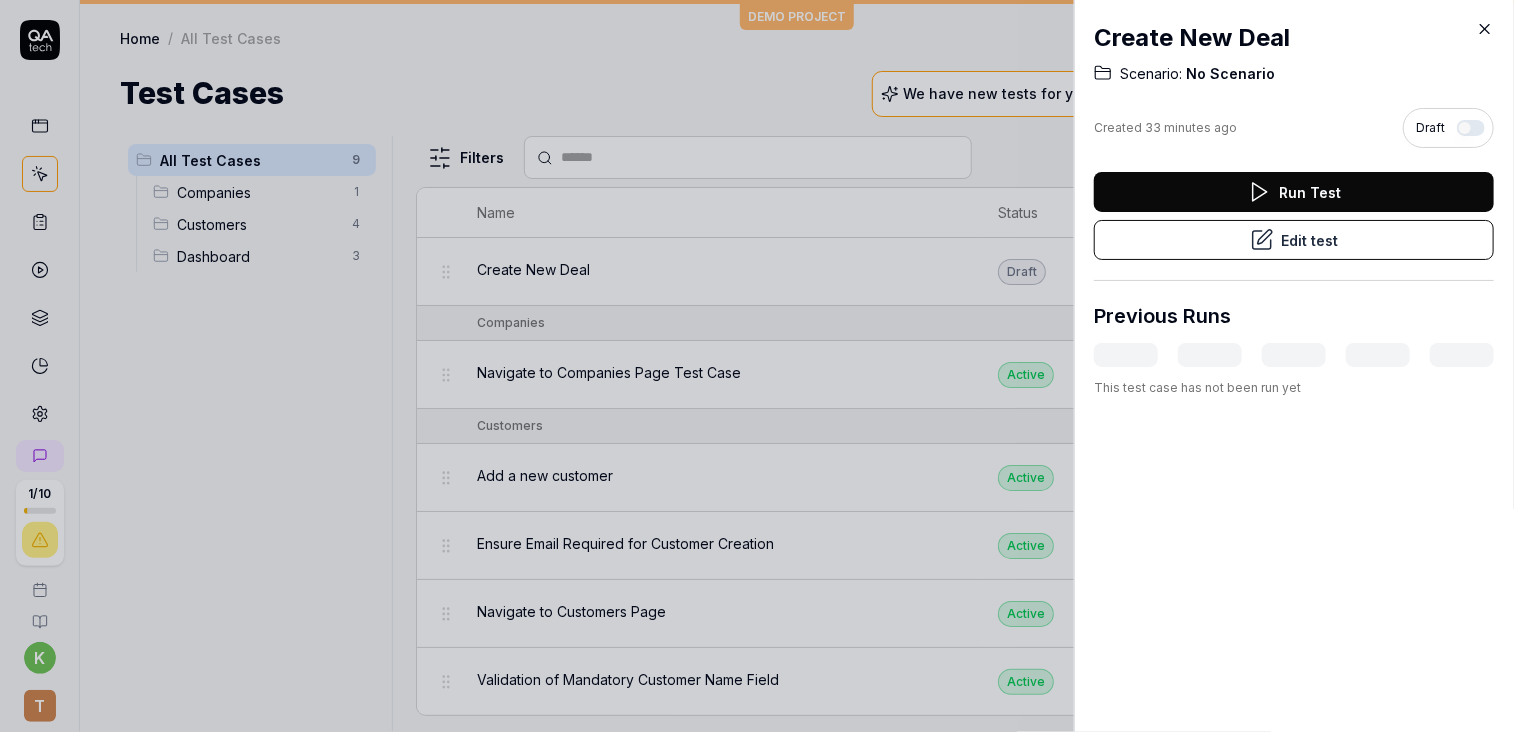 click on "Create New Deal Scenario:  No Scenario Created   33 minutes ago Draft Run Test Edit test Previous Runs This test case has not been run yet" at bounding box center (1294, 366) 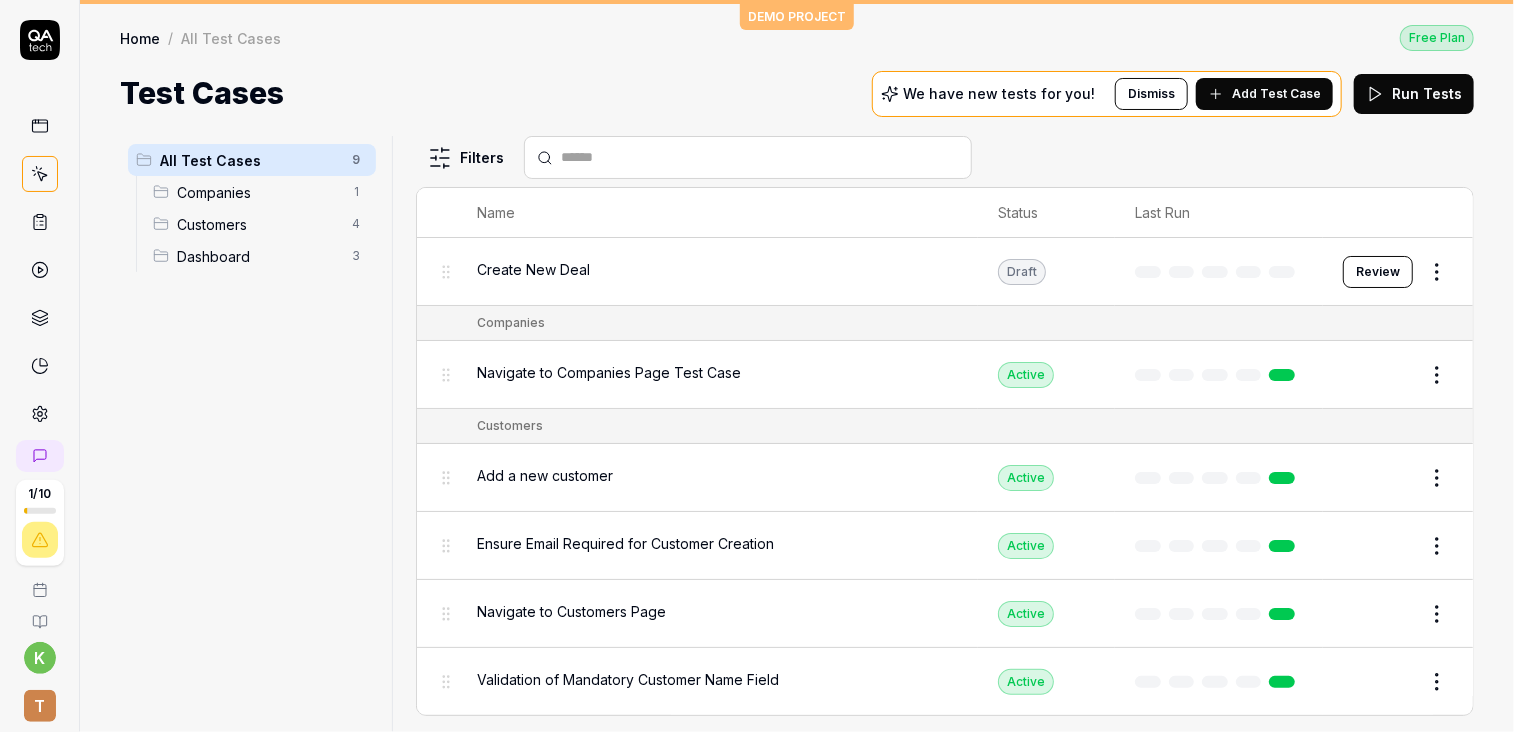 click on "Home / All Test Cases Free Plan Home / All Test Cases Free Plan Test Cases We have new tests for you! Dismiss Add Test Case Run Tests" at bounding box center [797, 60] 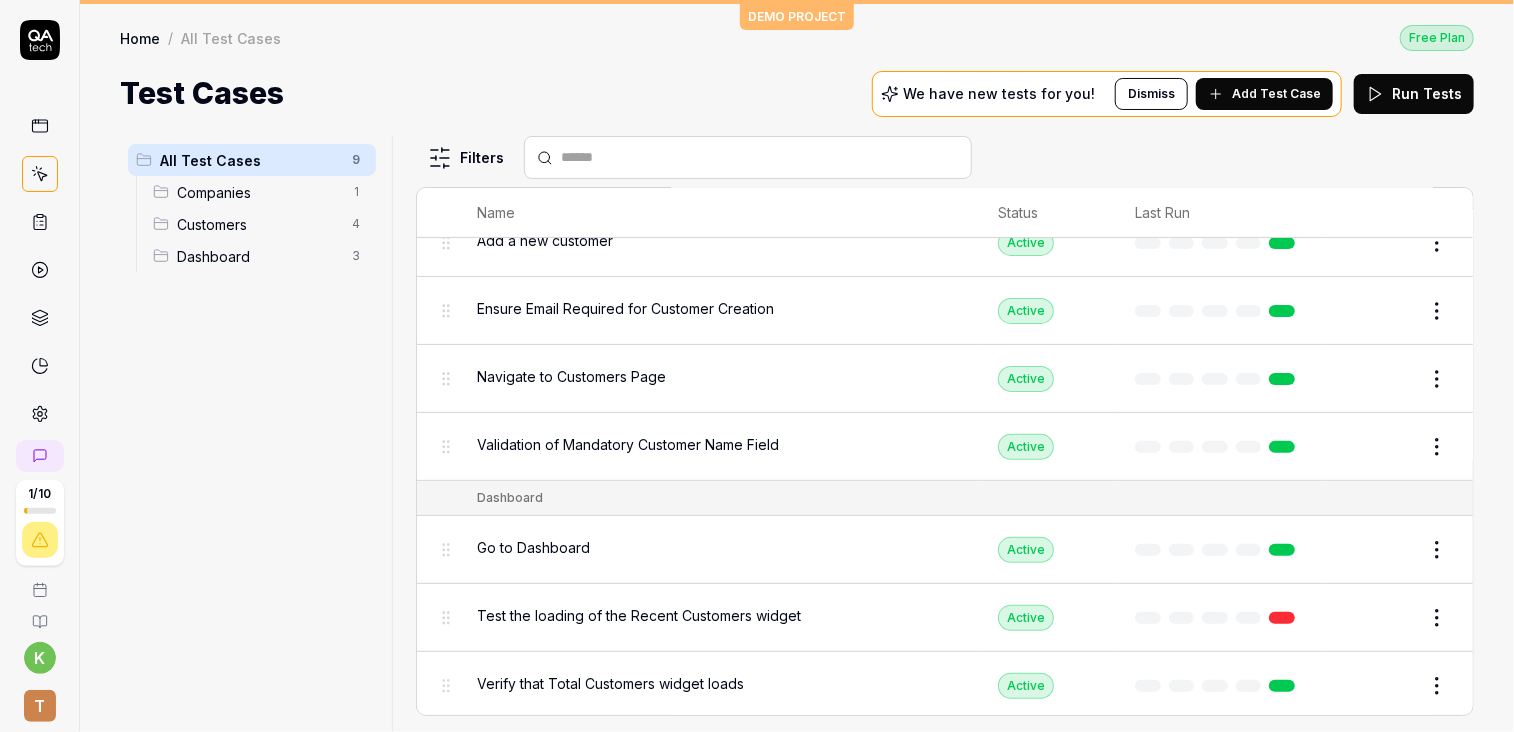 scroll, scrollTop: 0, scrollLeft: 0, axis: both 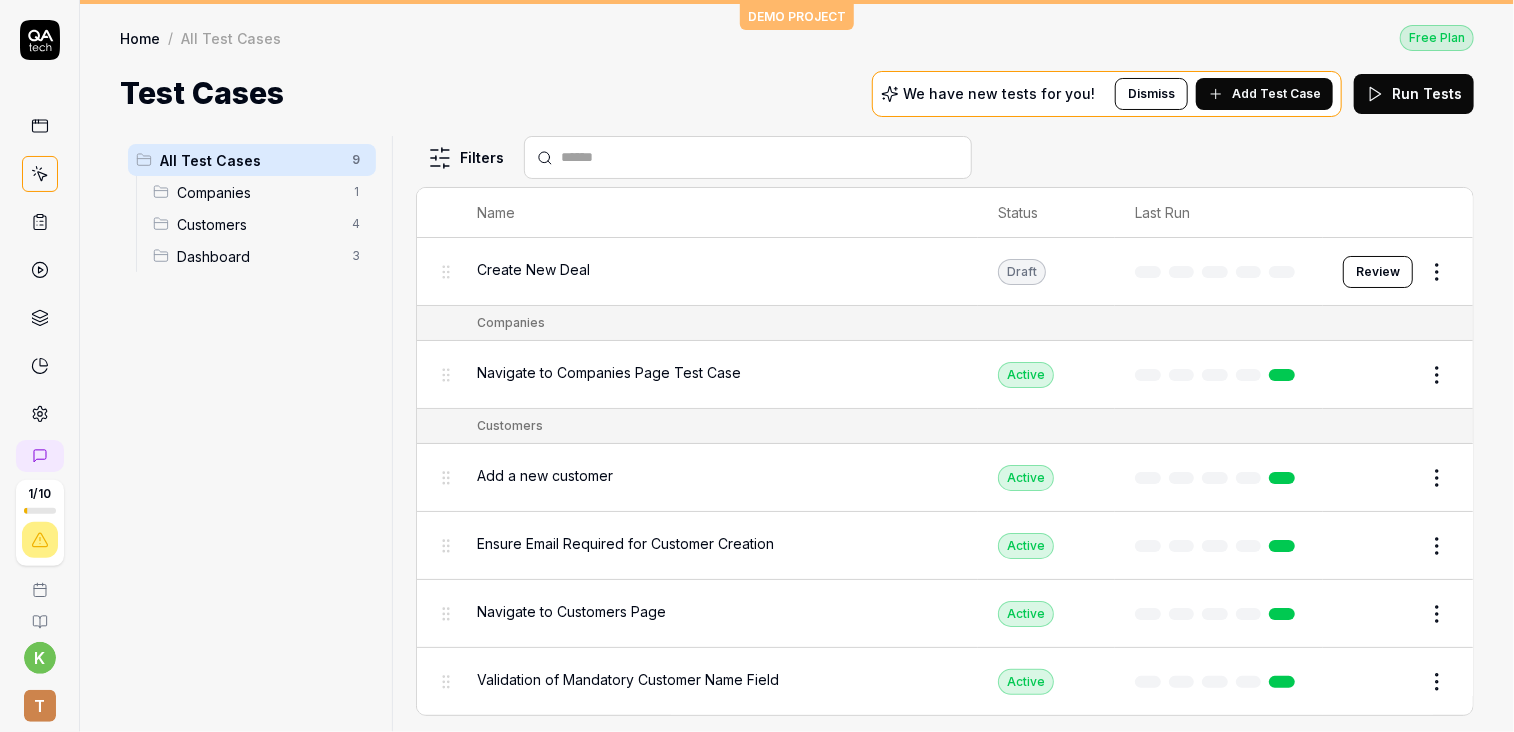click on "Home" at bounding box center (140, 38) 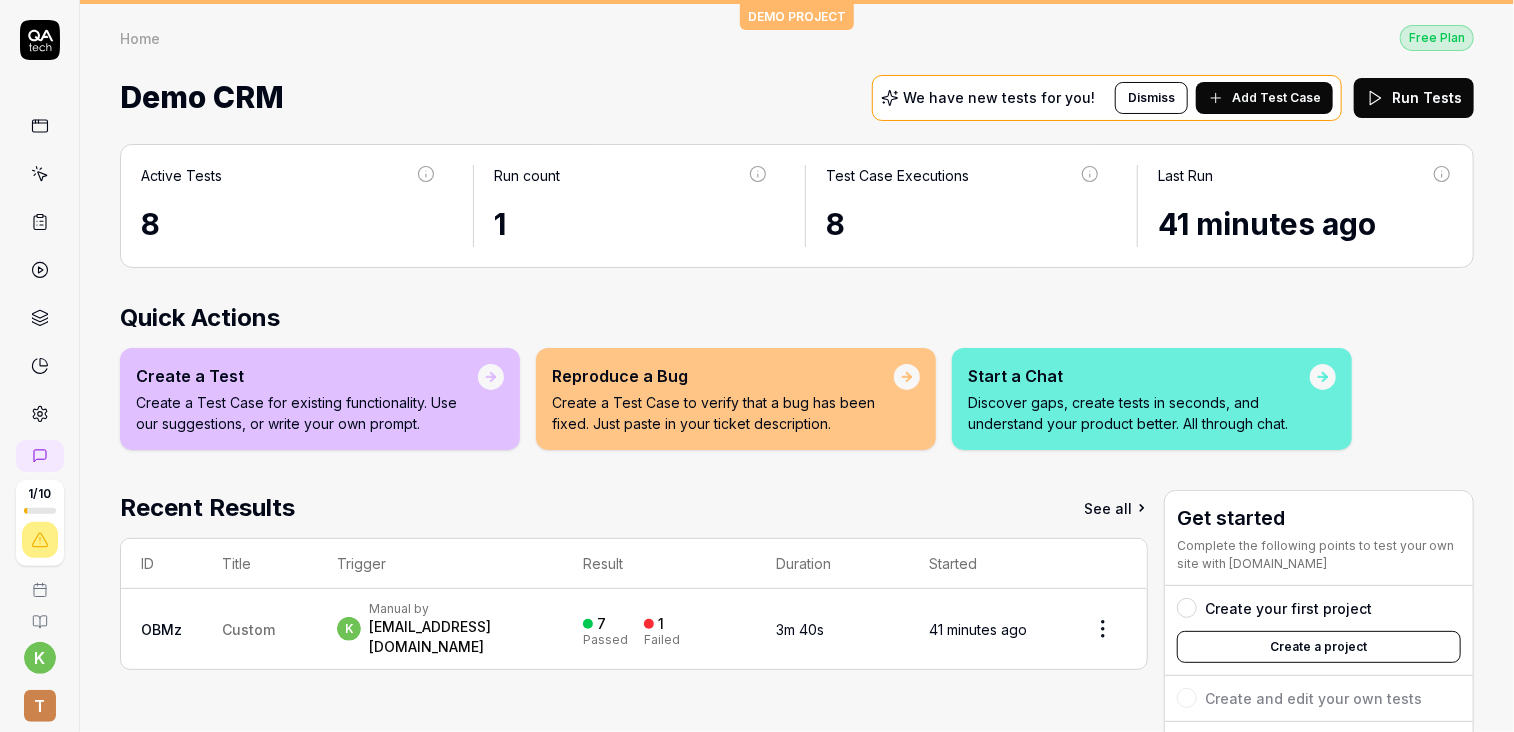 click on "Home Free Plan Home Free Plan Demo CRM We have new tests for you! Dismiss Add Test Case Run Tests" at bounding box center [797, 64] 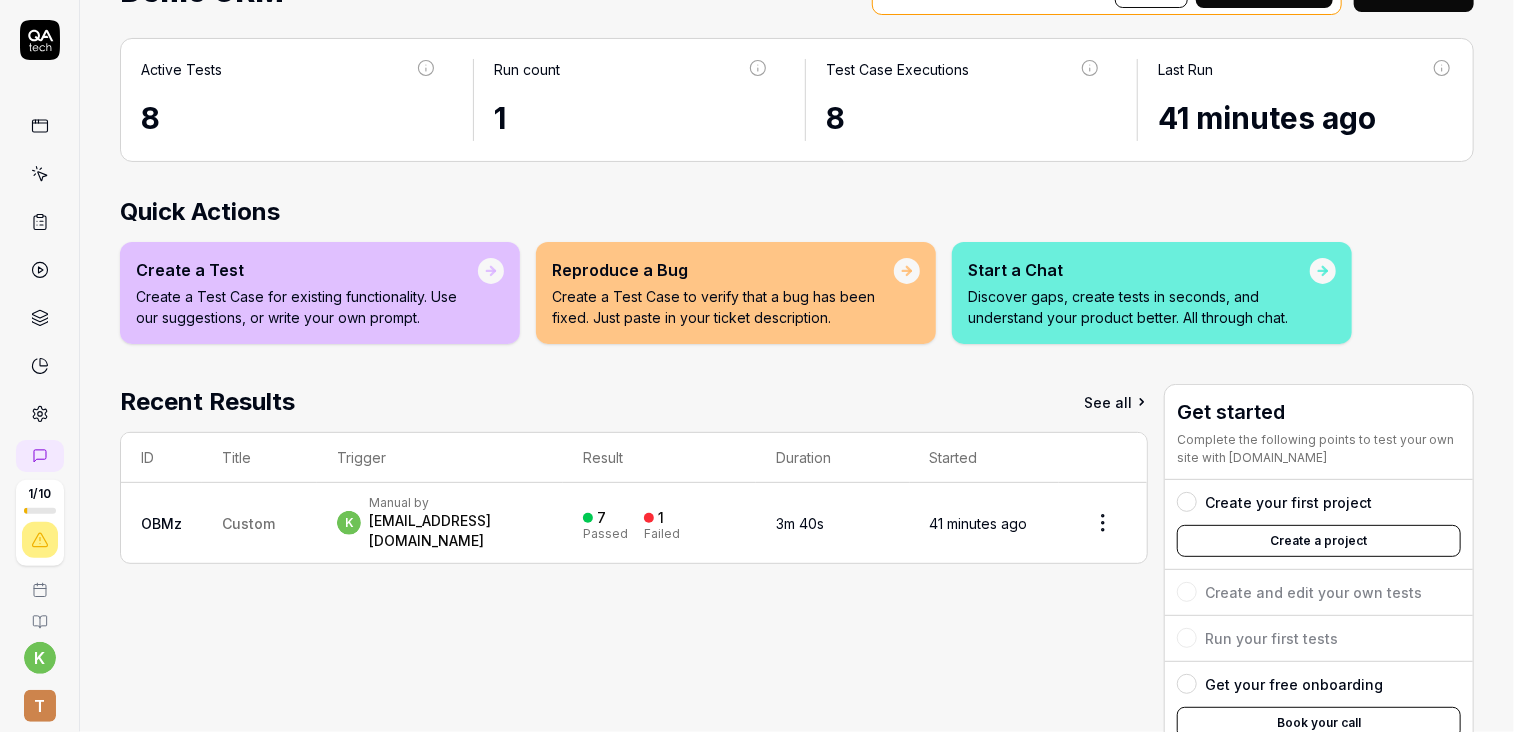 scroll, scrollTop: 0, scrollLeft: 0, axis: both 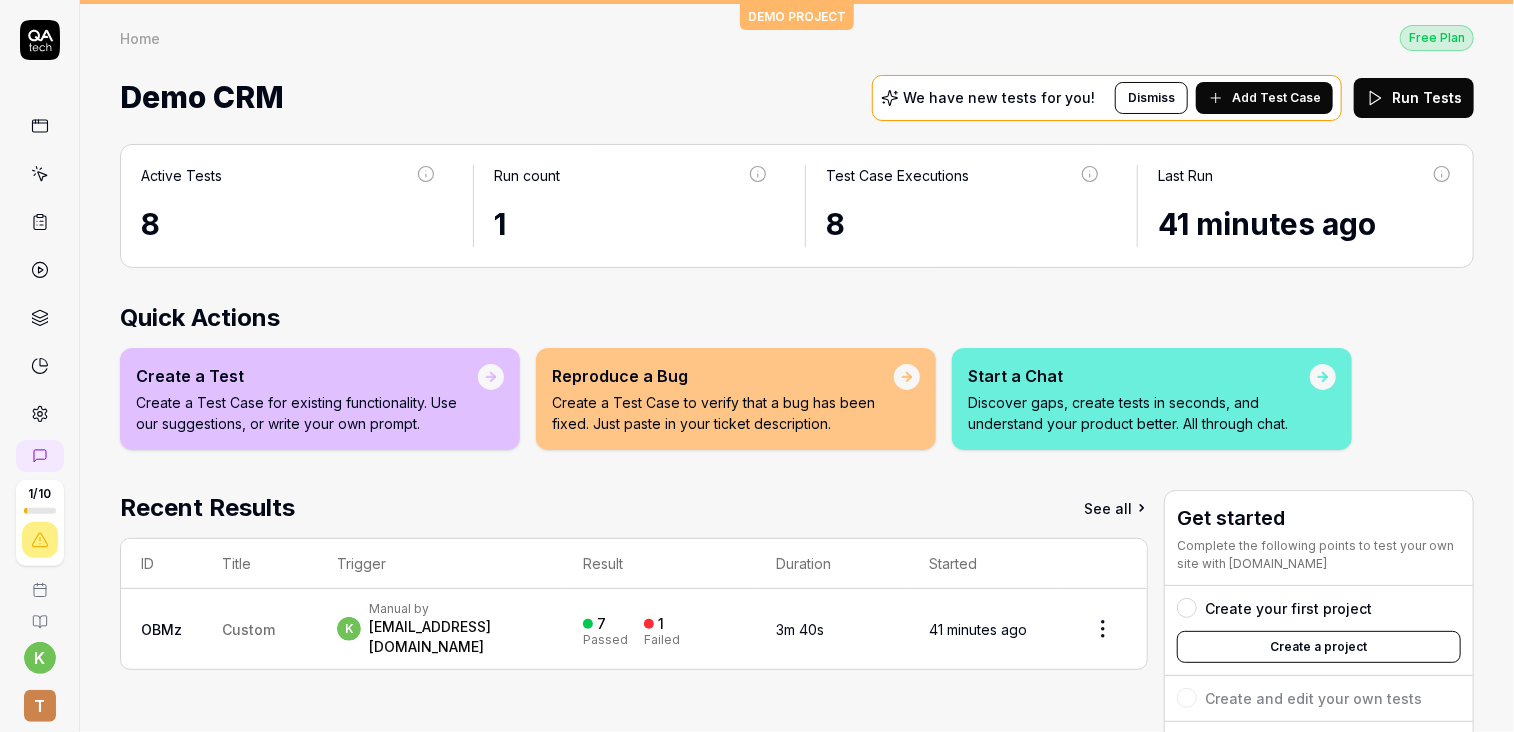 click on "Demo CRM We have new tests for you! Dismiss Add Test Case Run Tests" at bounding box center [797, 97] 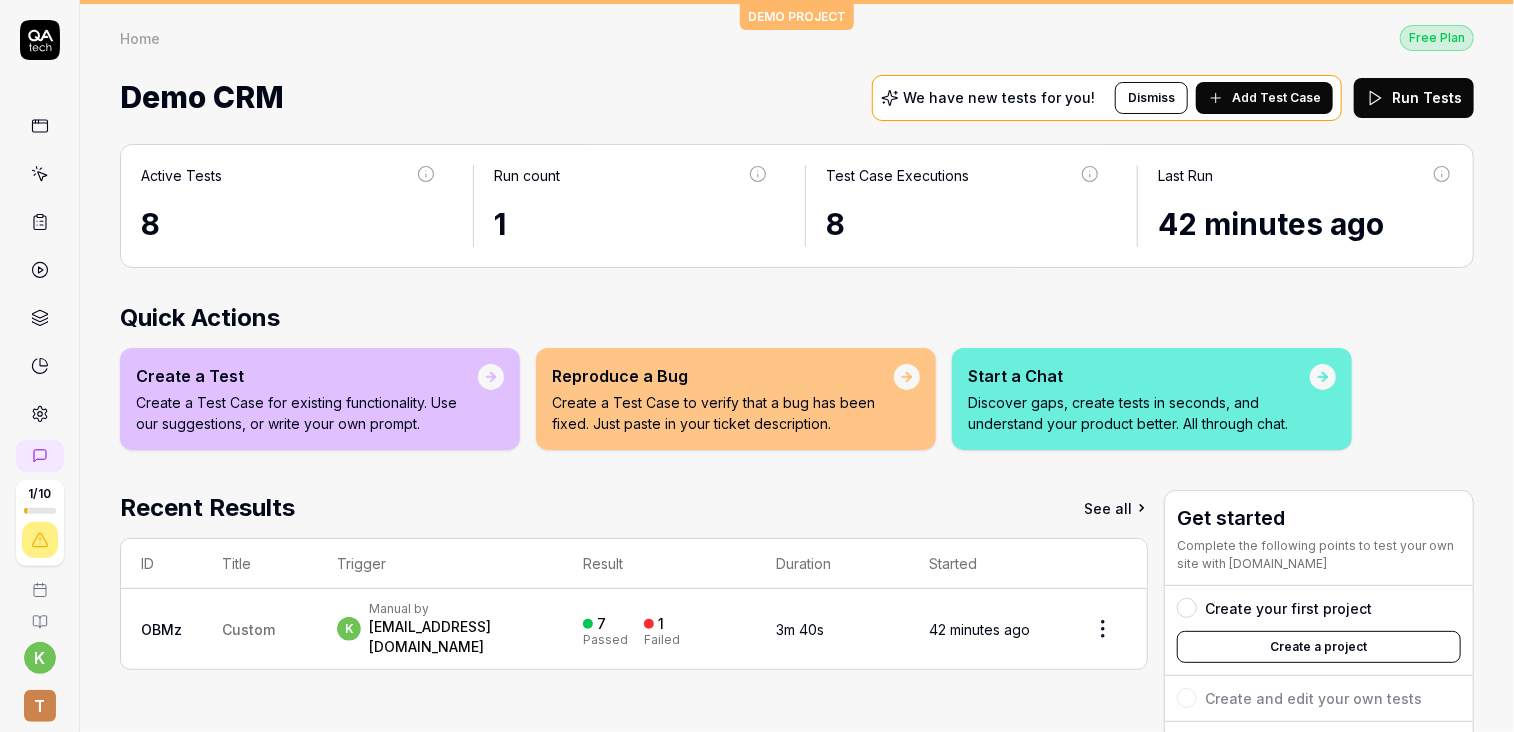 click on "Demo CRM We have new tests for you! Dismiss Add Test Case Run Tests" at bounding box center [797, 97] 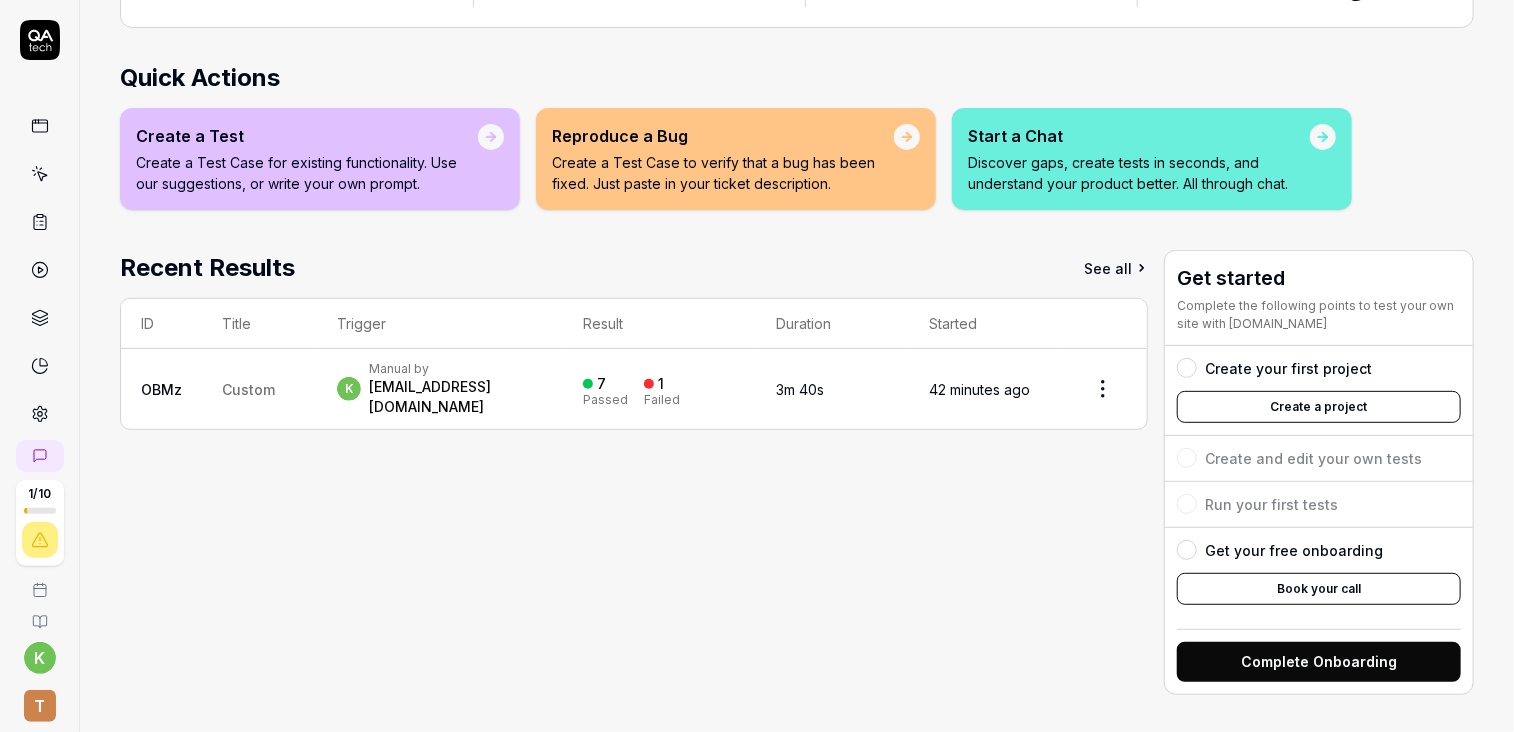 scroll, scrollTop: 0, scrollLeft: 0, axis: both 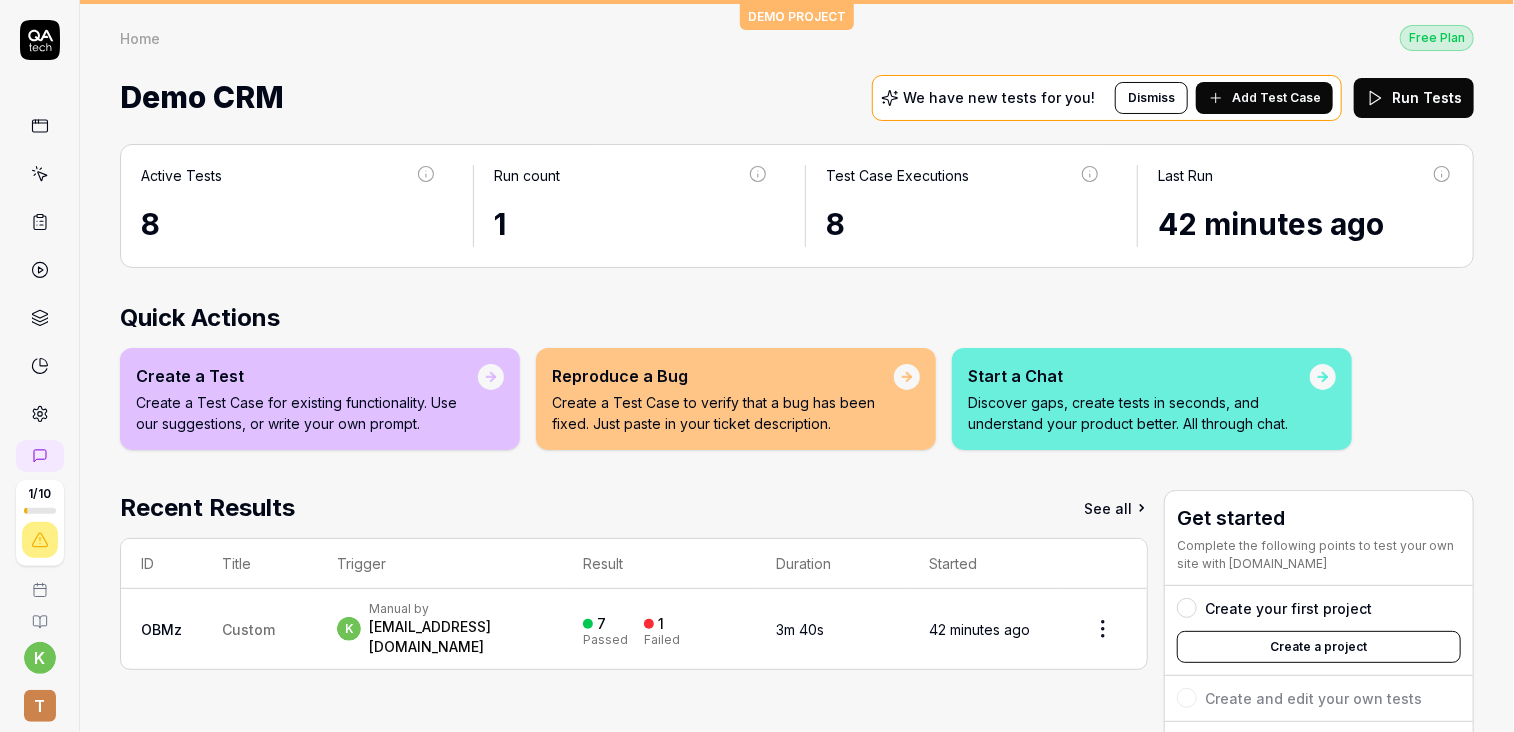 click on "Demo CRM We have new tests for you! Dismiss Add Test Case Run Tests" at bounding box center (797, 97) 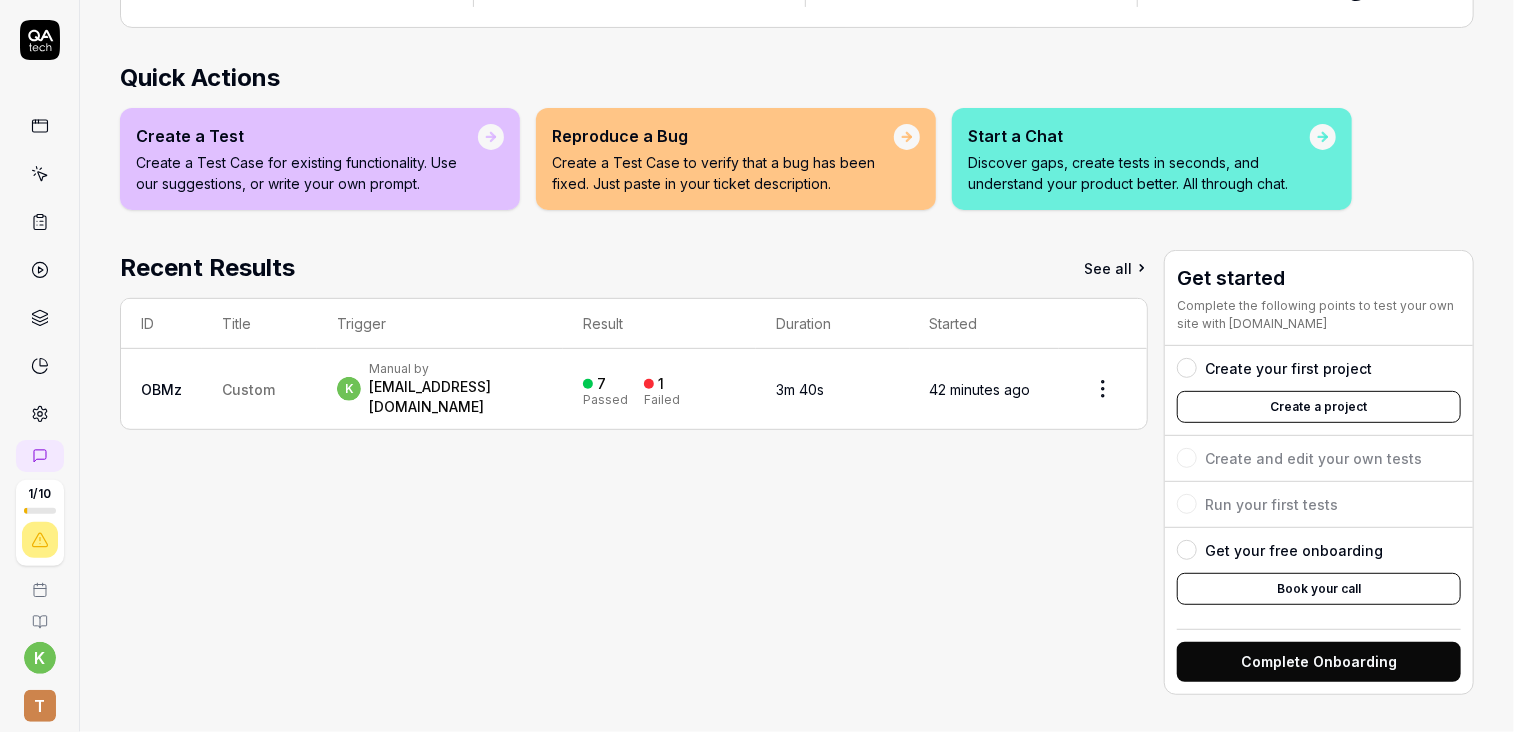 scroll, scrollTop: 0, scrollLeft: 0, axis: both 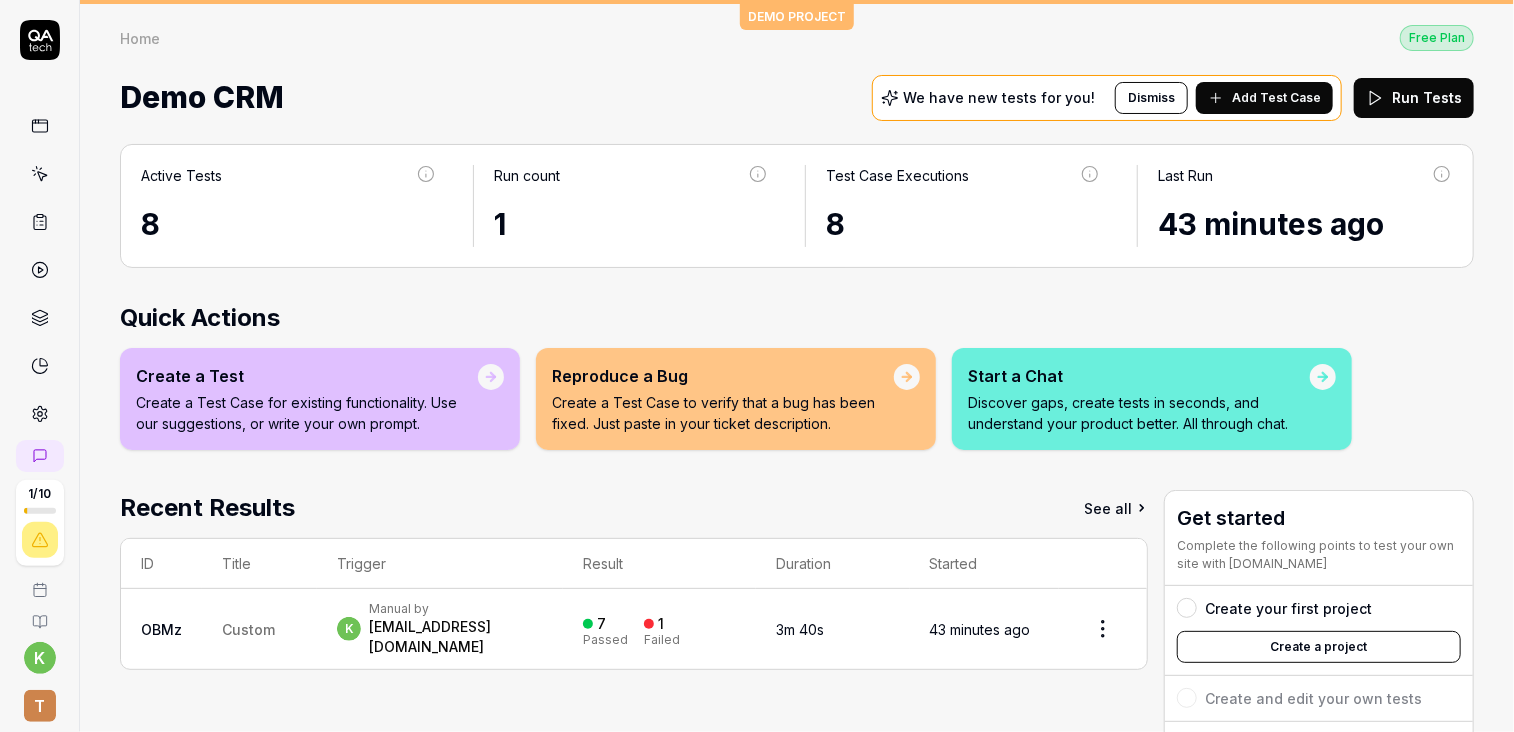 click on "Active Tests 8 Run count 1 Test Case Executions 8 Last Run 43 minutes ago Quick Actions Create a Test Create a Test Case for existing functionality. Use our suggestions, or write your own prompt. Reproduce a Bug Create a Test Case to verify that a bug has been fixed. Just paste in your ticket description. Start a Chat Discover gaps, create tests in seconds, and understand your product better. All through chat. Recent Results See all ID Title Trigger Result Duration Started OBMz Custom k Manual by [EMAIL_ADDRESS][DOMAIN_NAME] 7 Passed 1 Failed 3m 40s 43 minutes ago Get started Complete the following points to test your own site with [DOMAIN_NAME] Create your first project Create a project Create and edit your own tests Run your first tests Get your free onboarding Book your call Complete Onboarding" at bounding box center (797, 549) 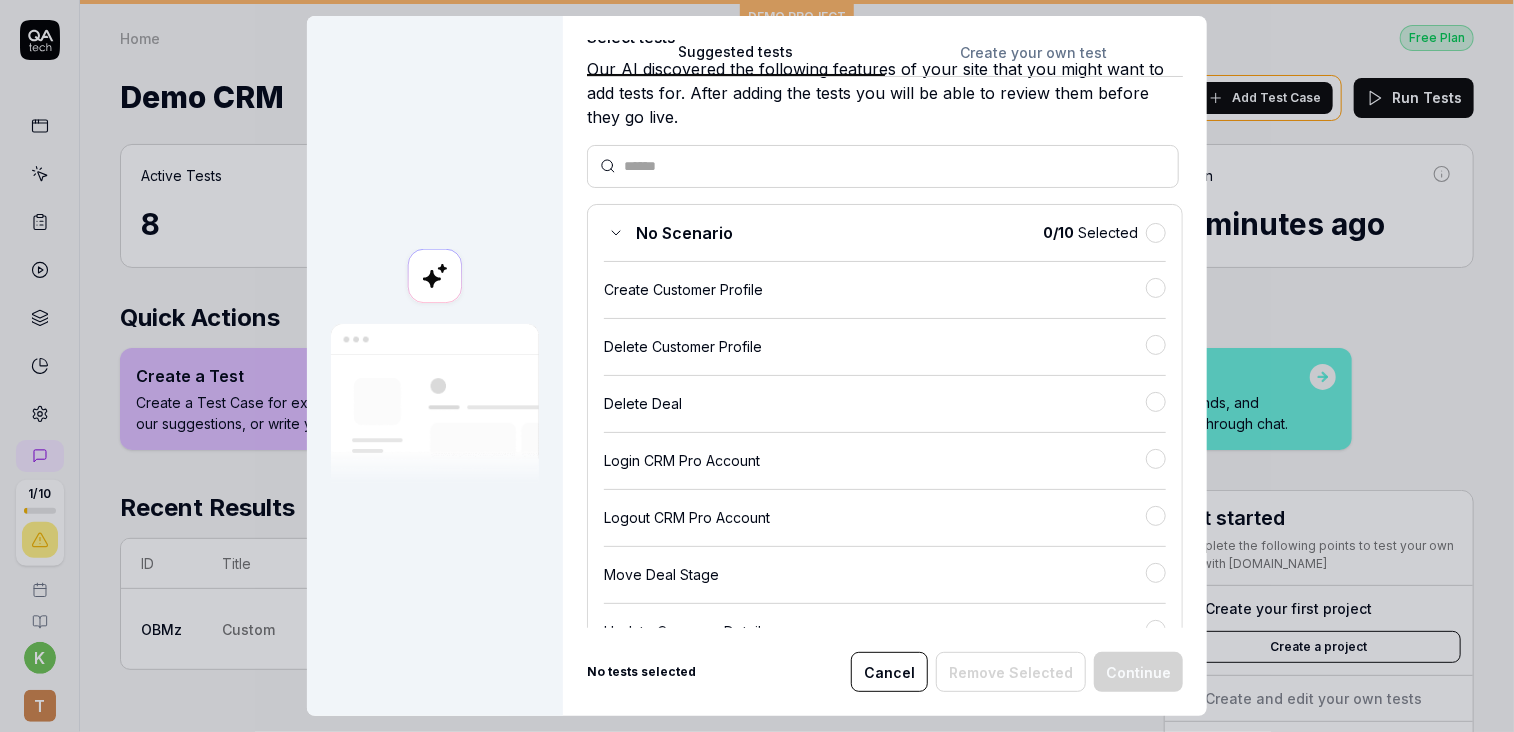 scroll, scrollTop: 60, scrollLeft: 0, axis: vertical 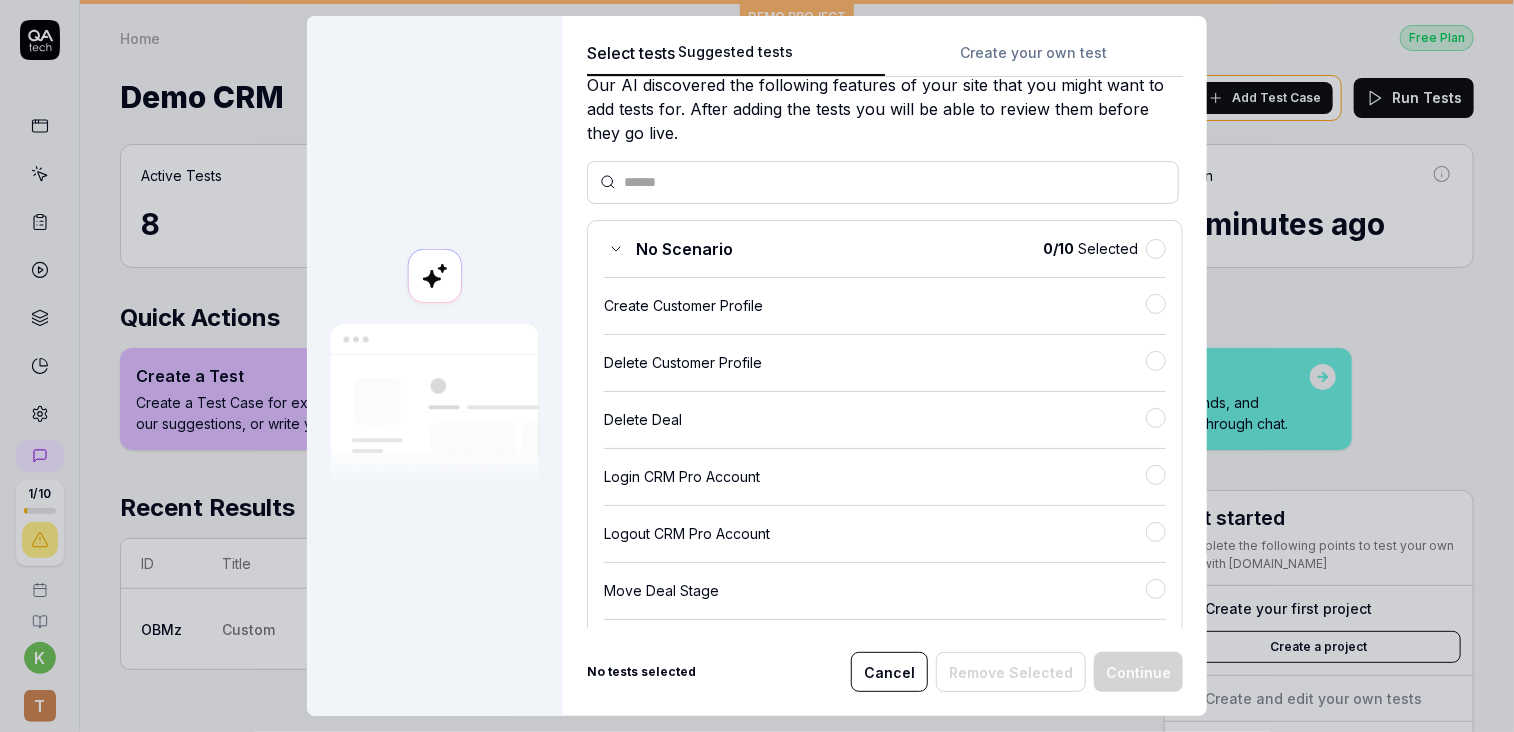 click on "Create Customer Profile" at bounding box center [885, 297] 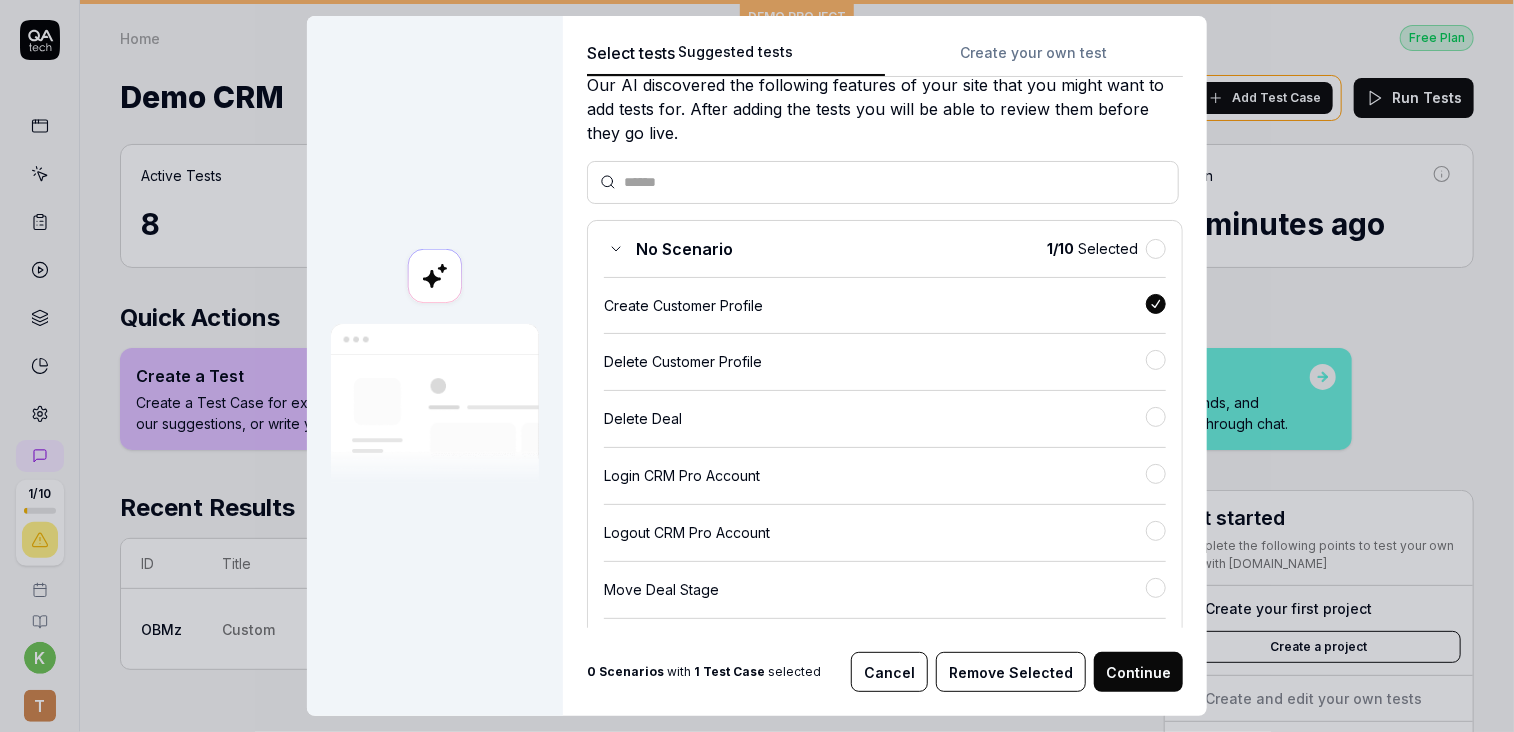 click on "Continue" at bounding box center (1138, 672) 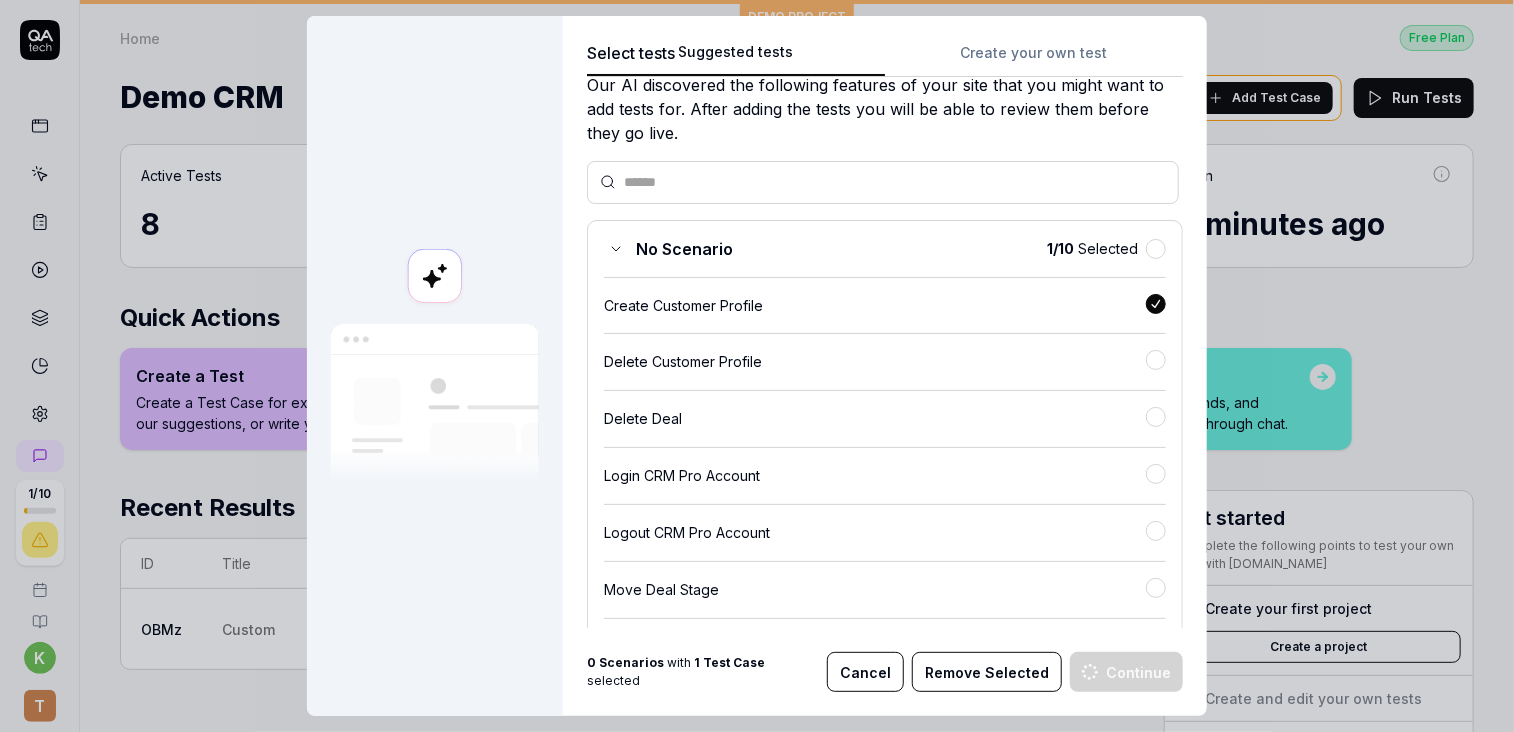 scroll, scrollTop: 0, scrollLeft: 0, axis: both 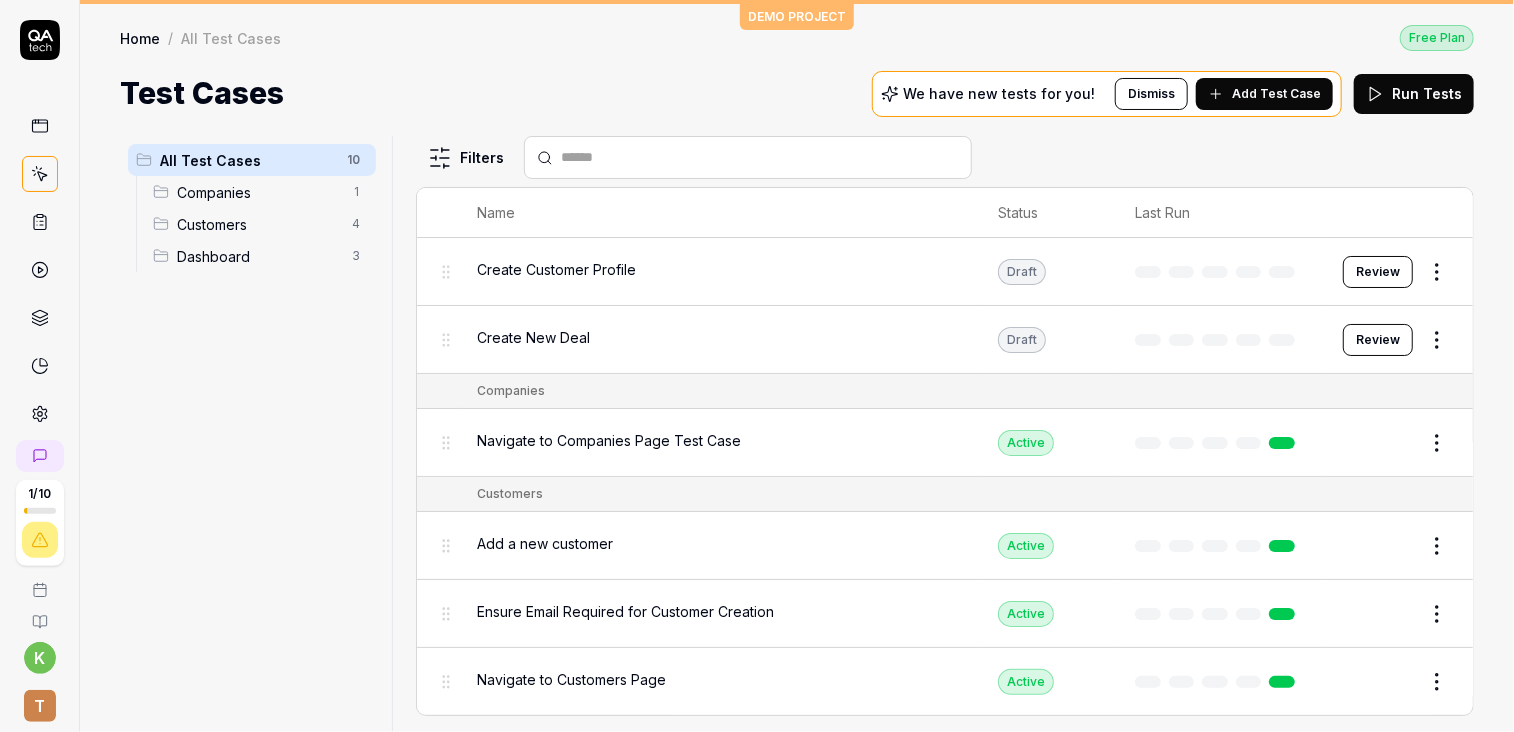 click on "Create Customer Profile" at bounding box center (556, 269) 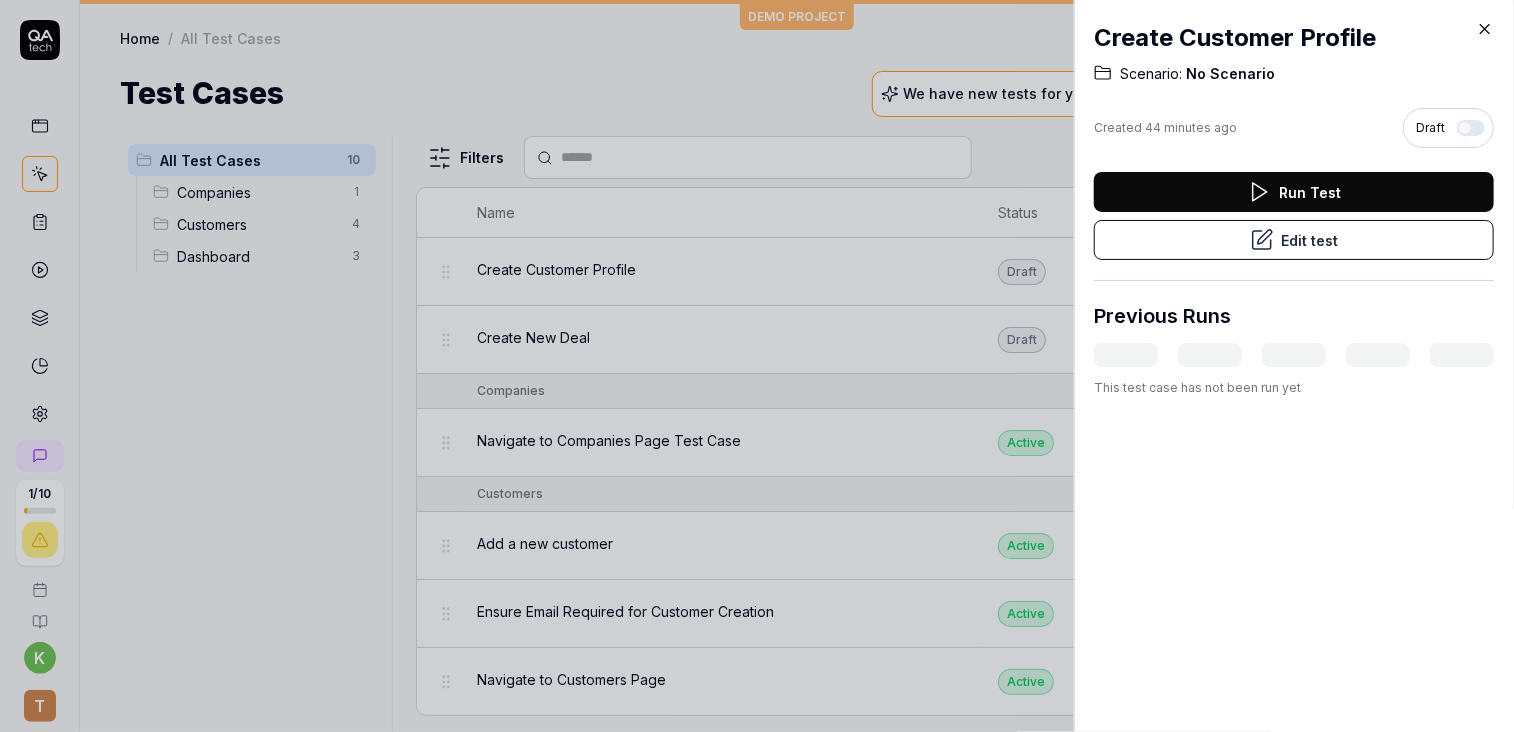 click on "Edit test" at bounding box center [1294, 240] 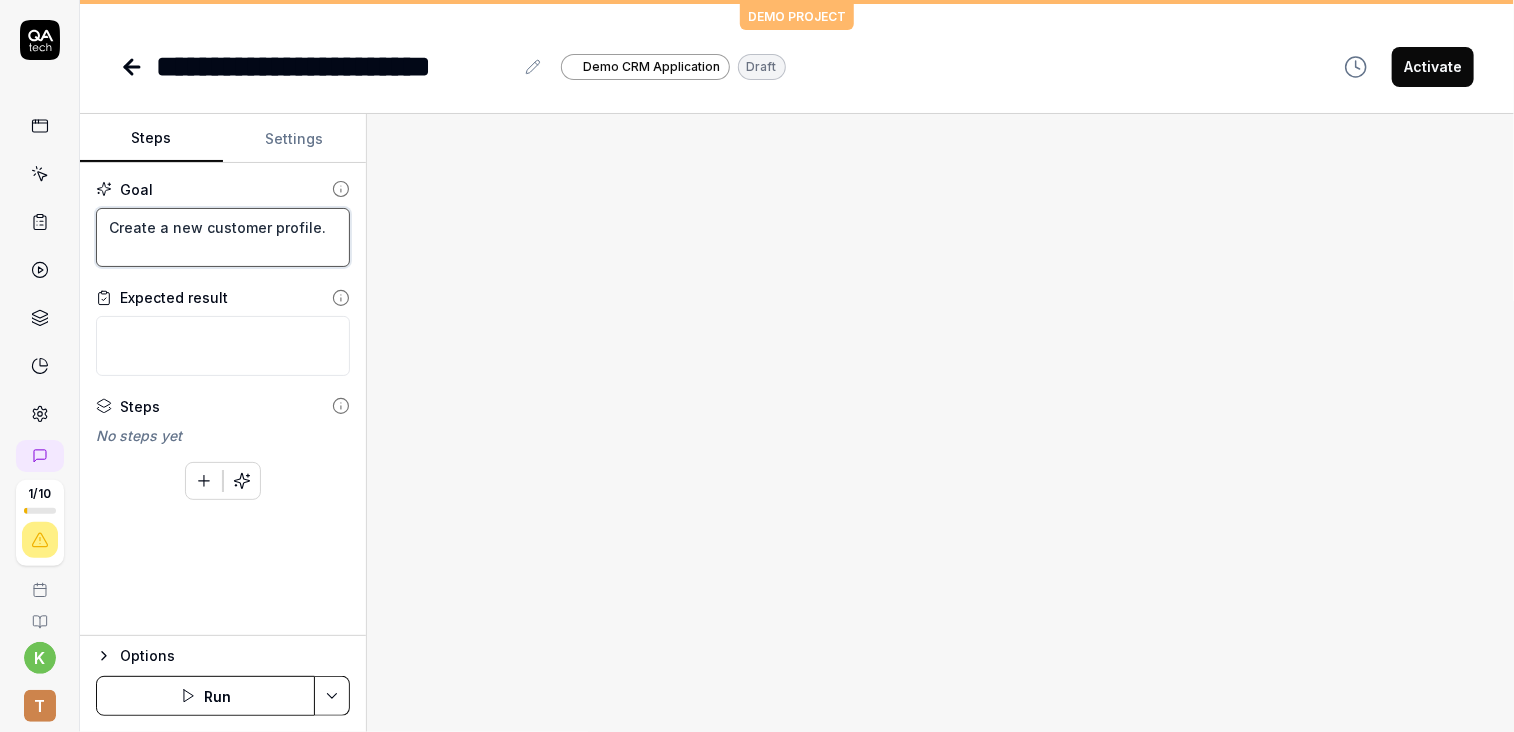 drag, startPoint x: 104, startPoint y: 226, endPoint x: 357, endPoint y: 239, distance: 253.33377 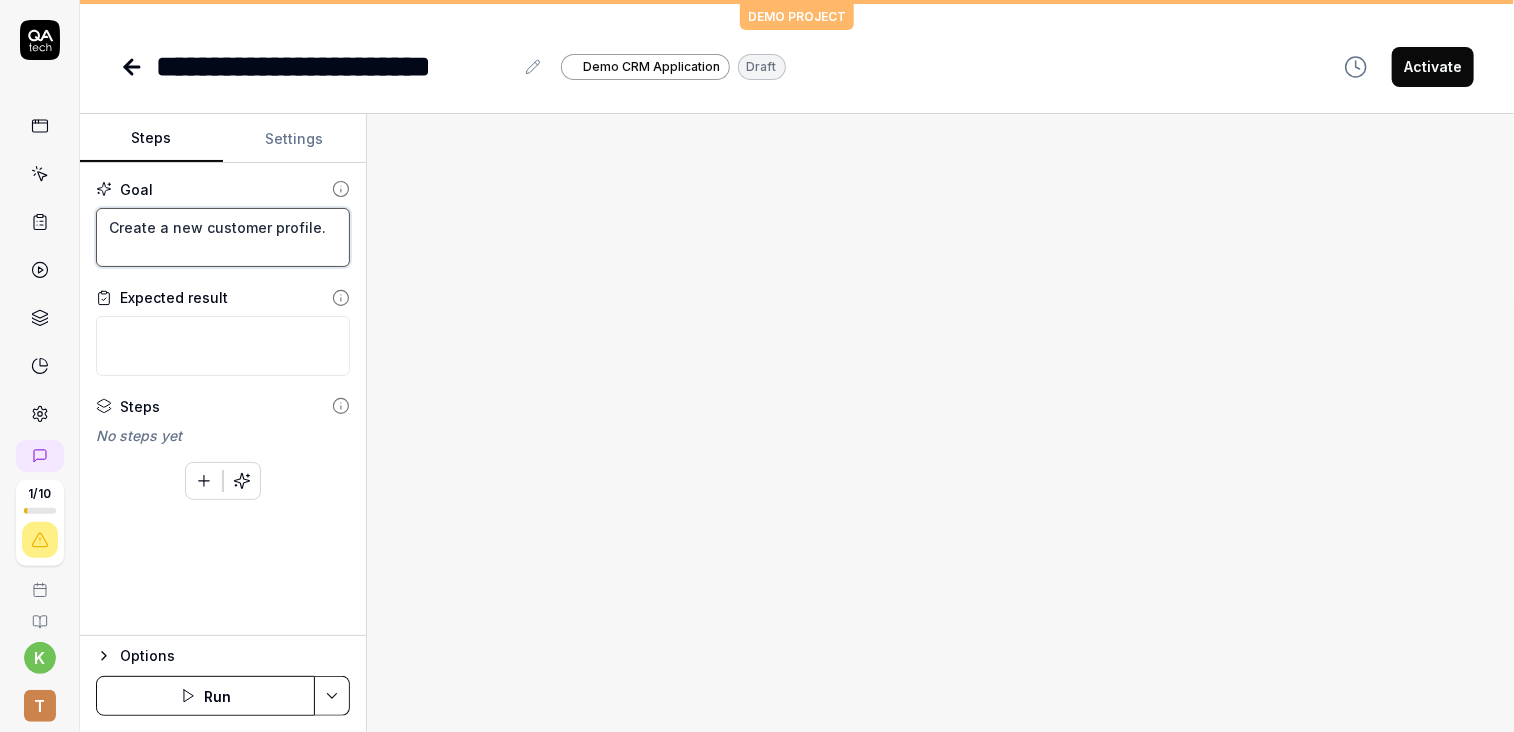 click on "Create a new customer profile." at bounding box center (223, 238) 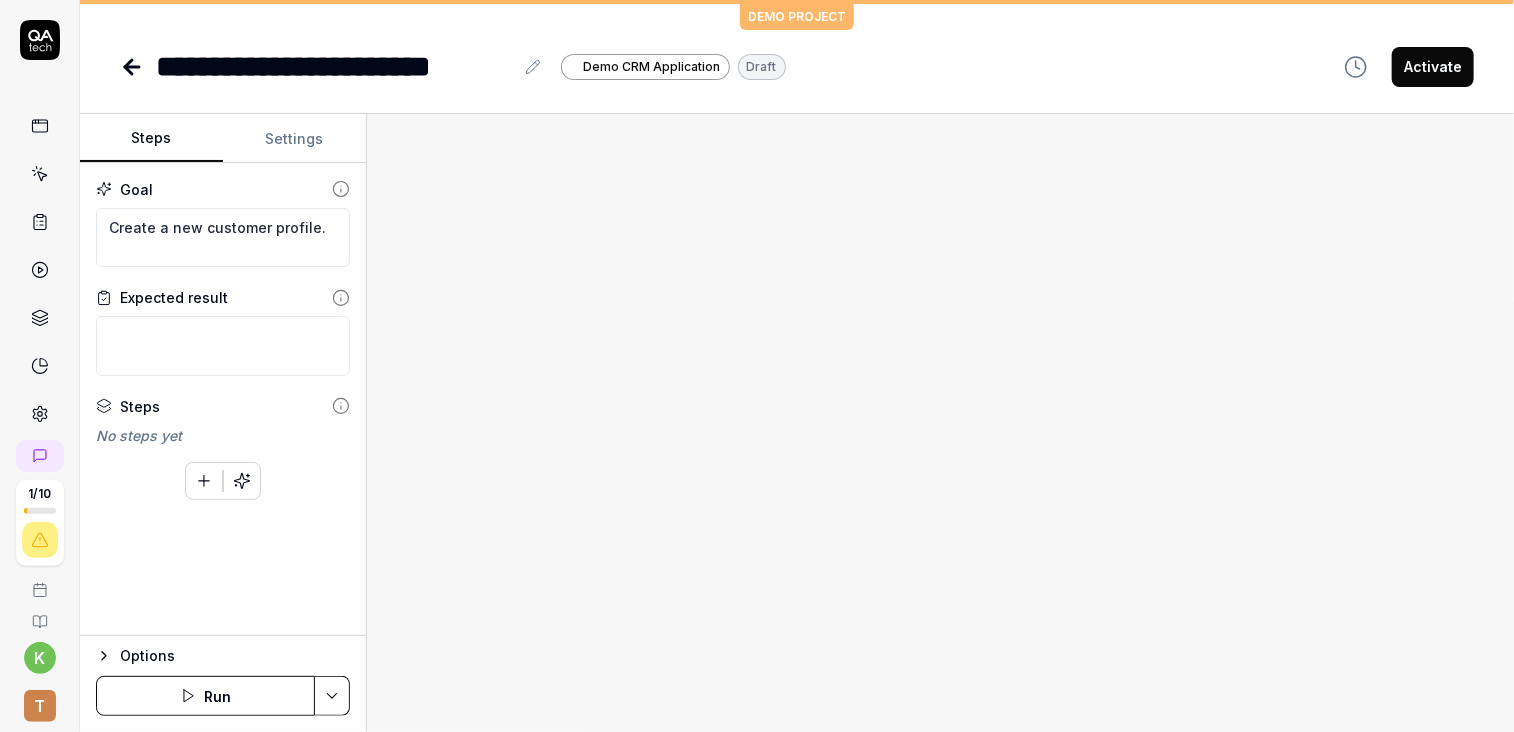 click 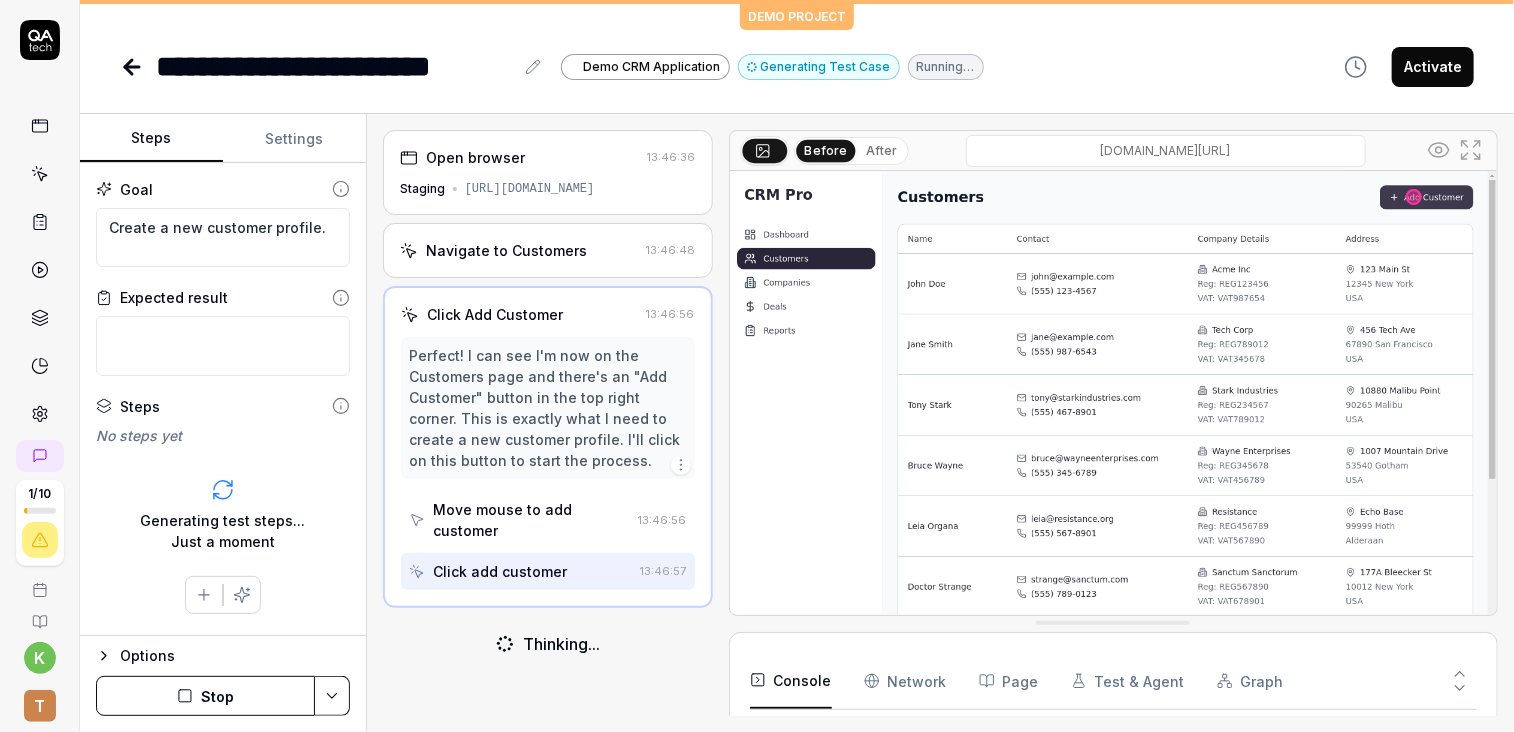 click on "Navigate to Customers 13:46:48" at bounding box center [548, 250] 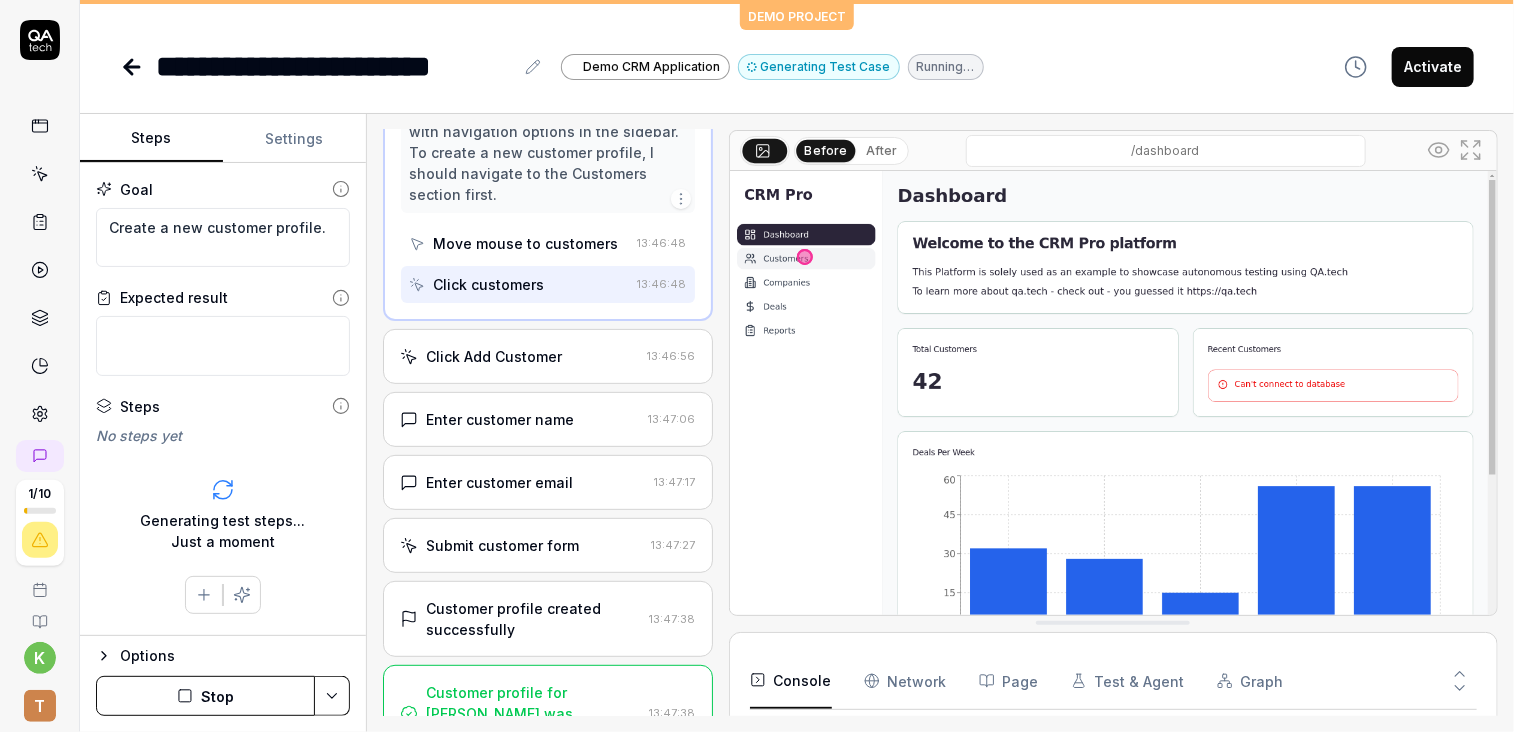 scroll, scrollTop: 266, scrollLeft: 0, axis: vertical 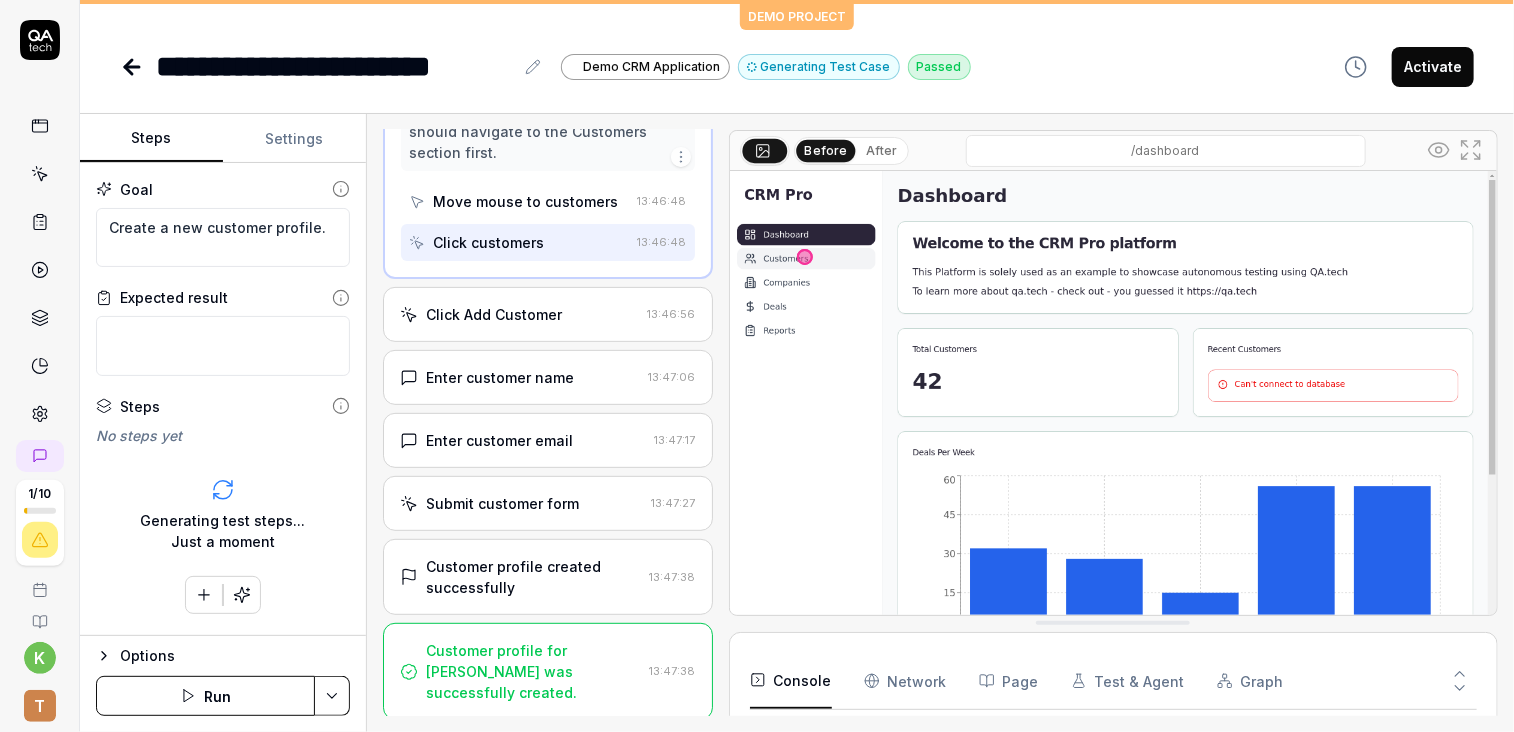 click on "Customer profile for [PERSON_NAME] was successfully created." at bounding box center [534, 671] 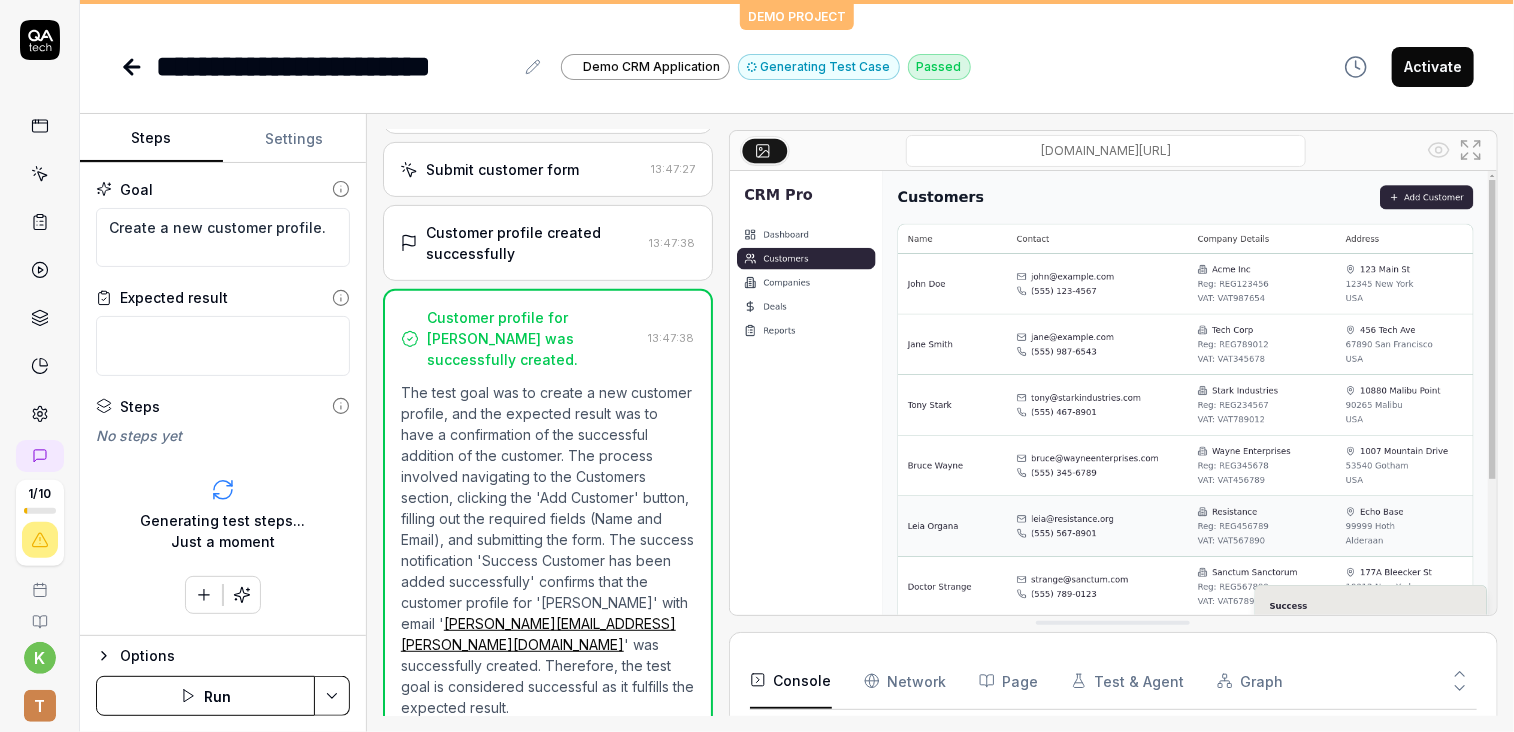 scroll, scrollTop: 352, scrollLeft: 0, axis: vertical 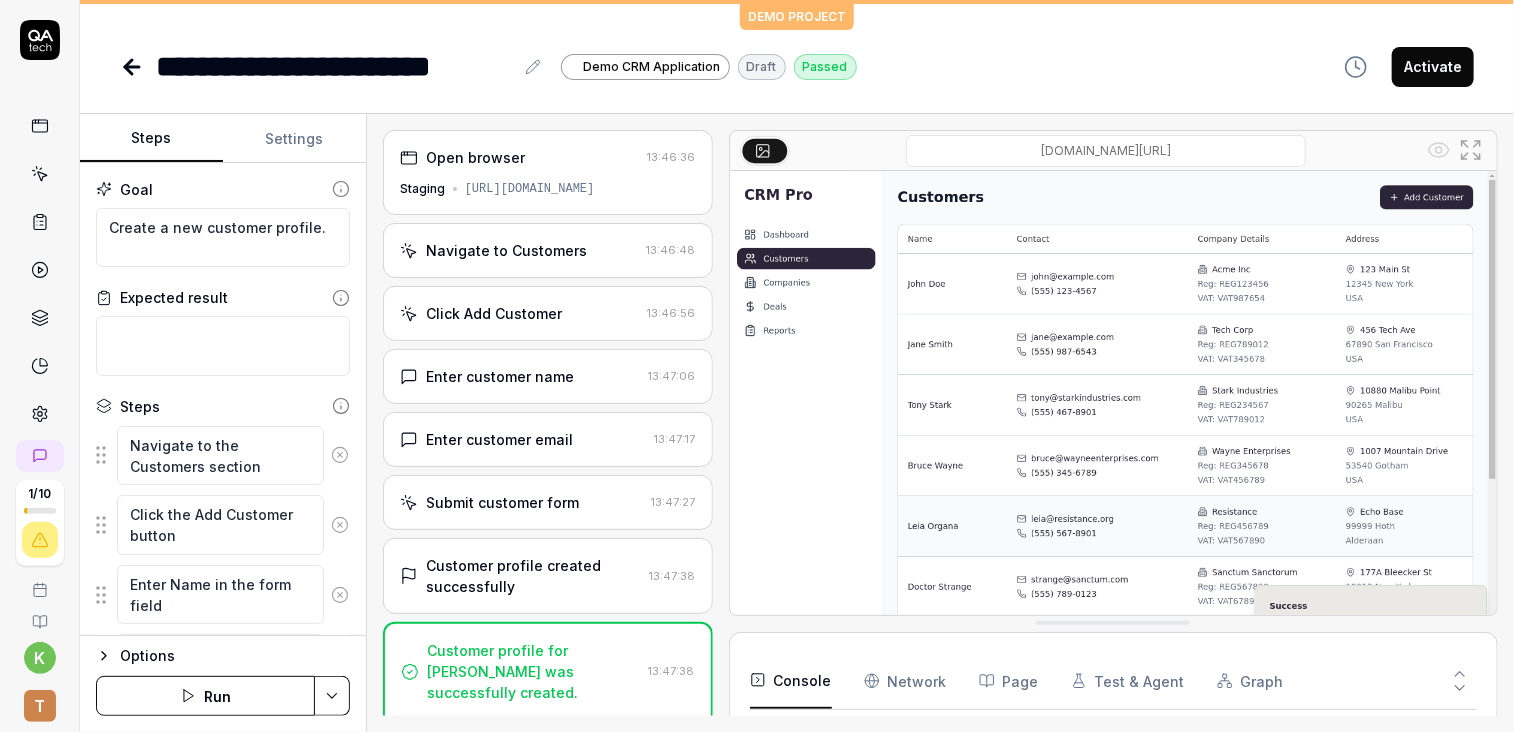 click 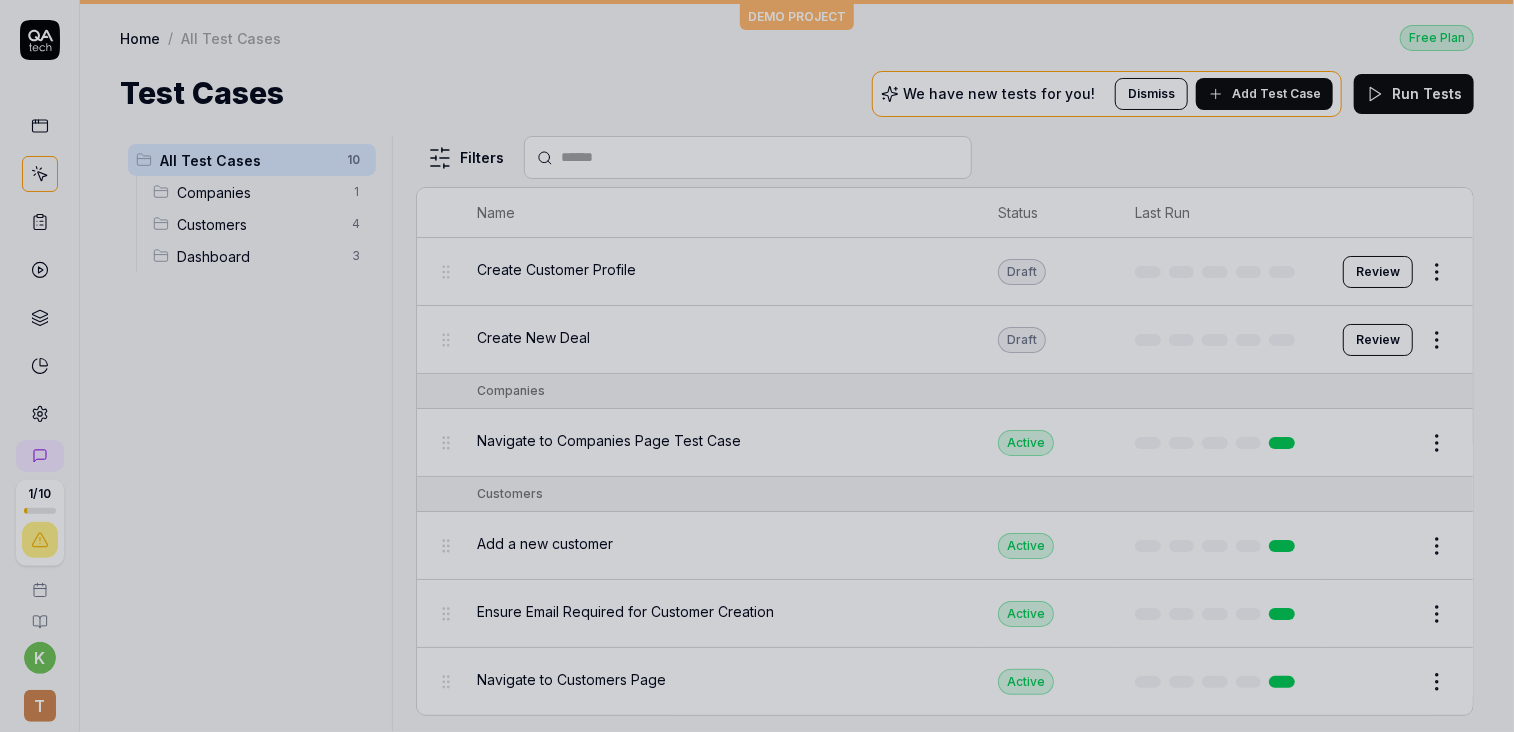 click at bounding box center [757, 366] 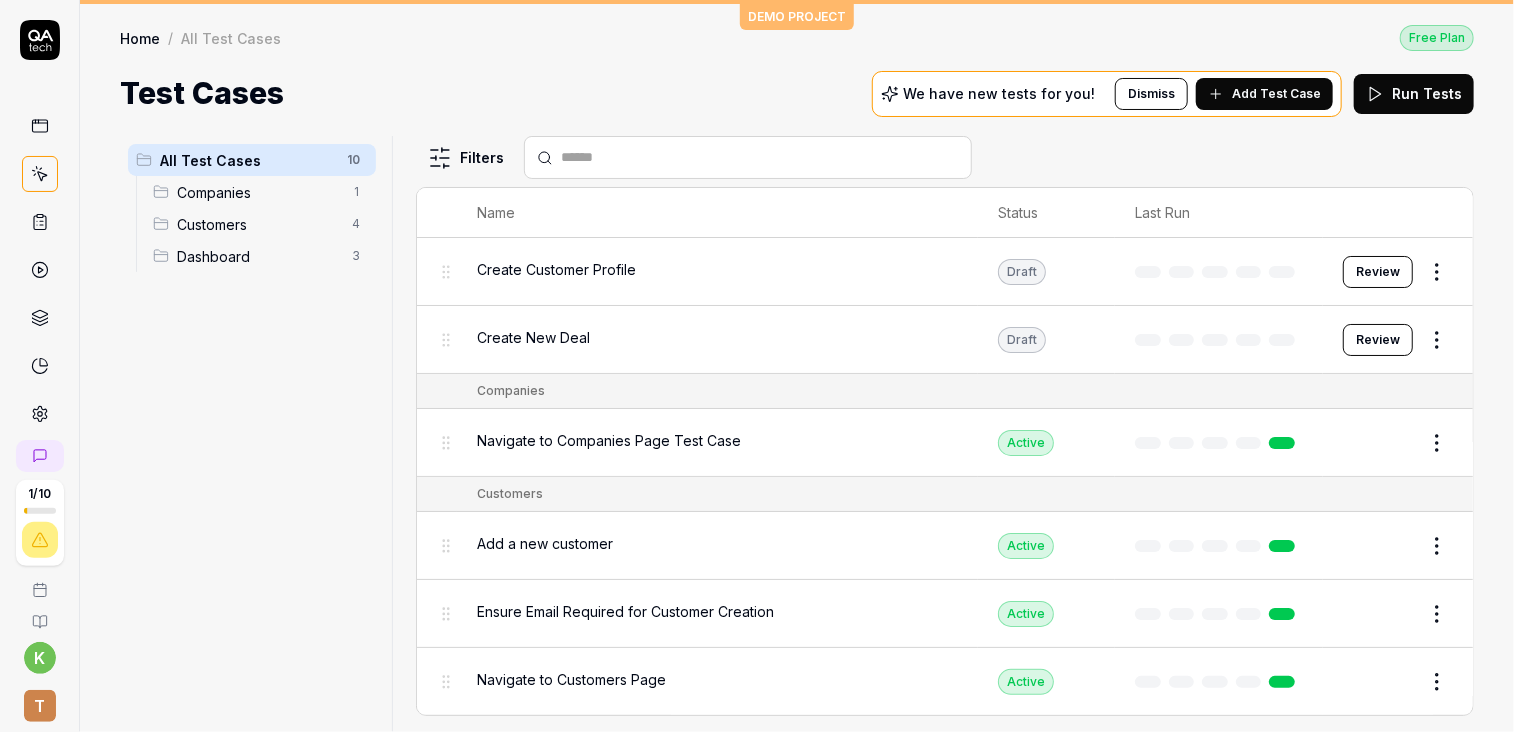 click on "Home / All Test Cases Free Plan" at bounding box center (797, 37) 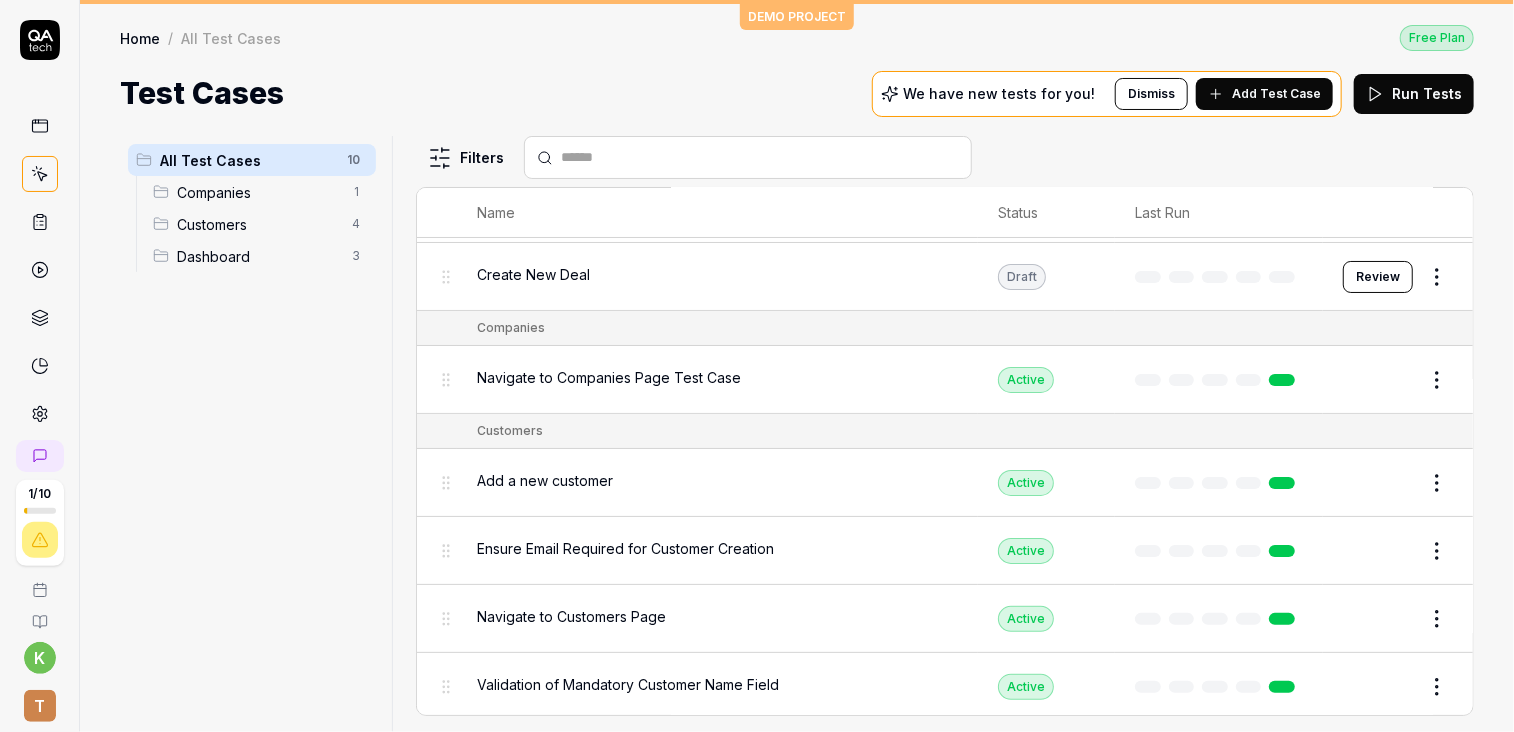 scroll, scrollTop: 60, scrollLeft: 0, axis: vertical 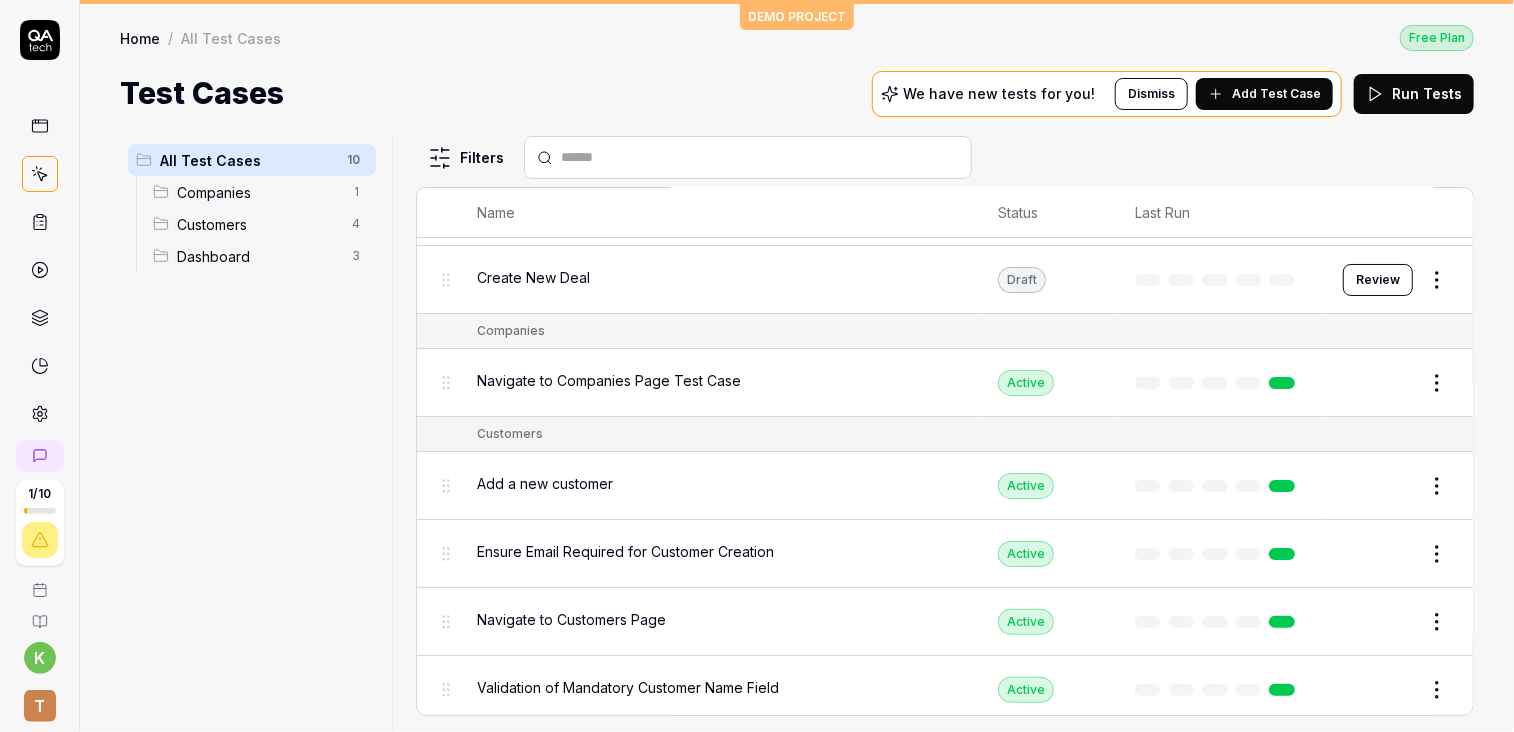 click on "Navigate to Companies Page Test Case" at bounding box center [717, 380] 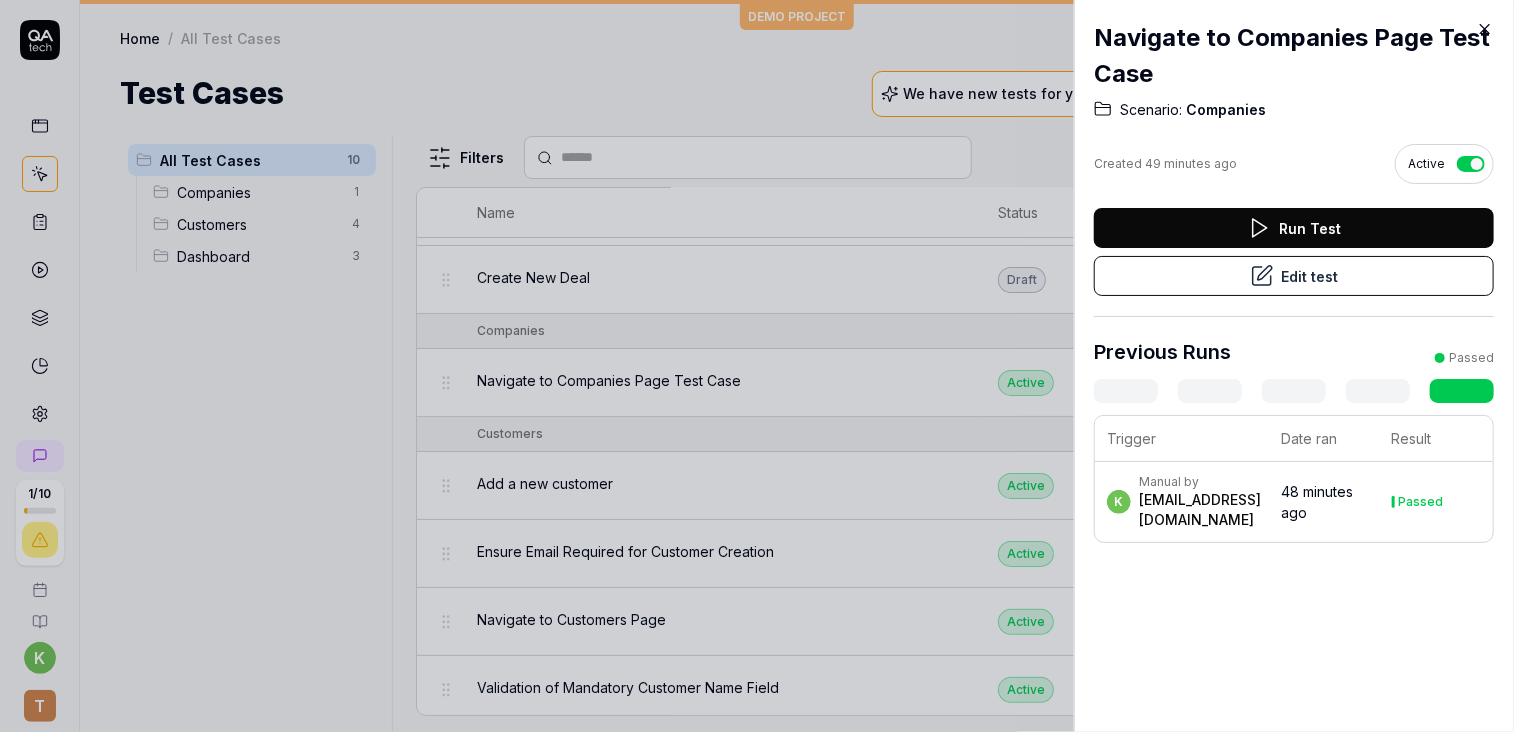 click on "Edit test" at bounding box center (1294, 276) 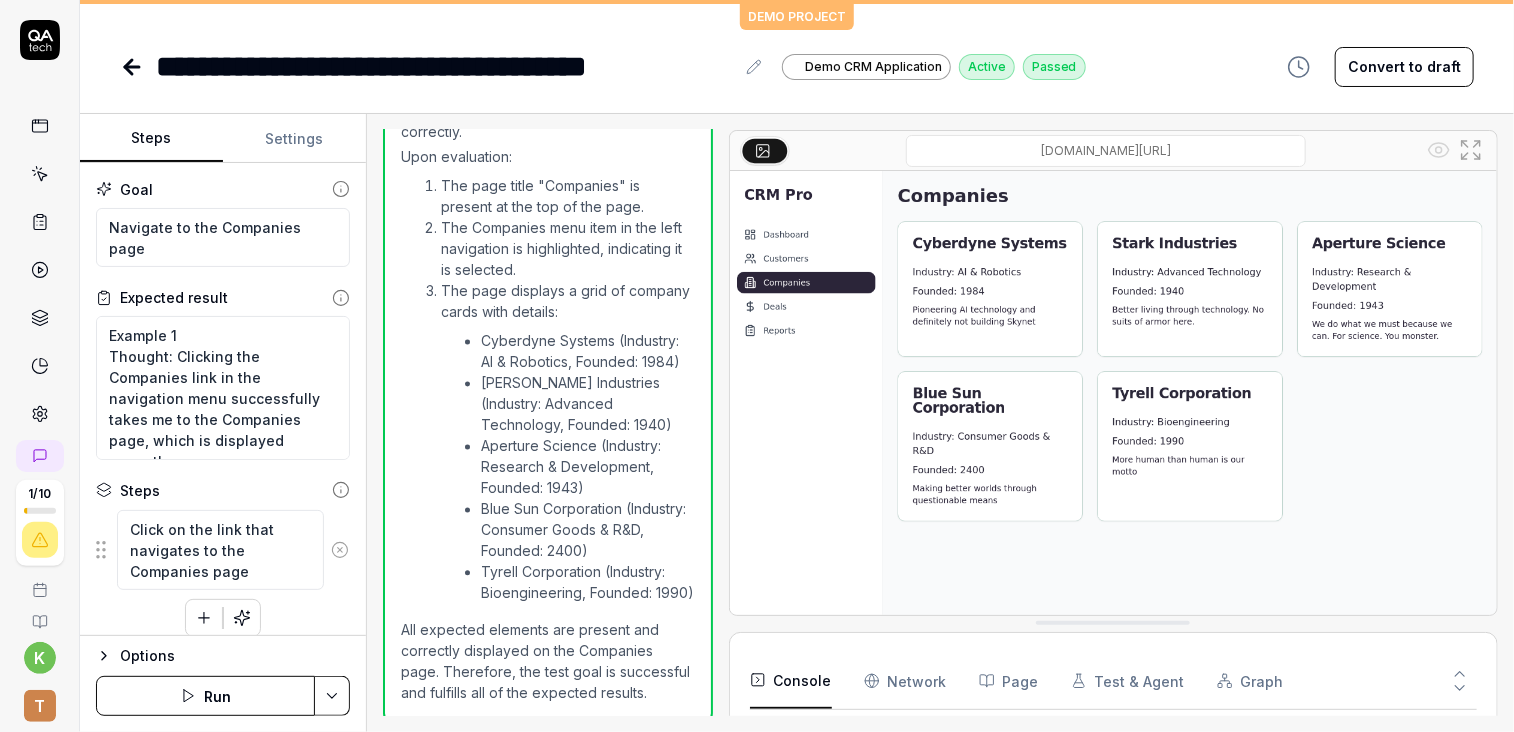 scroll, scrollTop: 558, scrollLeft: 0, axis: vertical 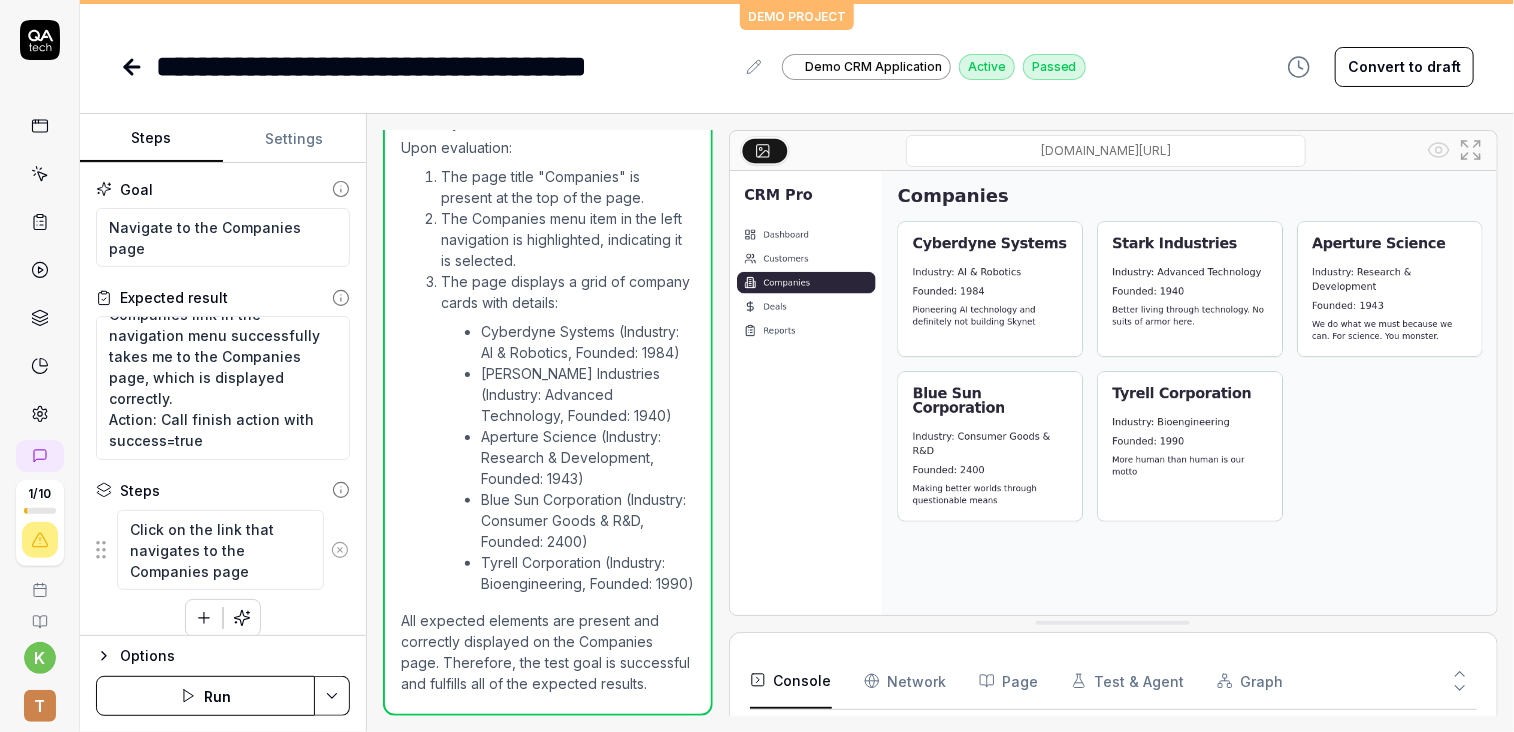 click on "Run" at bounding box center (205, 696) 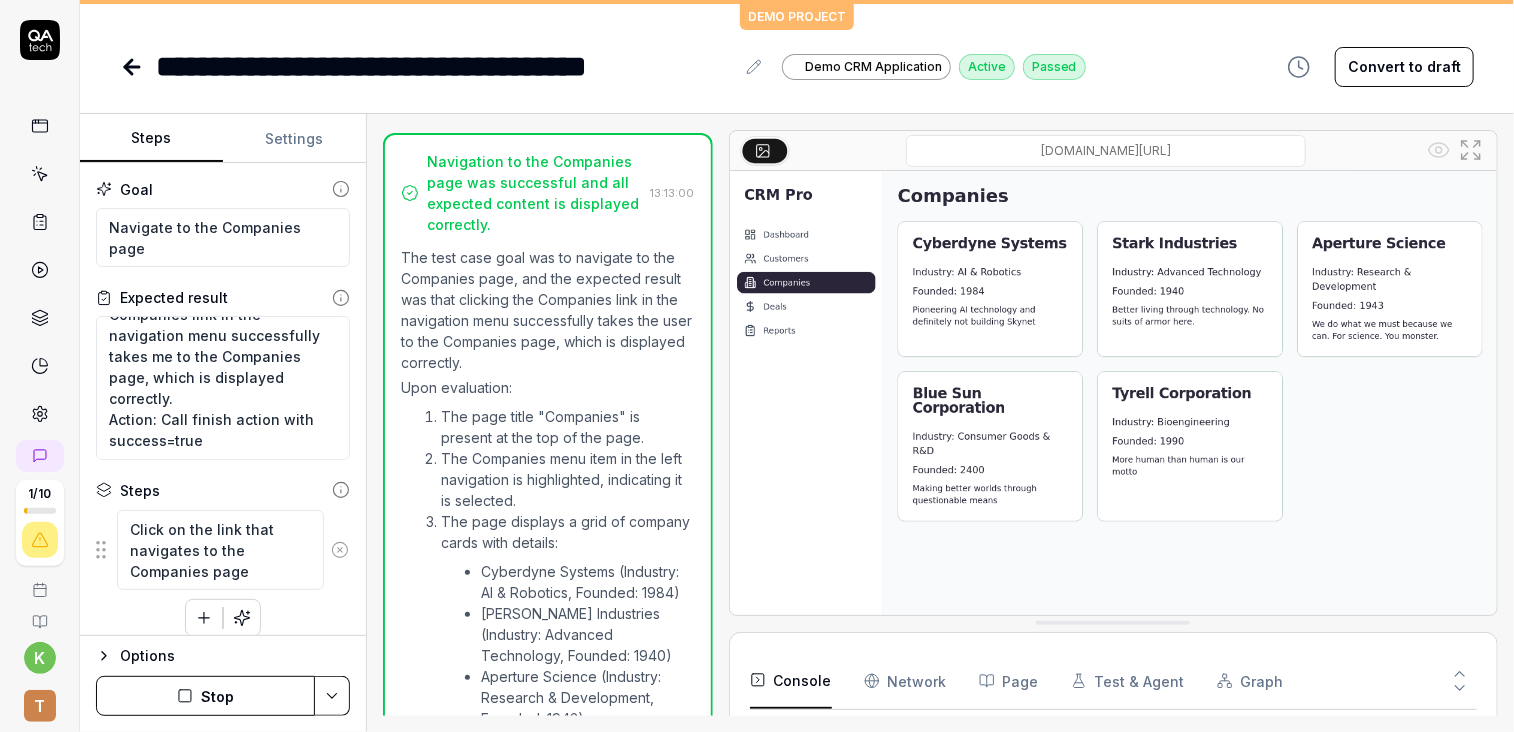 scroll, scrollTop: 0, scrollLeft: 0, axis: both 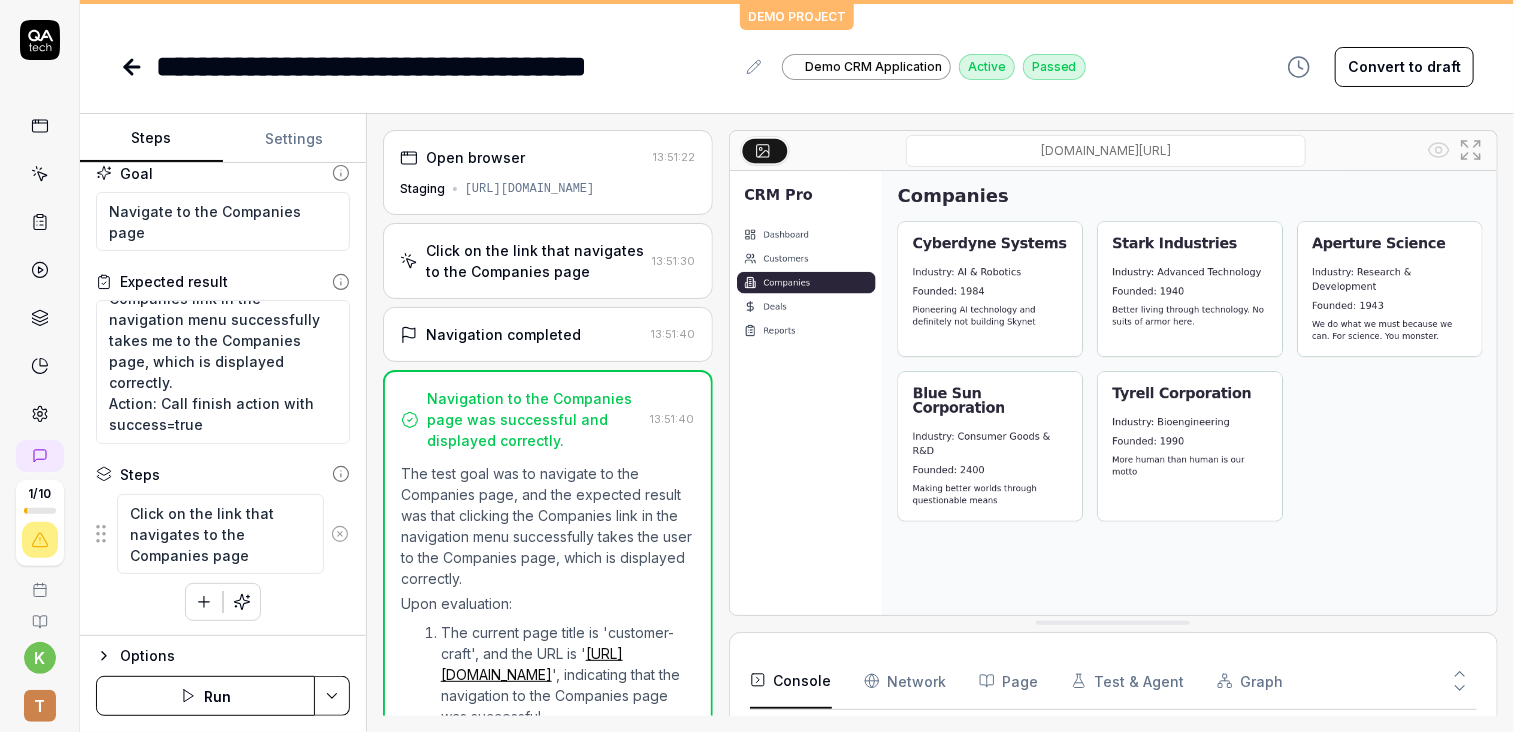 click on "Settings" at bounding box center (294, 139) 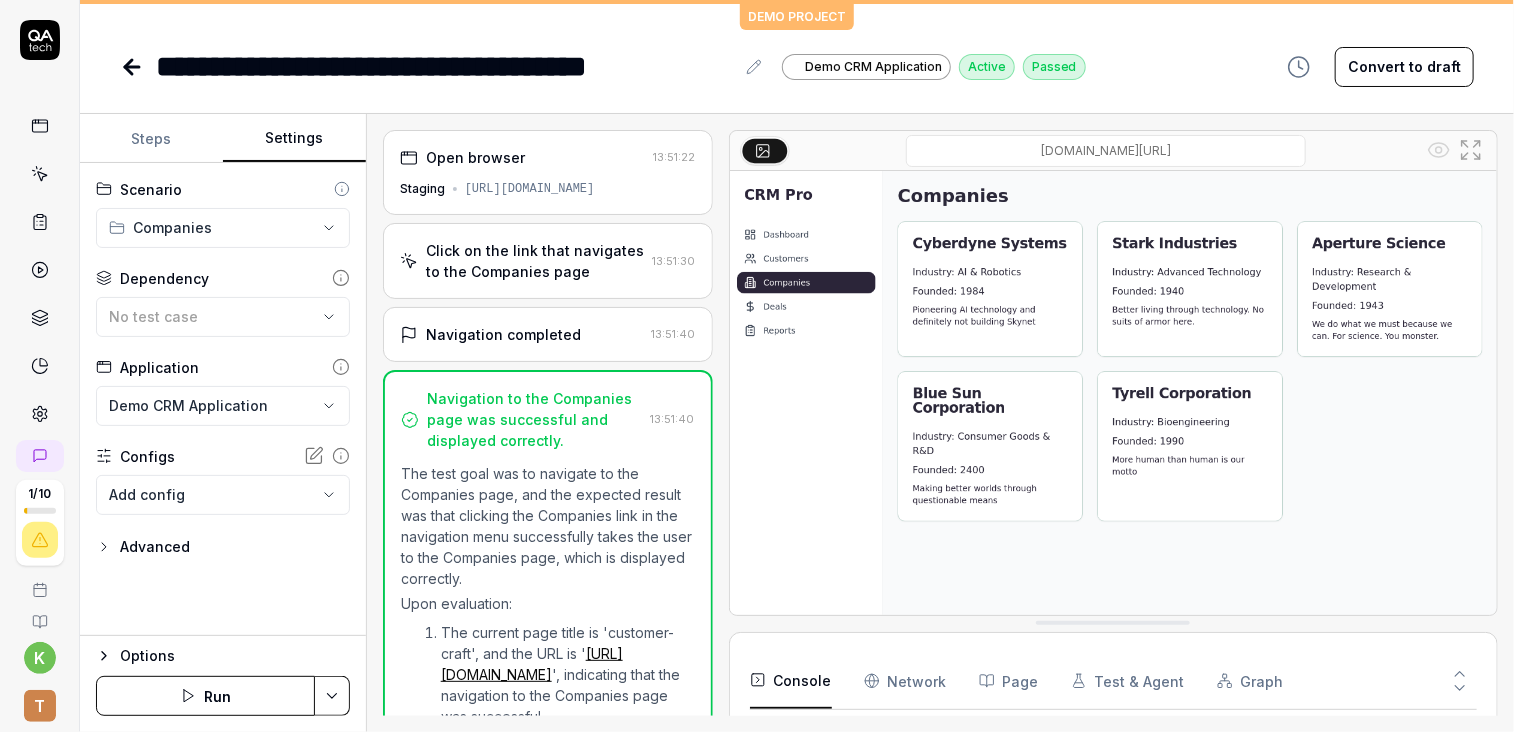 click on "Advanced" at bounding box center (155, 547) 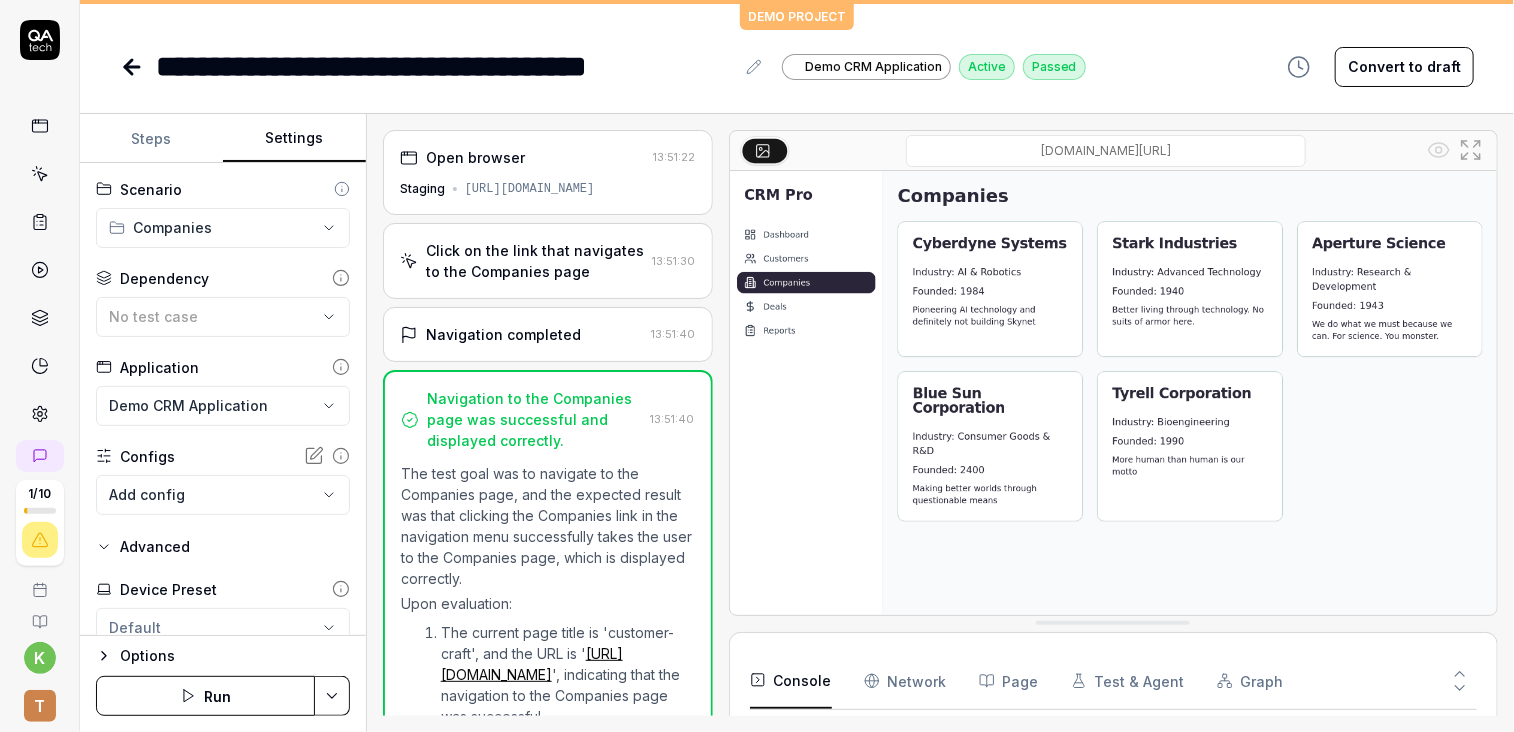 scroll, scrollTop: 223, scrollLeft: 0, axis: vertical 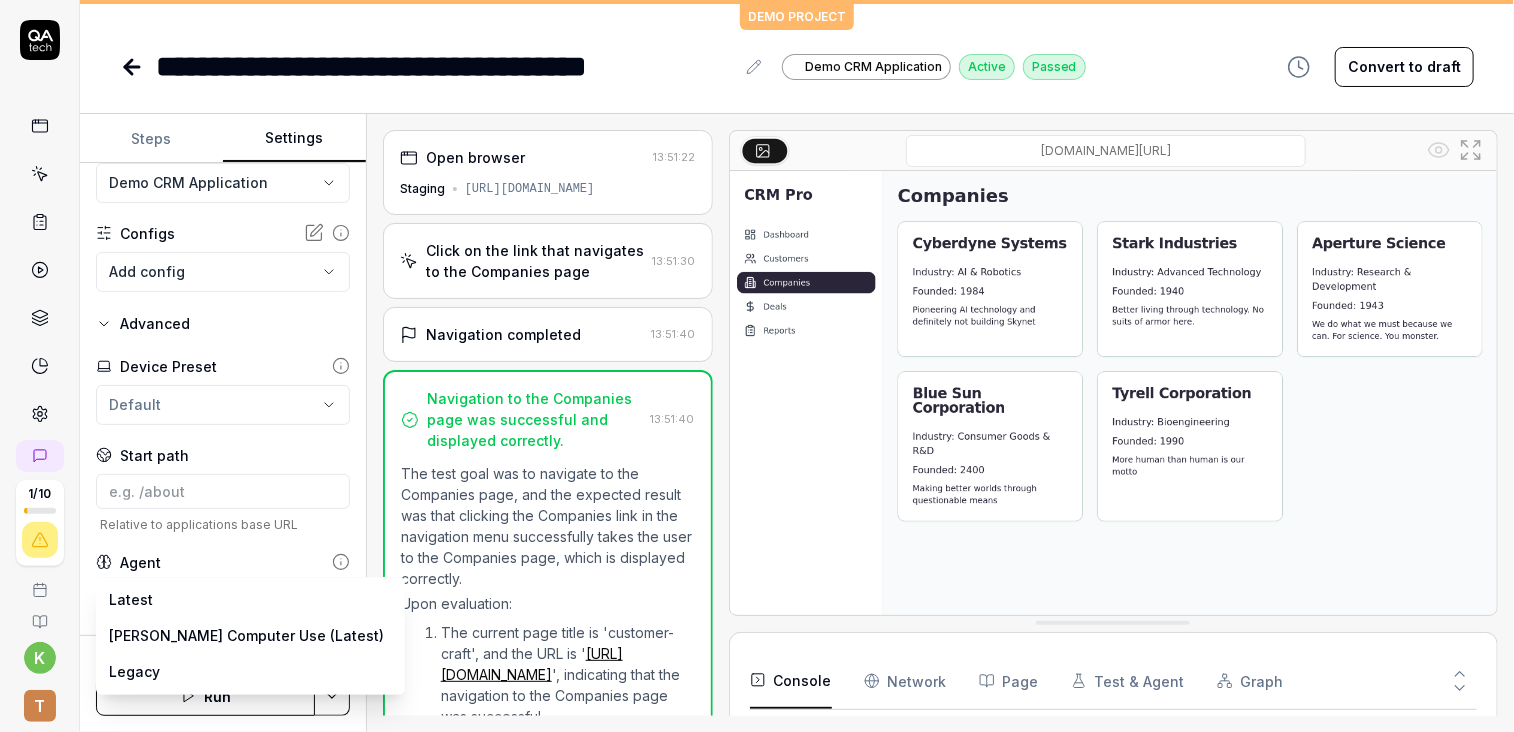 click on "**********" at bounding box center [757, 366] 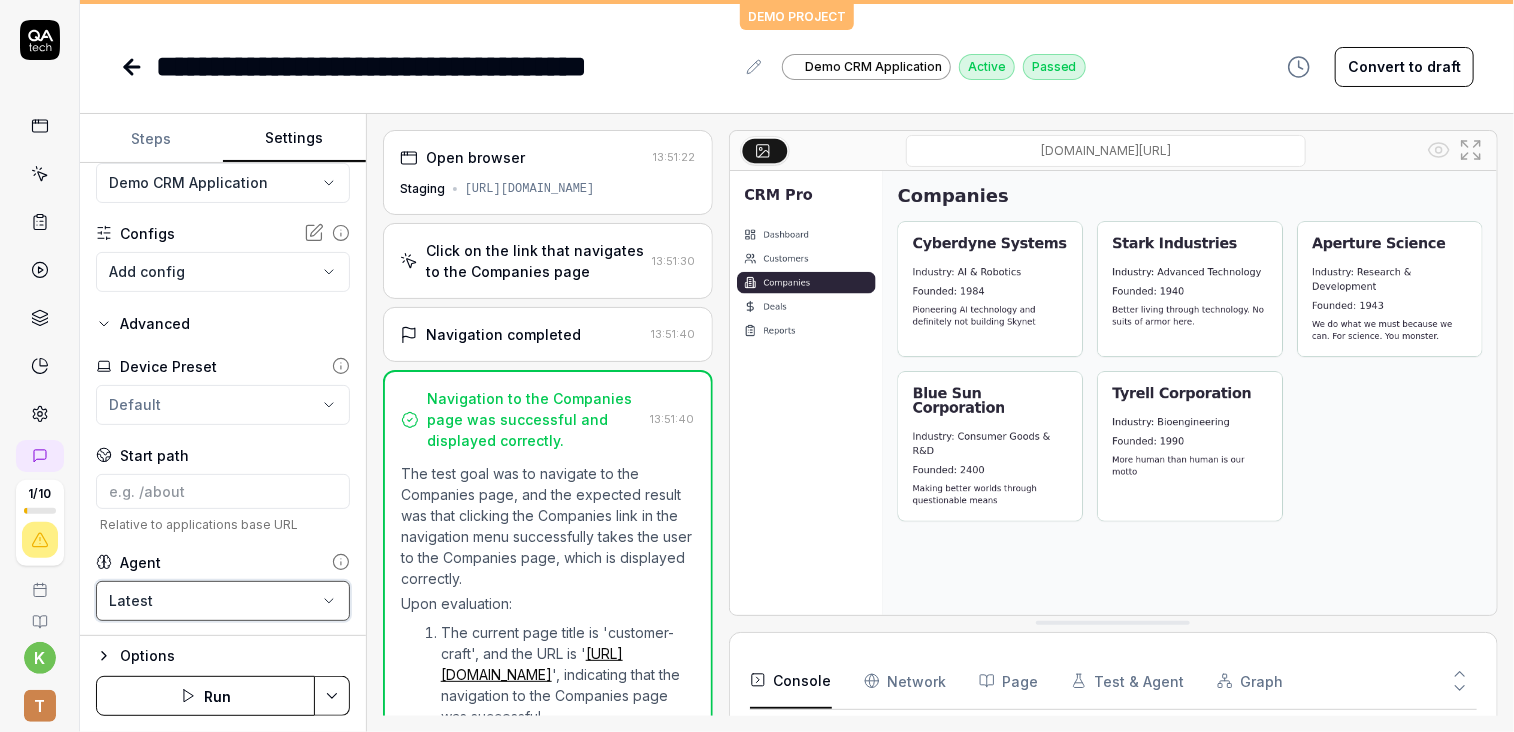 click on "**********" at bounding box center (757, 366) 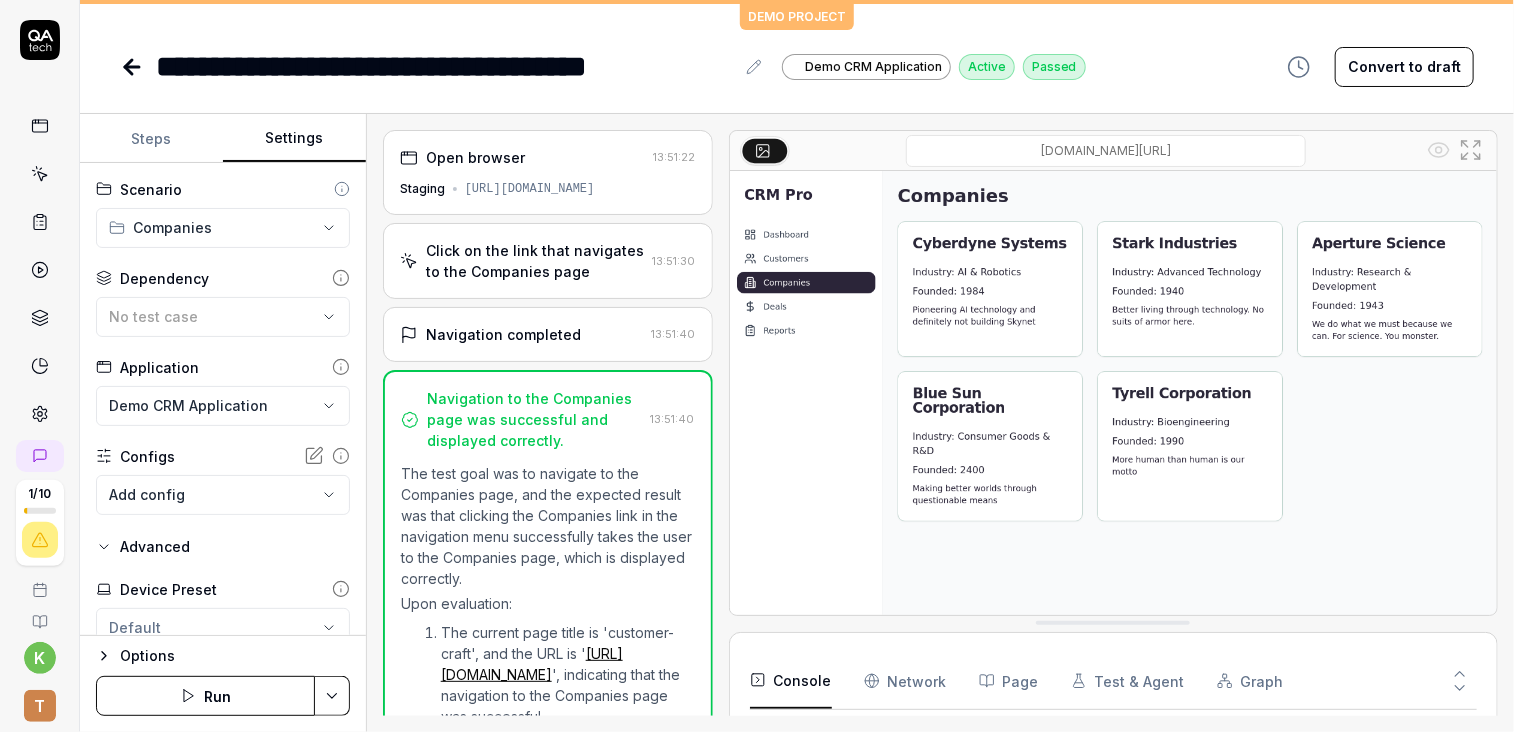 click 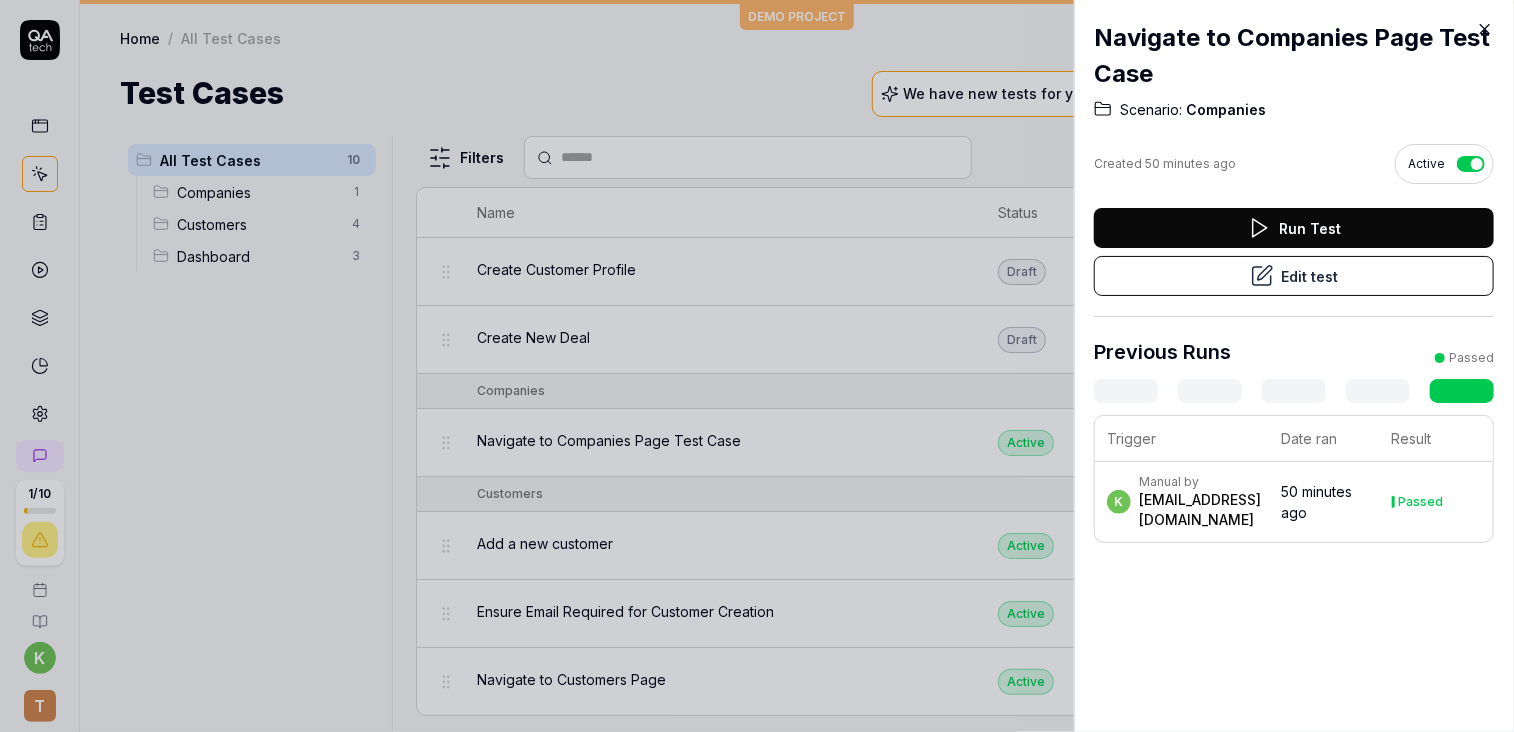 click 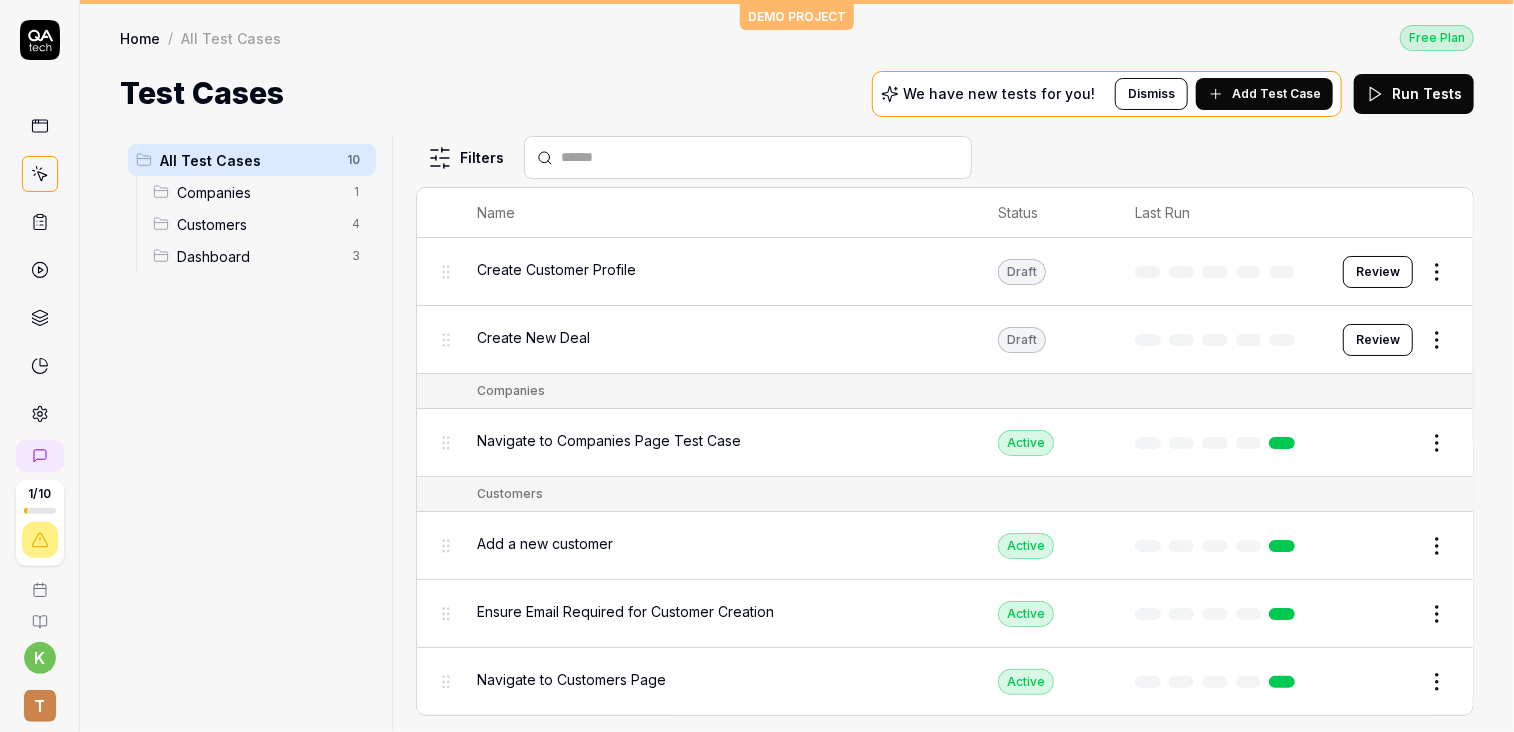 click on "Home" at bounding box center (140, 38) 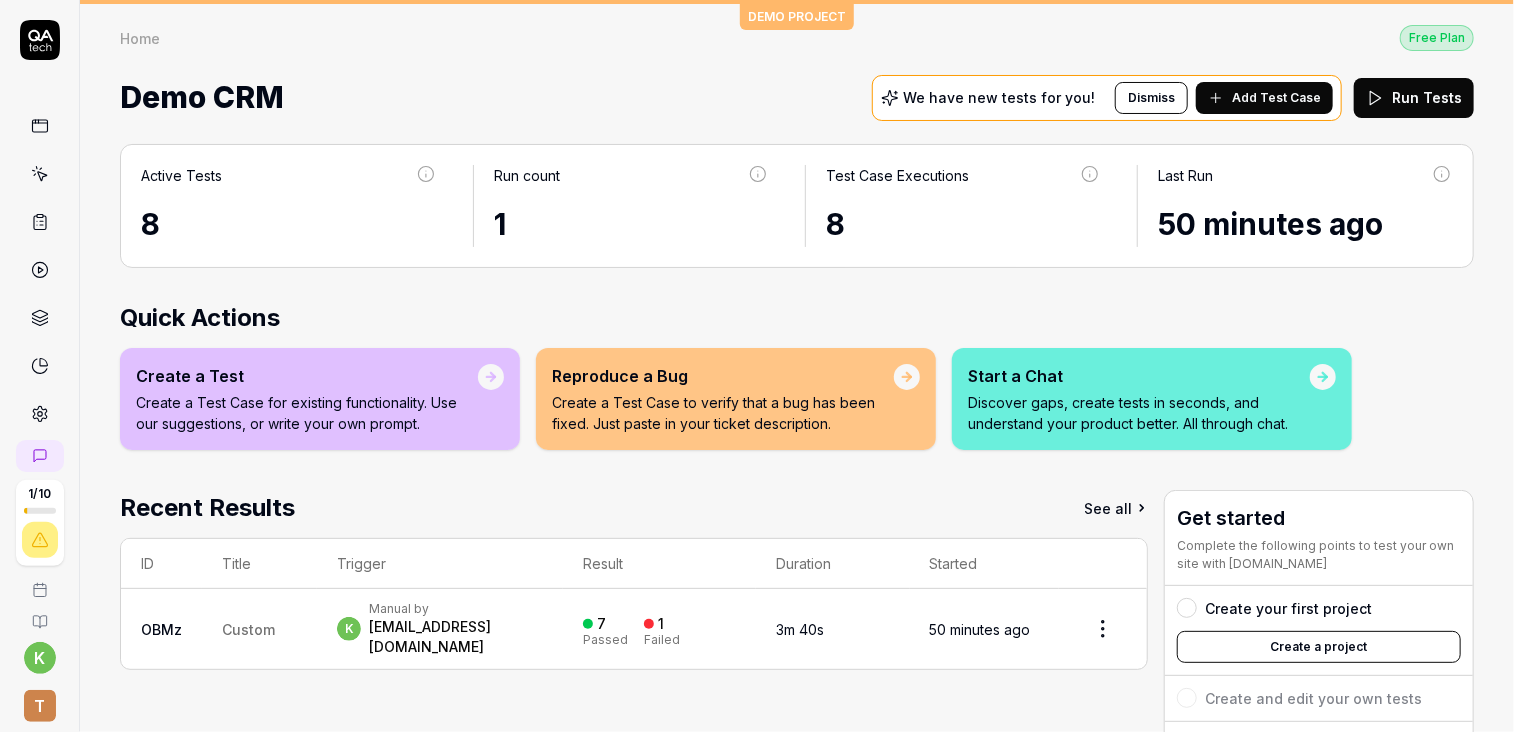 click on "Create a Test Case to verify that a bug has been fixed. Just paste in your ticket description." at bounding box center [723, 413] 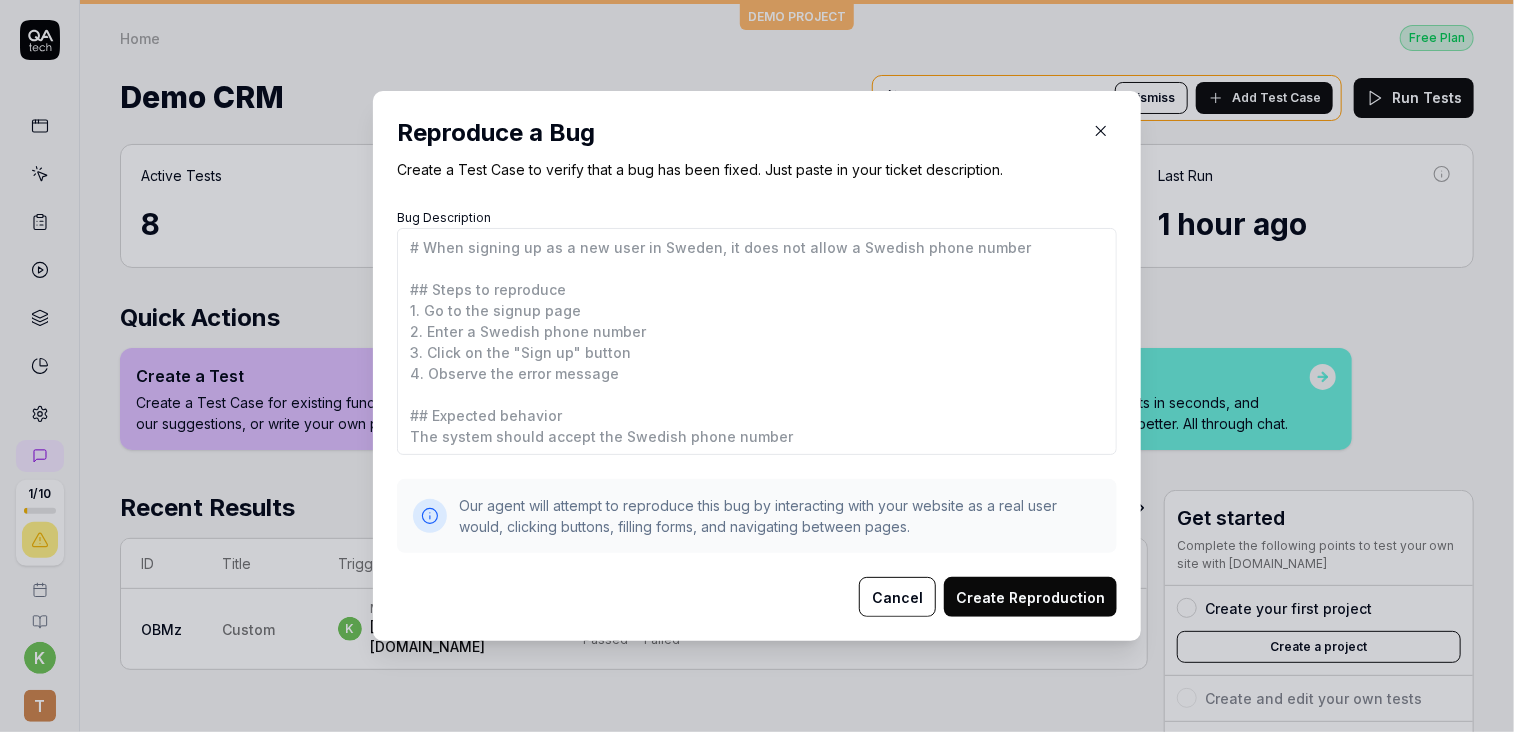 click on "Cancel" at bounding box center (897, 597) 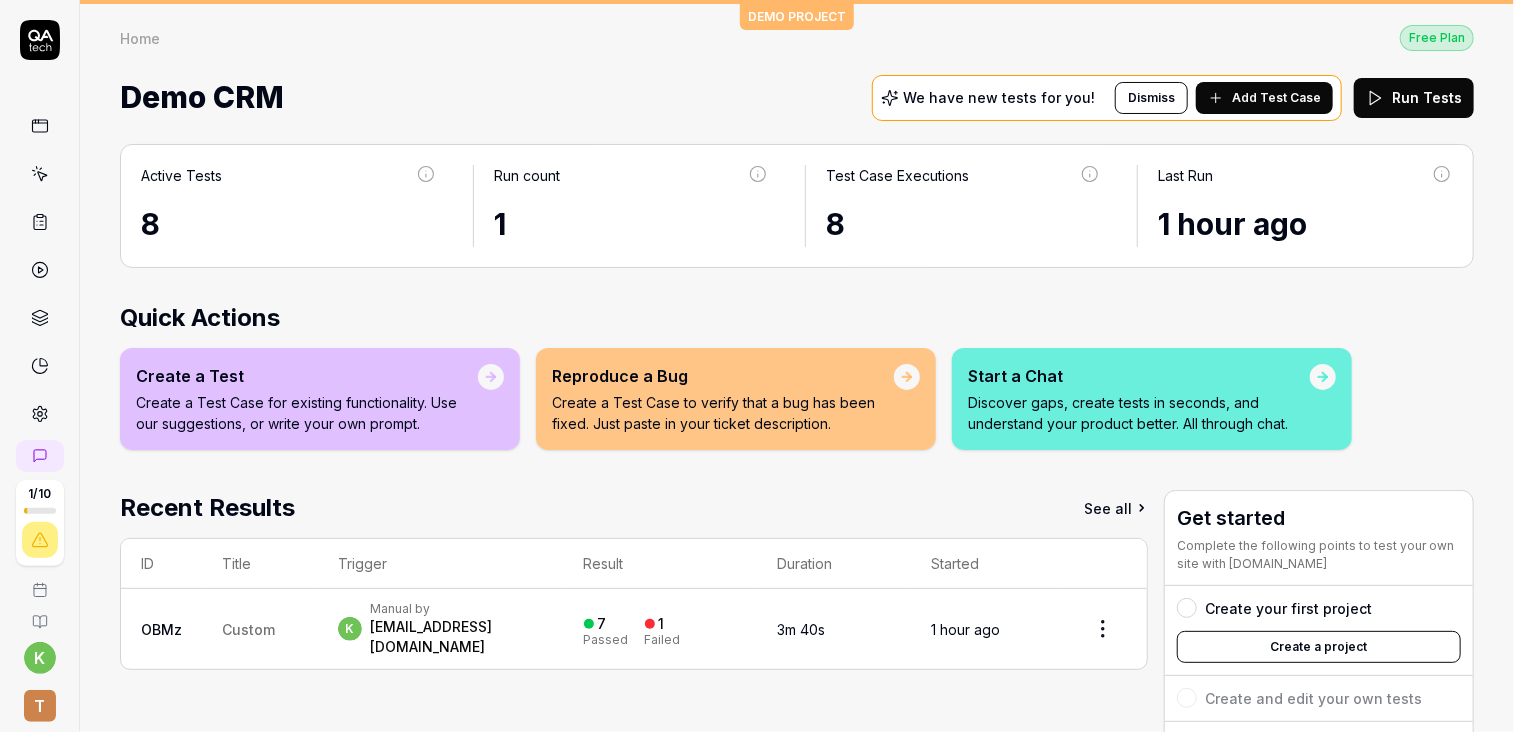 click on "Recent Results See all" at bounding box center (634, 508) 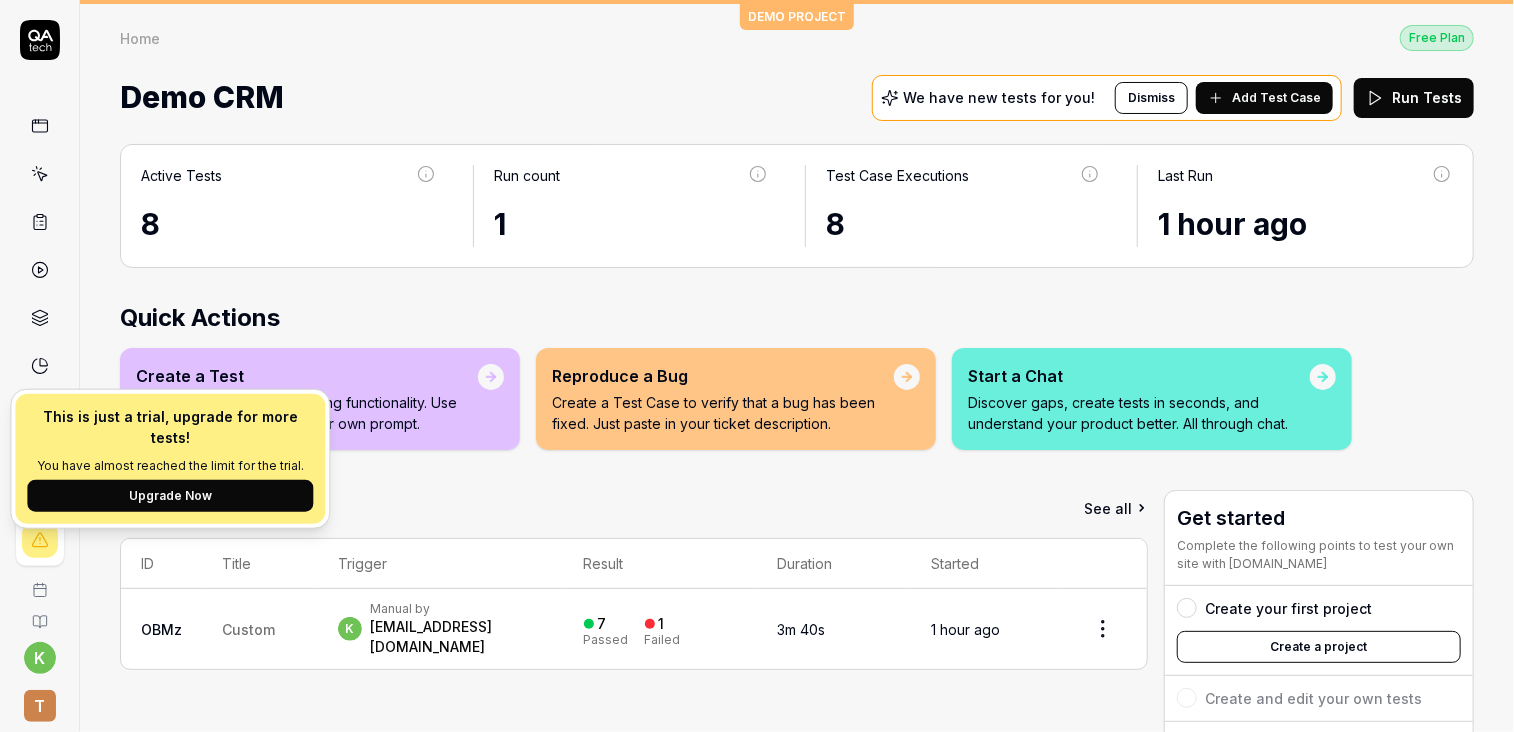 click 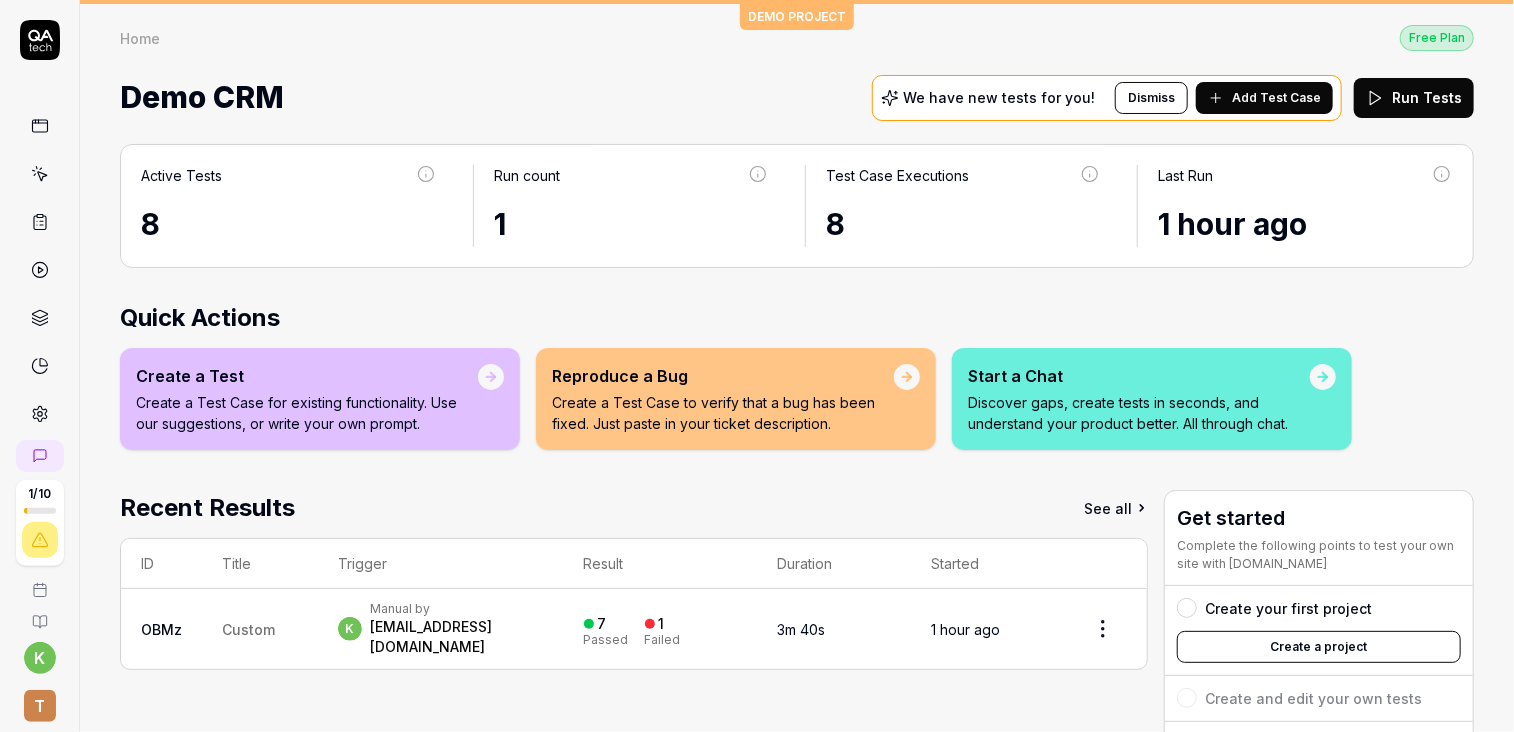 click on "1  /  10" at bounding box center [40, 523] 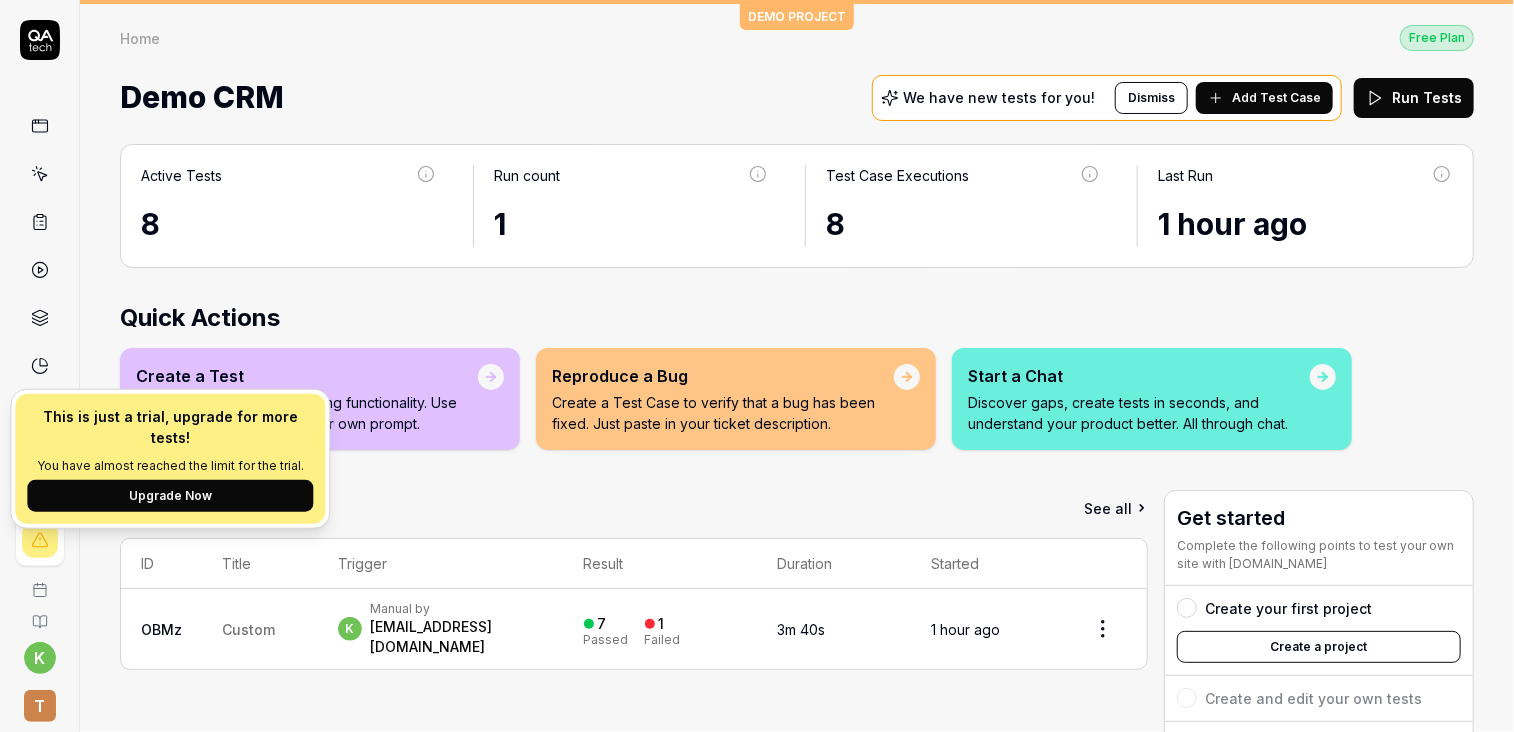 click 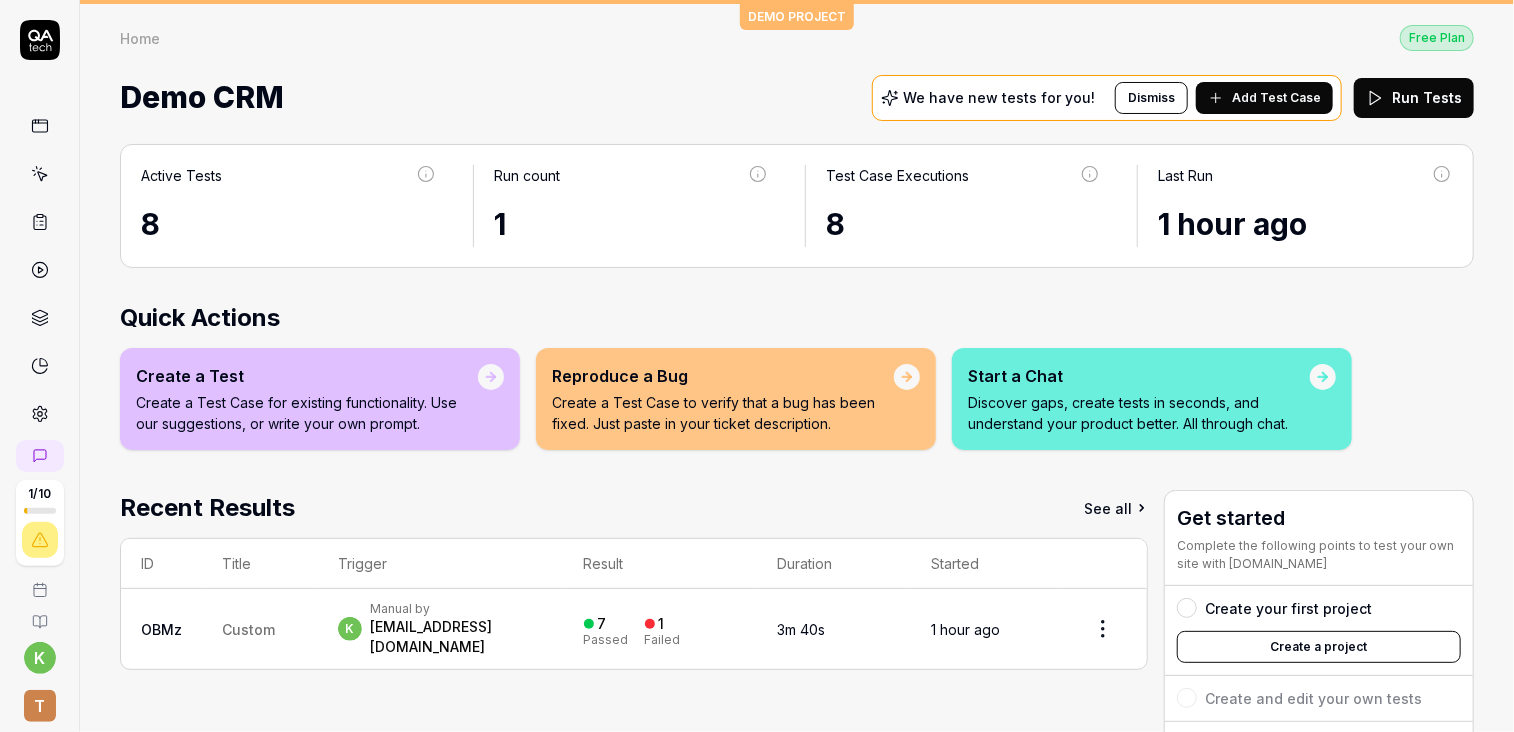 click at bounding box center (40, 511) 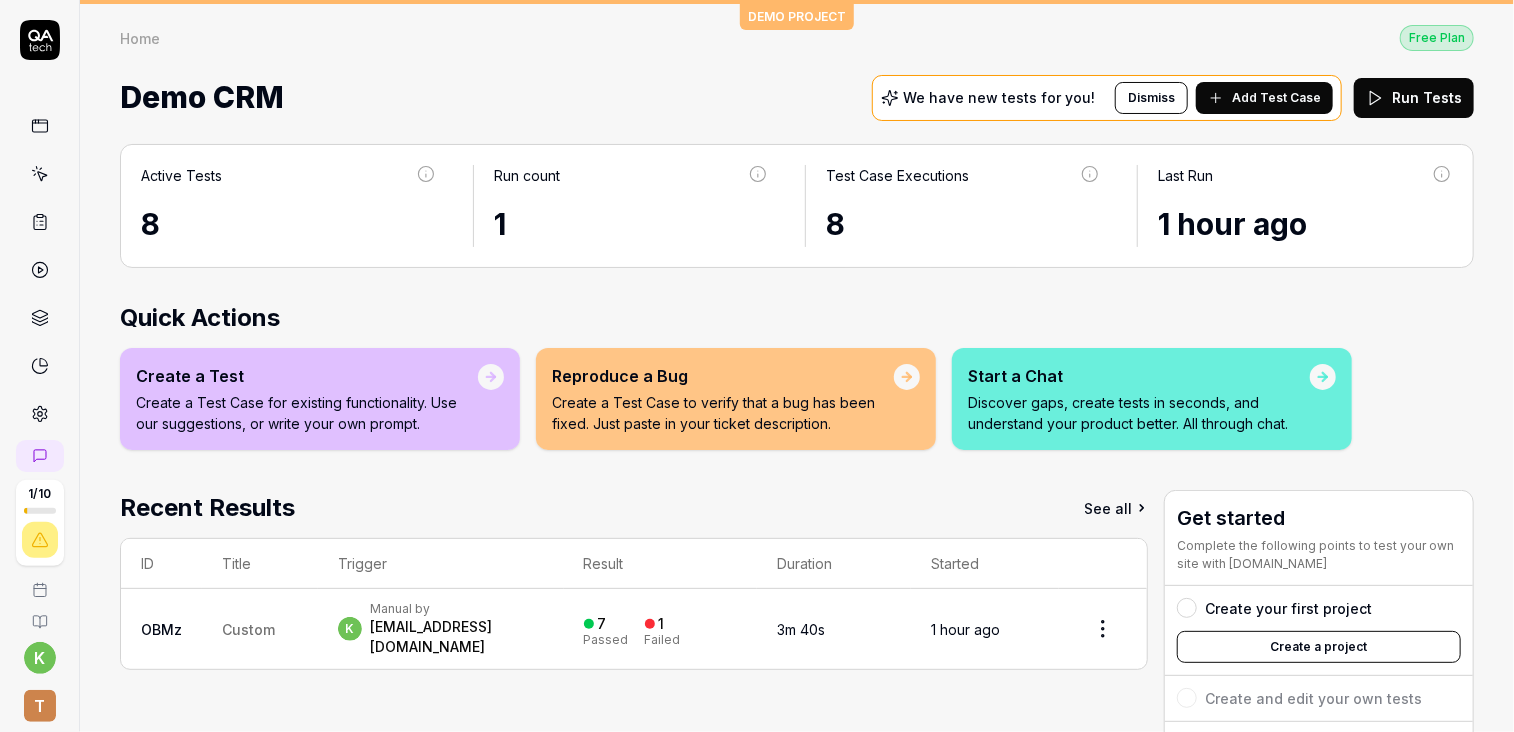 click on "T" at bounding box center (40, 706) 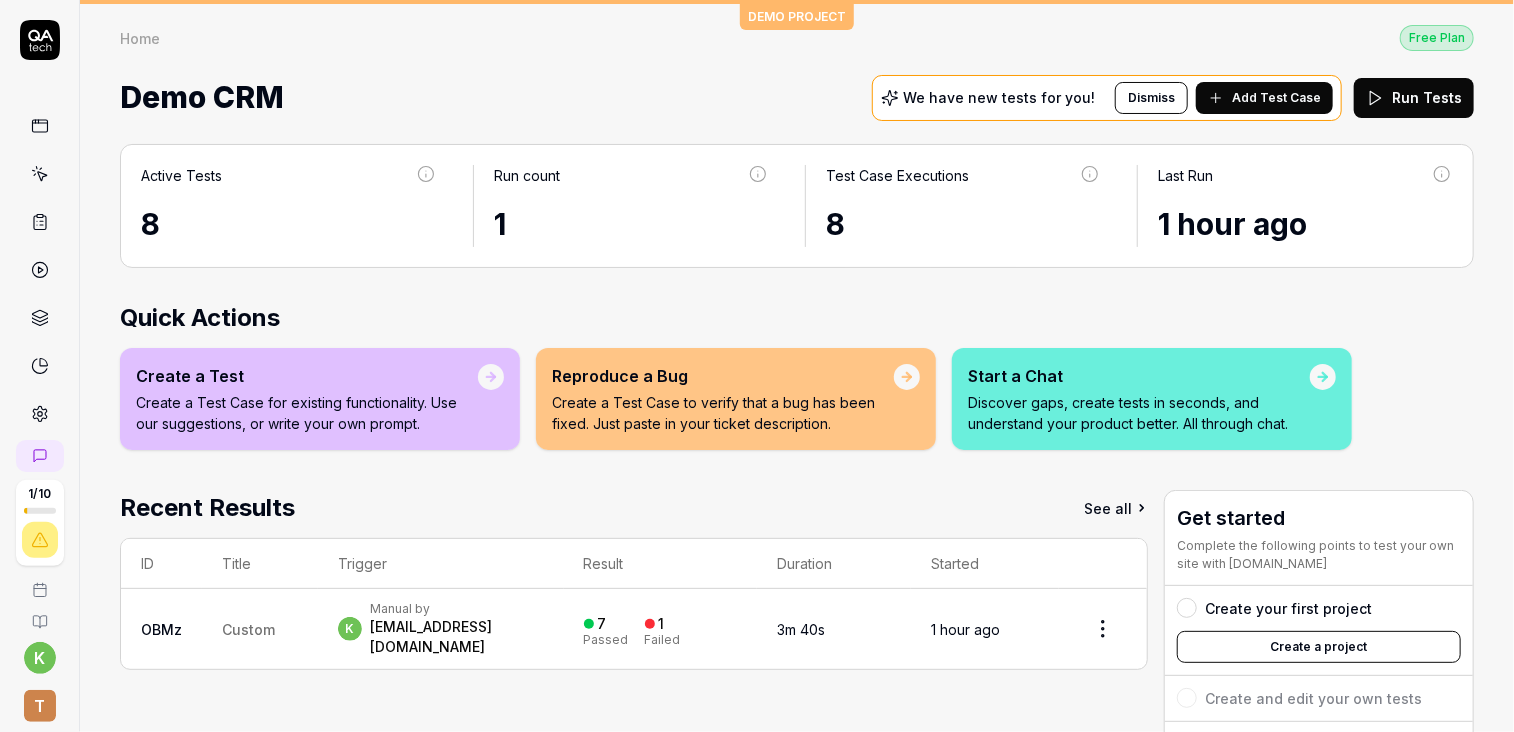 click on "Recent Results See all ID Title Trigger Result Duration Started OBMz Custom k Manual by [EMAIL_ADDRESS][DOMAIN_NAME] 7 Passed 1 Failed 3m 40s 1 hour ago" at bounding box center (634, 712) 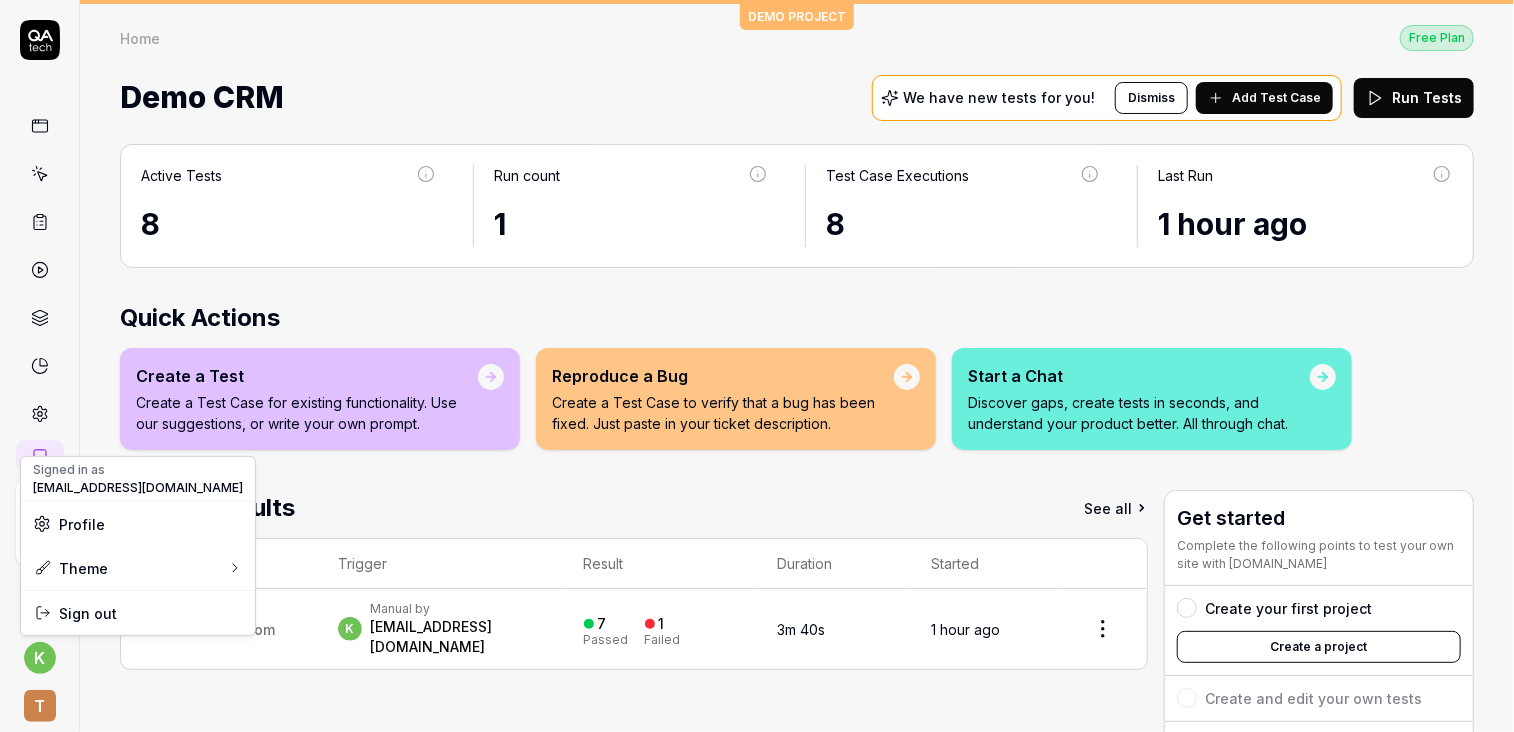 click on "1  /  10 k T DEMO PROJECT Home Free Plan Home Free Plan Demo CRM We have new tests for you! Dismiss Add Test Case Run Tests Active Tests 8 Run count 1 Test Case Executions 8 Last Run 1 hour ago Quick Actions Create a Test Create a Test Case for existing functionality. Use our suggestions, or write your own prompt. Reproduce a Bug Create a Test Case to verify that a bug has been fixed. Just paste in your ticket description. Start a Chat Discover gaps, create tests in seconds, and understand your product better. All through chat. Recent Results See all ID Title Trigger Result Duration Started OBMz Custom k Manual by [EMAIL_ADDRESS][DOMAIN_NAME] 7 Passed 1 Failed 3m 40s 1 hour ago Get started Complete the following points to test your own site with [DOMAIN_NAME] Create your first project Create a project Create and edit your own tests Run your first tests Get your free onboarding Book your call Complete Onboarding
* Signed in as [EMAIL_ADDRESS][DOMAIN_NAME] Profile Theme Sign out" at bounding box center (757, 366) 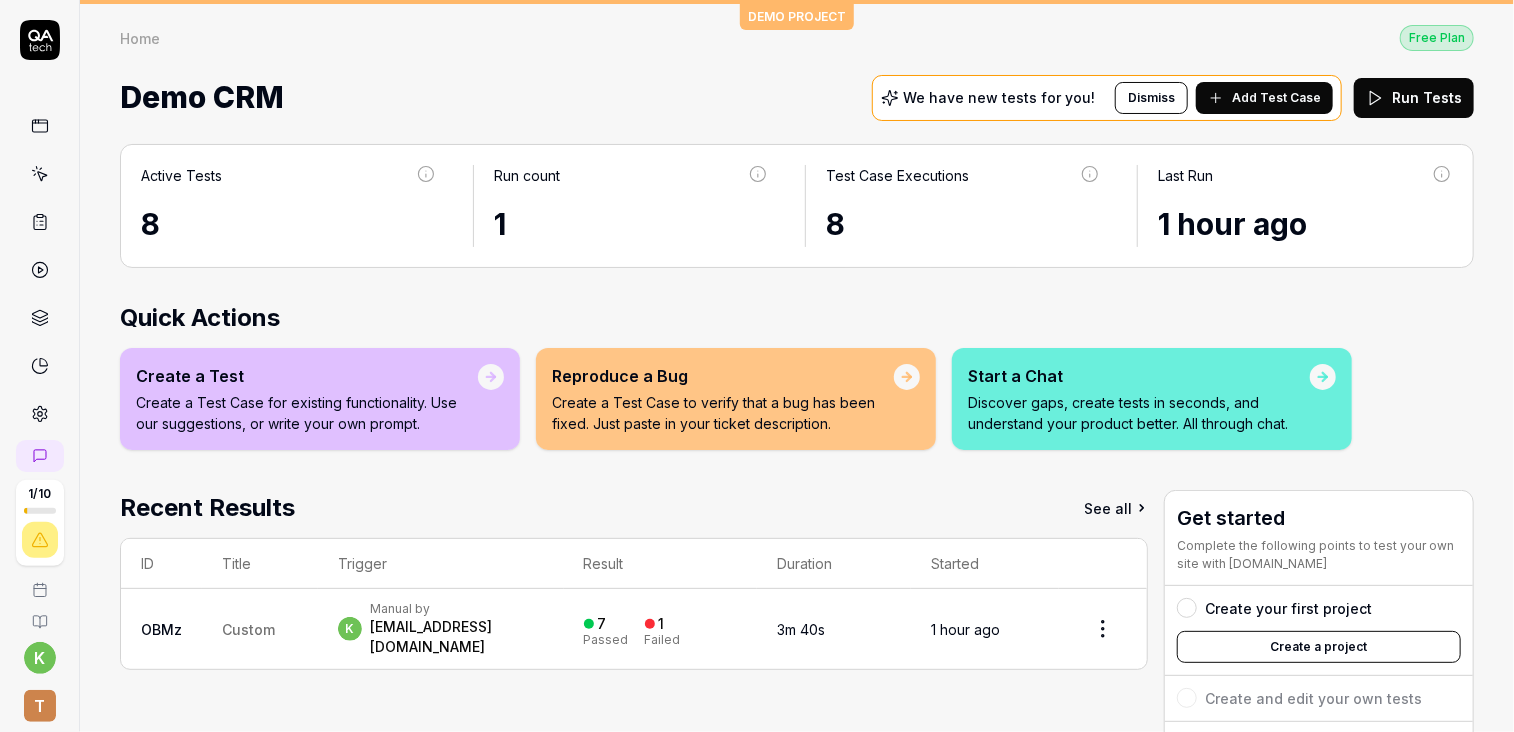 click on "1  /  10 k T DEMO PROJECT Home Free Plan Home Free Plan Demo CRM We have new tests for you! Dismiss Add Test Case Run Tests Active Tests 8 Run count 1 Test Case Executions 8 Last Run 1 hour ago Quick Actions Create a Test Create a Test Case for existing functionality. Use our suggestions, or write your own prompt. Reproduce a Bug Create a Test Case to verify that a bug has been fixed. Just paste in your ticket description. Start a Chat Discover gaps, create tests in seconds, and understand your product better. All through chat. Recent Results See all ID Title Trigger Result Duration Started OBMz Custom k Manual by [EMAIL_ADDRESS][DOMAIN_NAME] 7 Passed 1 Failed 3m 40s 1 hour ago Get started Complete the following points to test your own site with [DOMAIN_NAME] Create your first project Create a project Create and edit your own tests Run your first tests Get your free onboarding Book your call Complete Onboarding
*" at bounding box center (757, 366) 